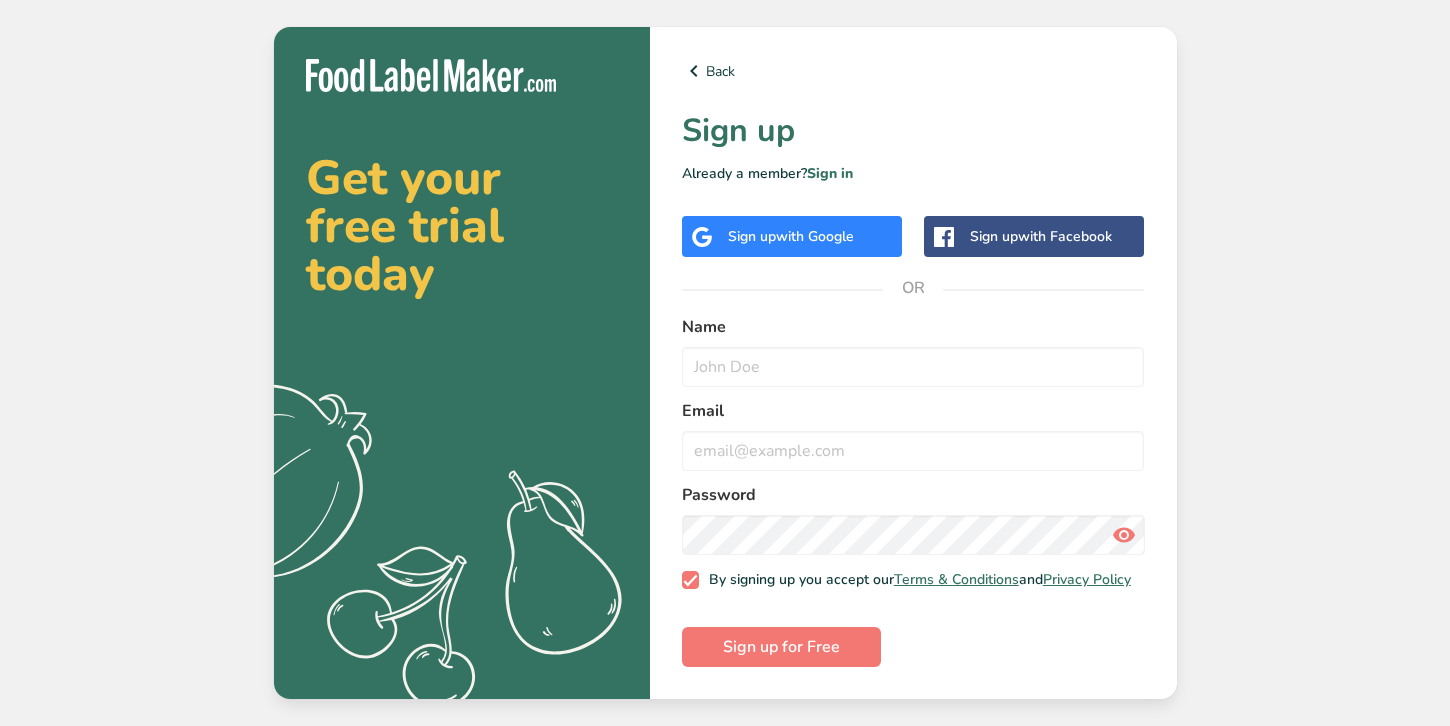 scroll, scrollTop: 0, scrollLeft: 0, axis: both 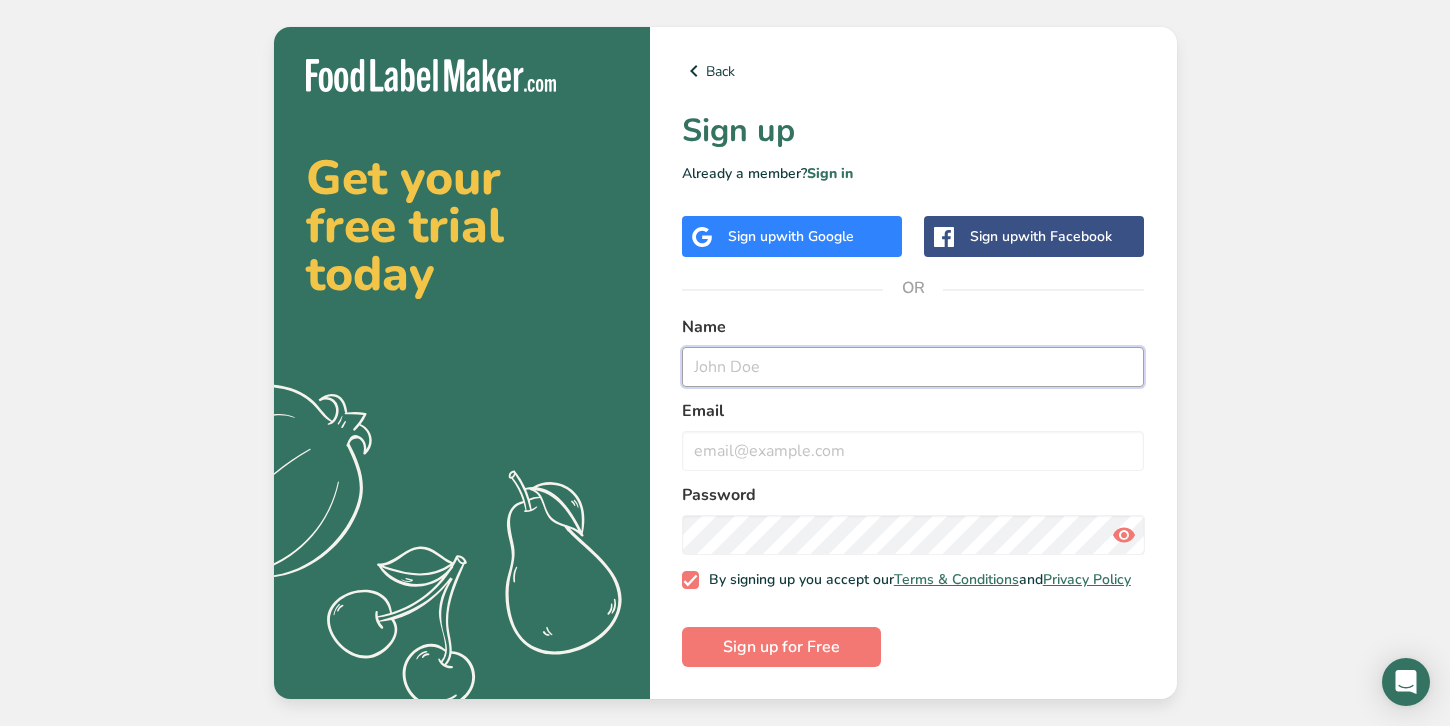 click at bounding box center [913, 367] 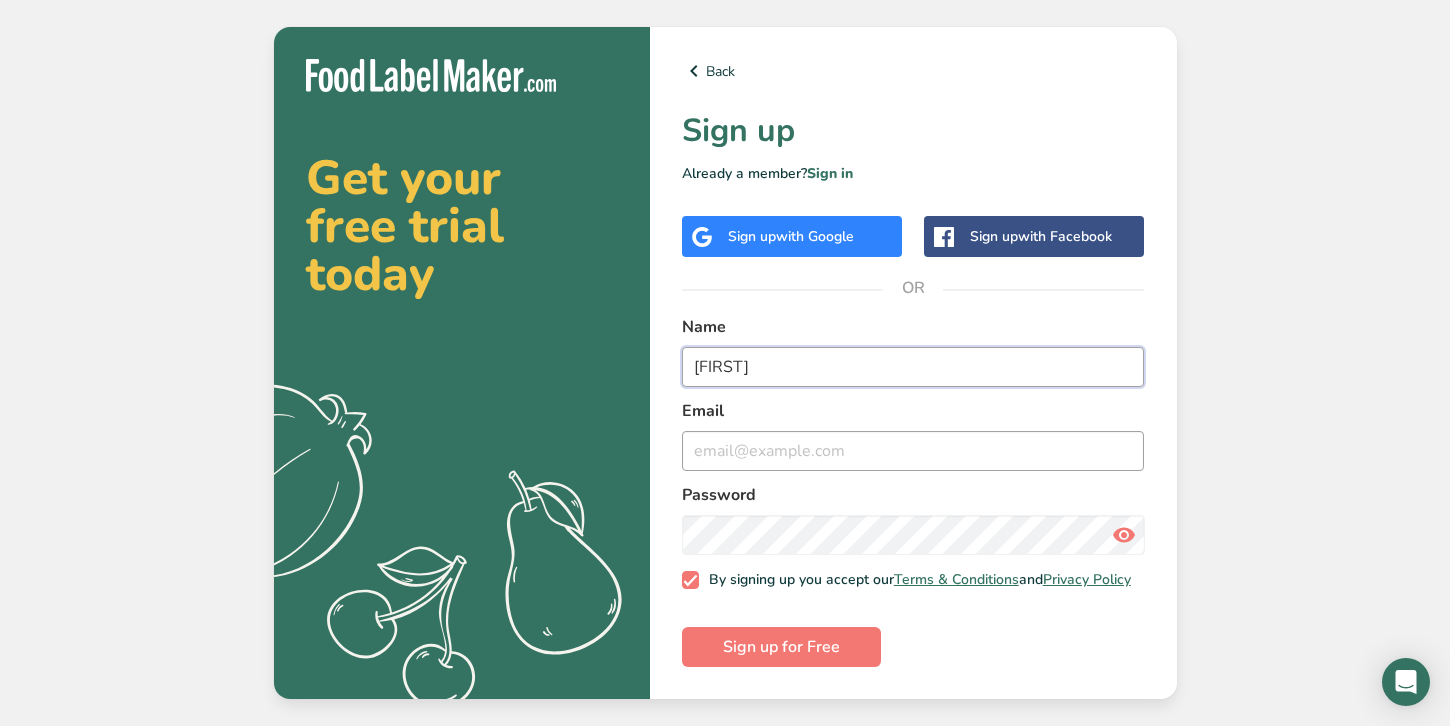 type on "John" 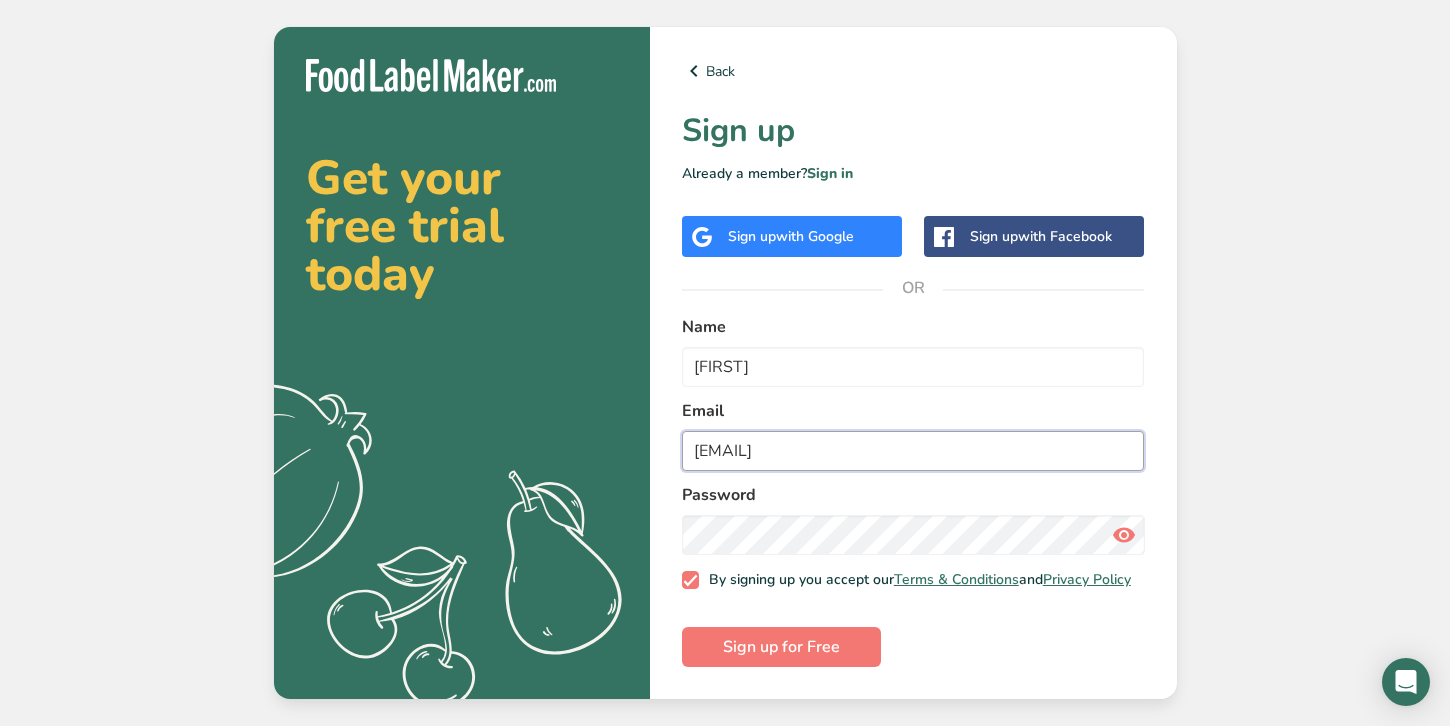type on "stark.cathy.m@gmail.com" 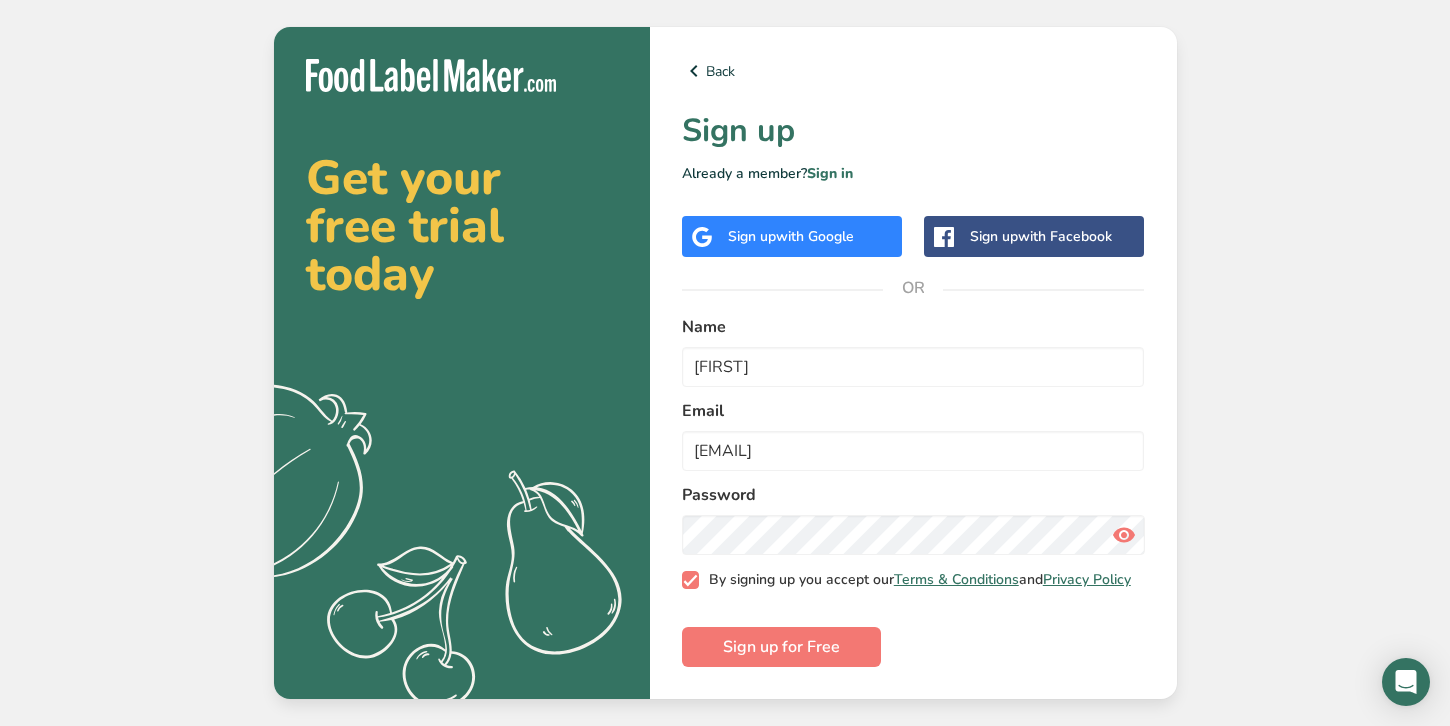 click at bounding box center (691, 580) 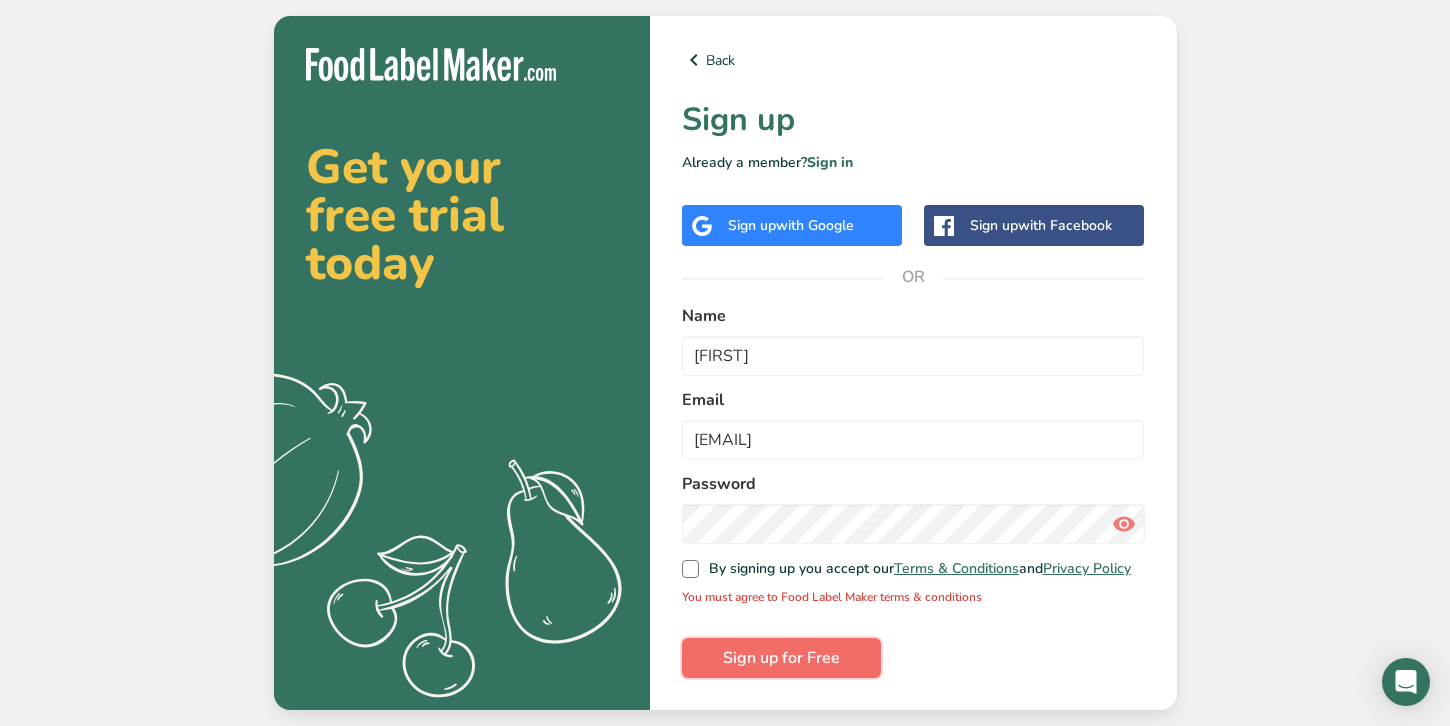 click on "Sign up for Free" at bounding box center [781, 658] 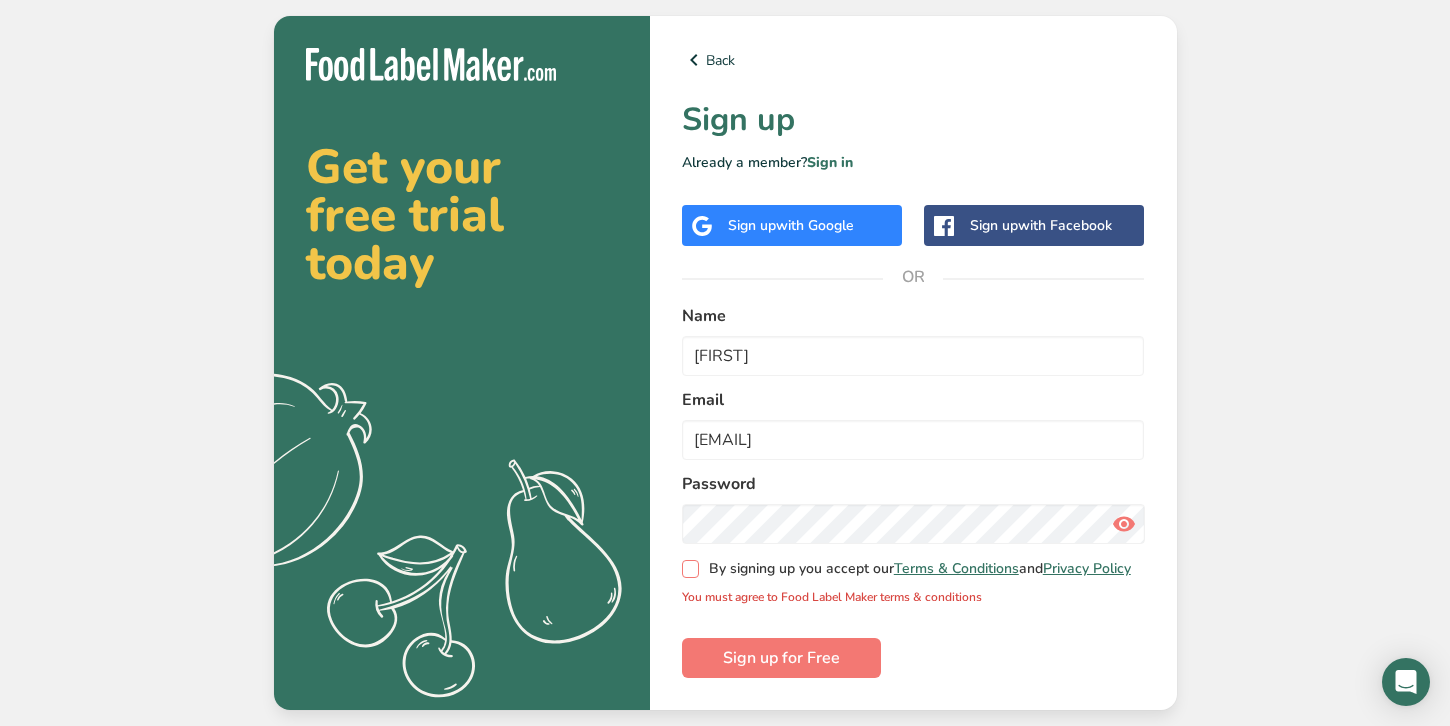 click at bounding box center [691, 569] 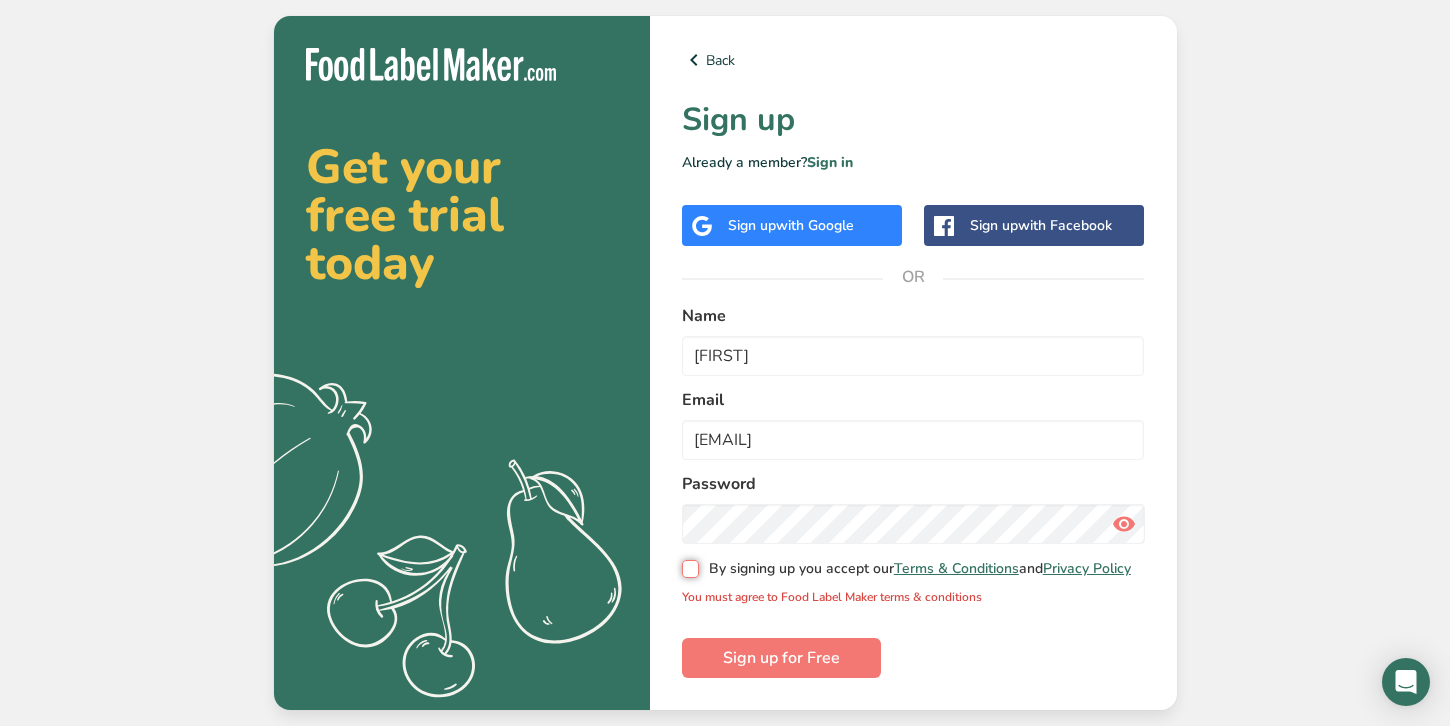 click on "By signing up you accept our
Terms & Conditions
and
Privacy Policy" at bounding box center (688, 569) 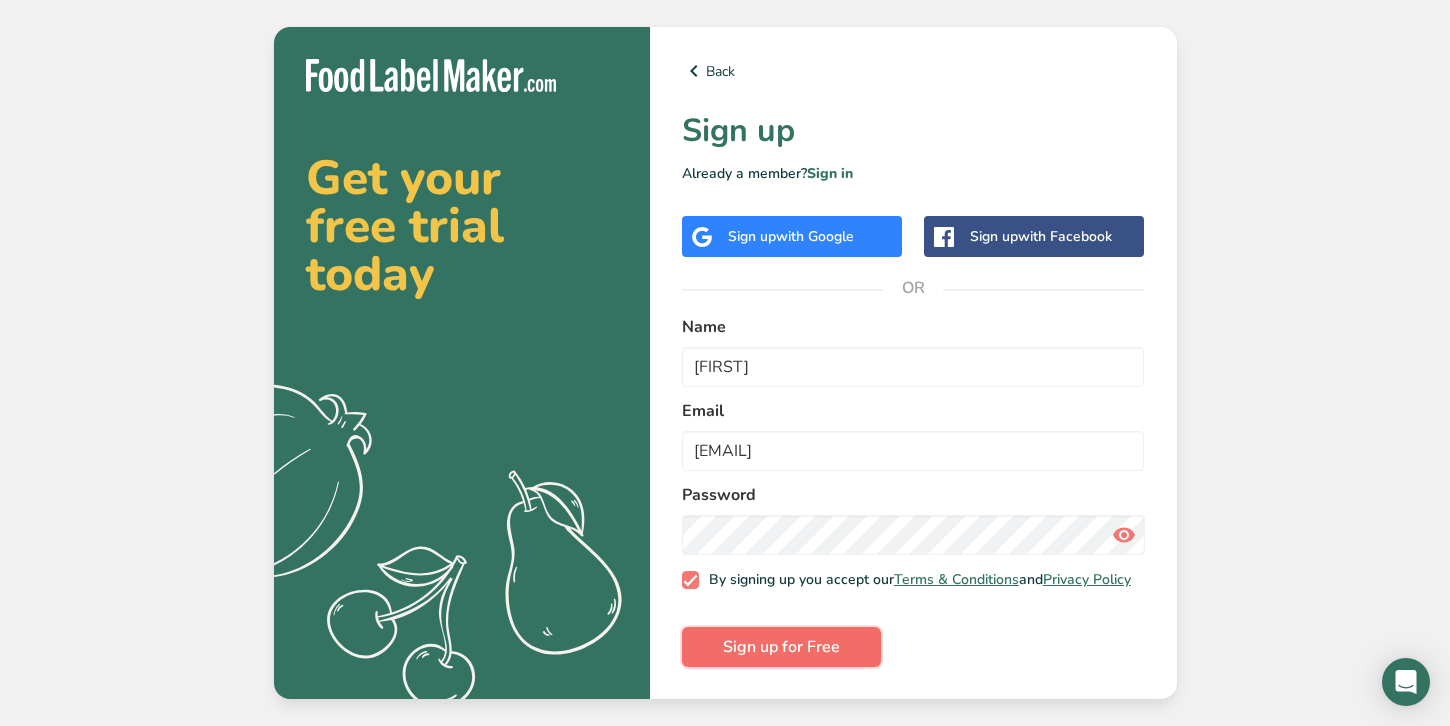 click on "Sign up for Free" at bounding box center (781, 647) 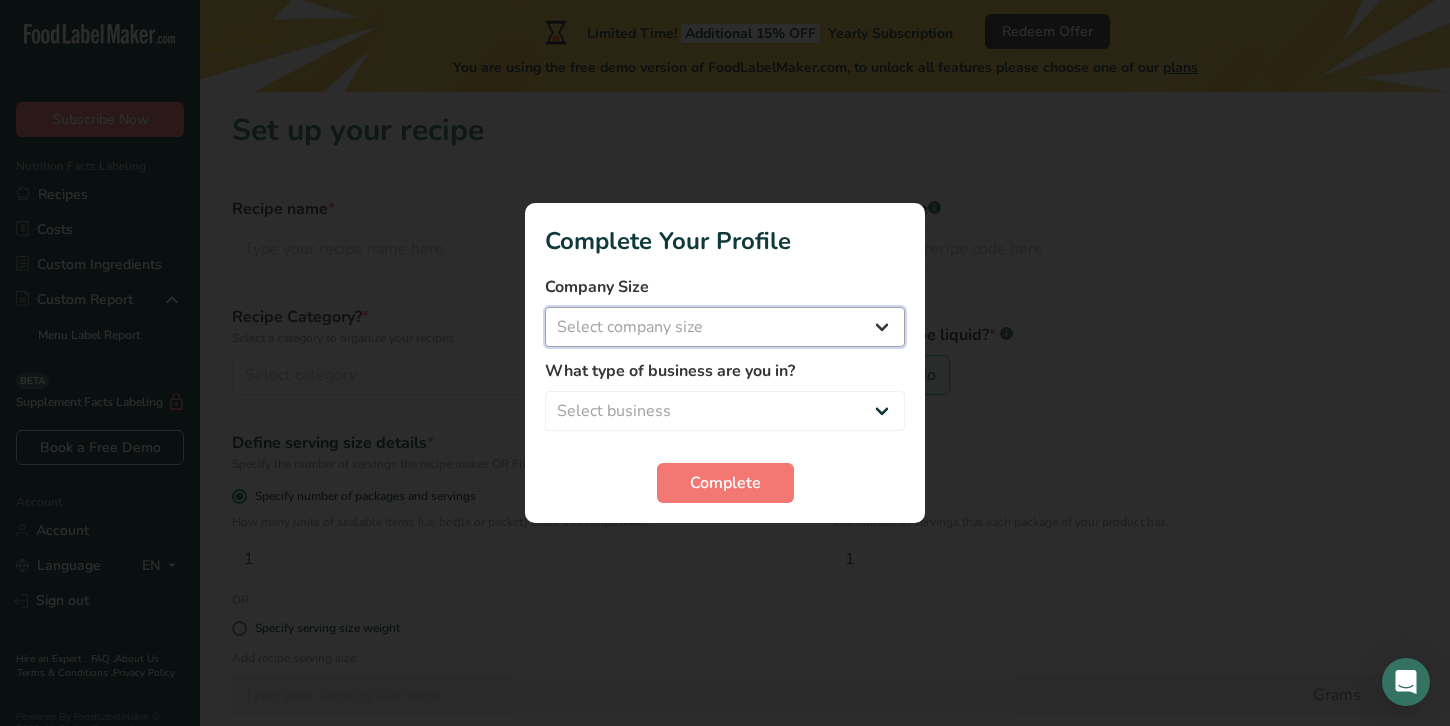 click on "Select company size
Fewer than 10 Employees
10 to 50 Employees
51 to 500 Employees
Over 500 Employees" at bounding box center [725, 327] 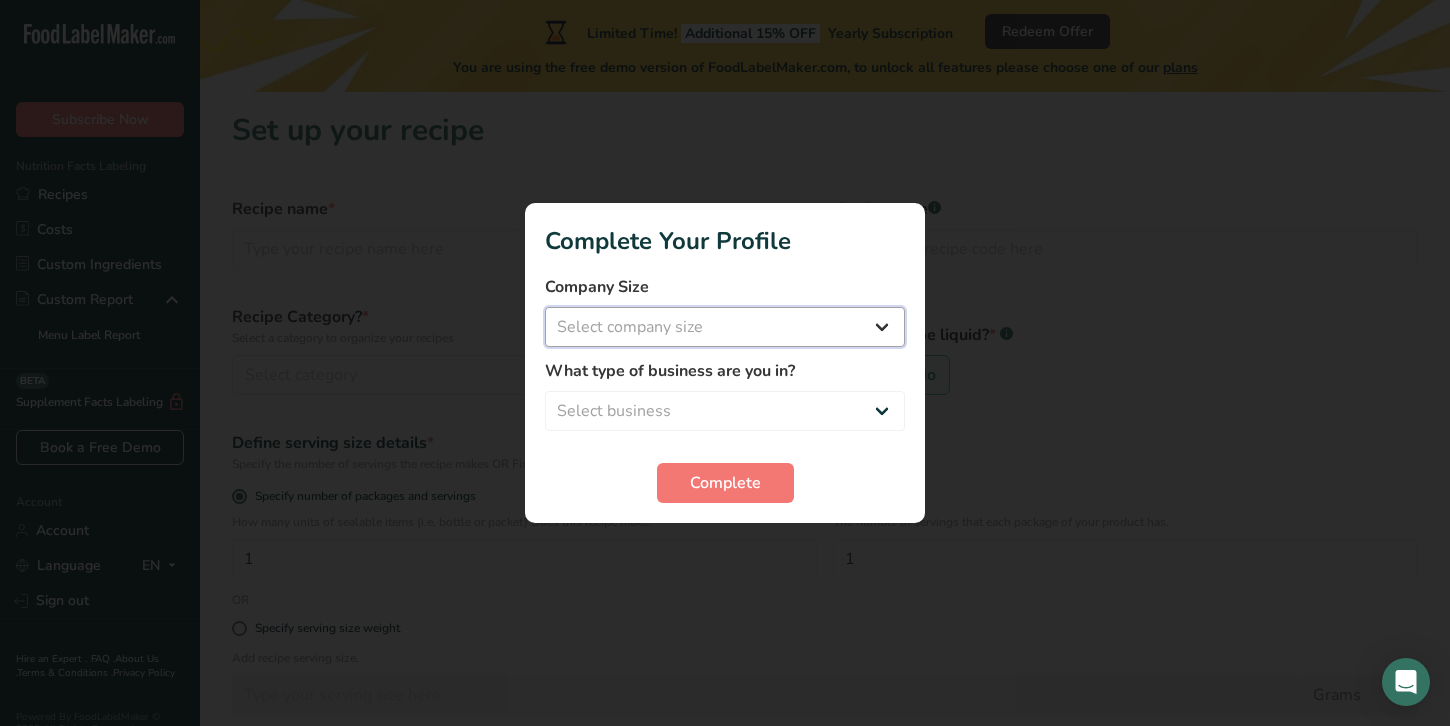 select on "1" 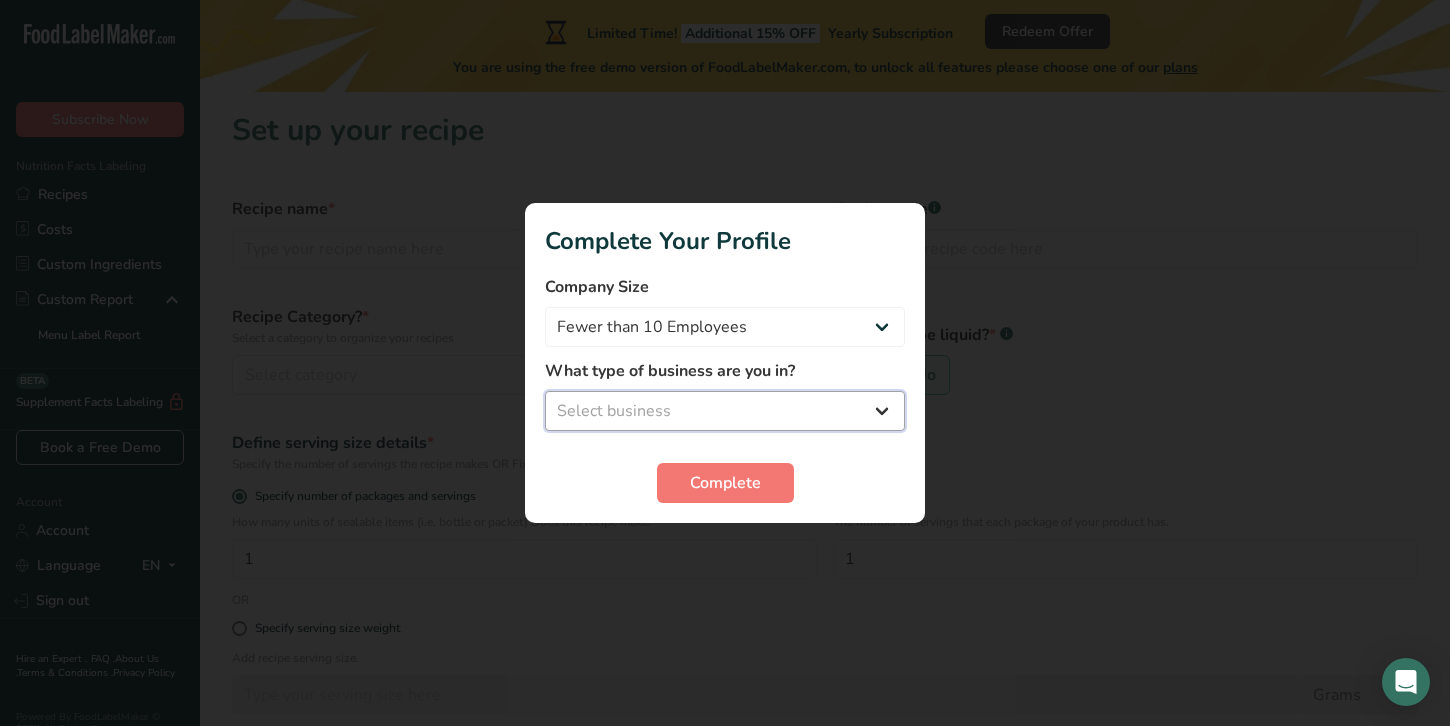 click on "Select business
Packaged Food Manufacturer
Restaurant & Cafe
Bakery
Meal Plans & Catering Company
Nutritionist
Food Blogger
Personal Trainer
Other" at bounding box center (725, 411) 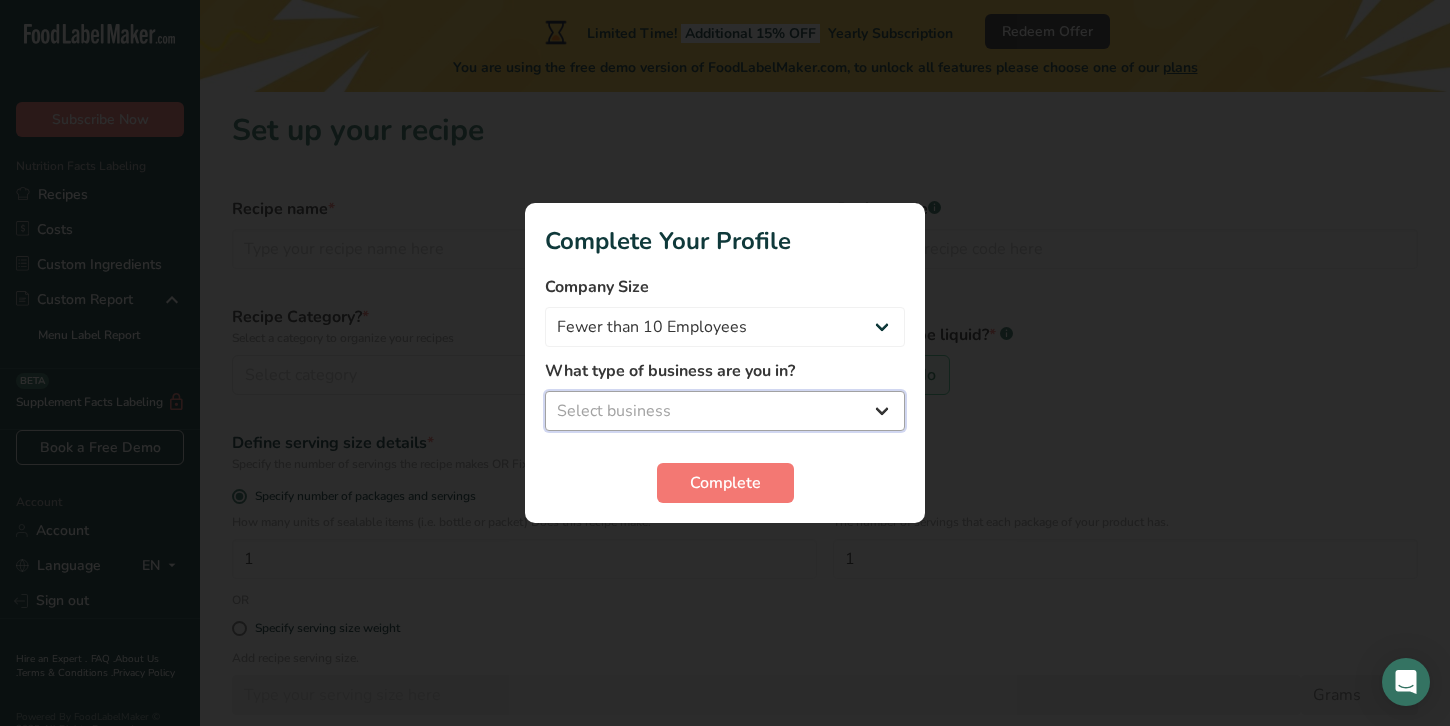 select on "8" 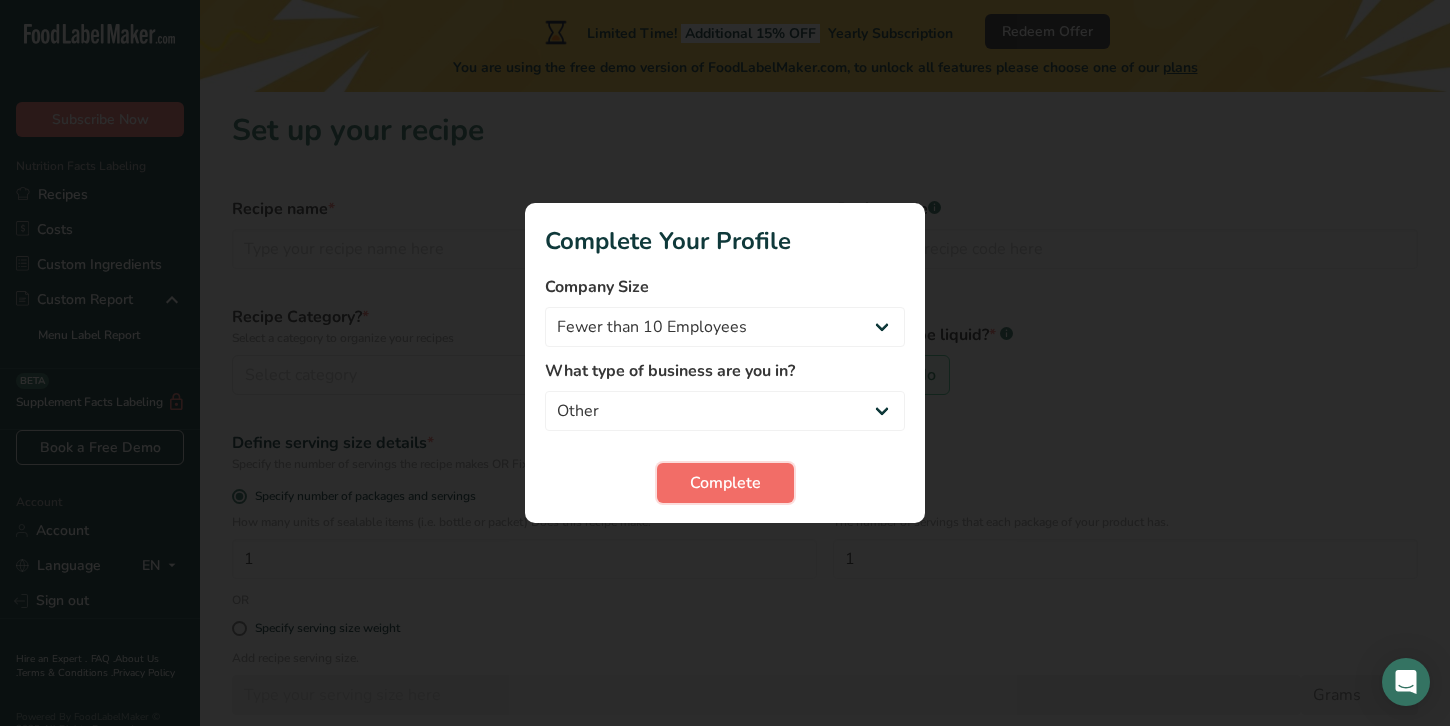 click on "Complete" at bounding box center (725, 483) 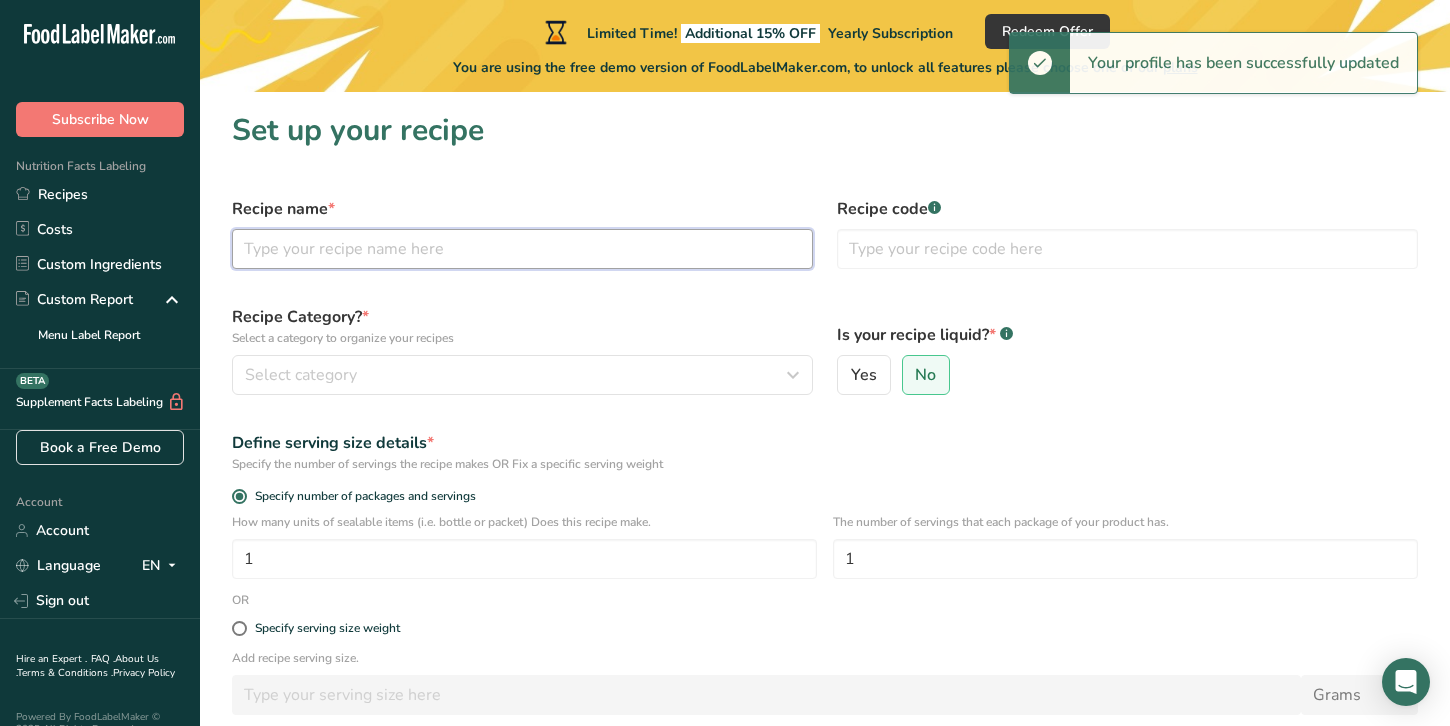click at bounding box center (522, 249) 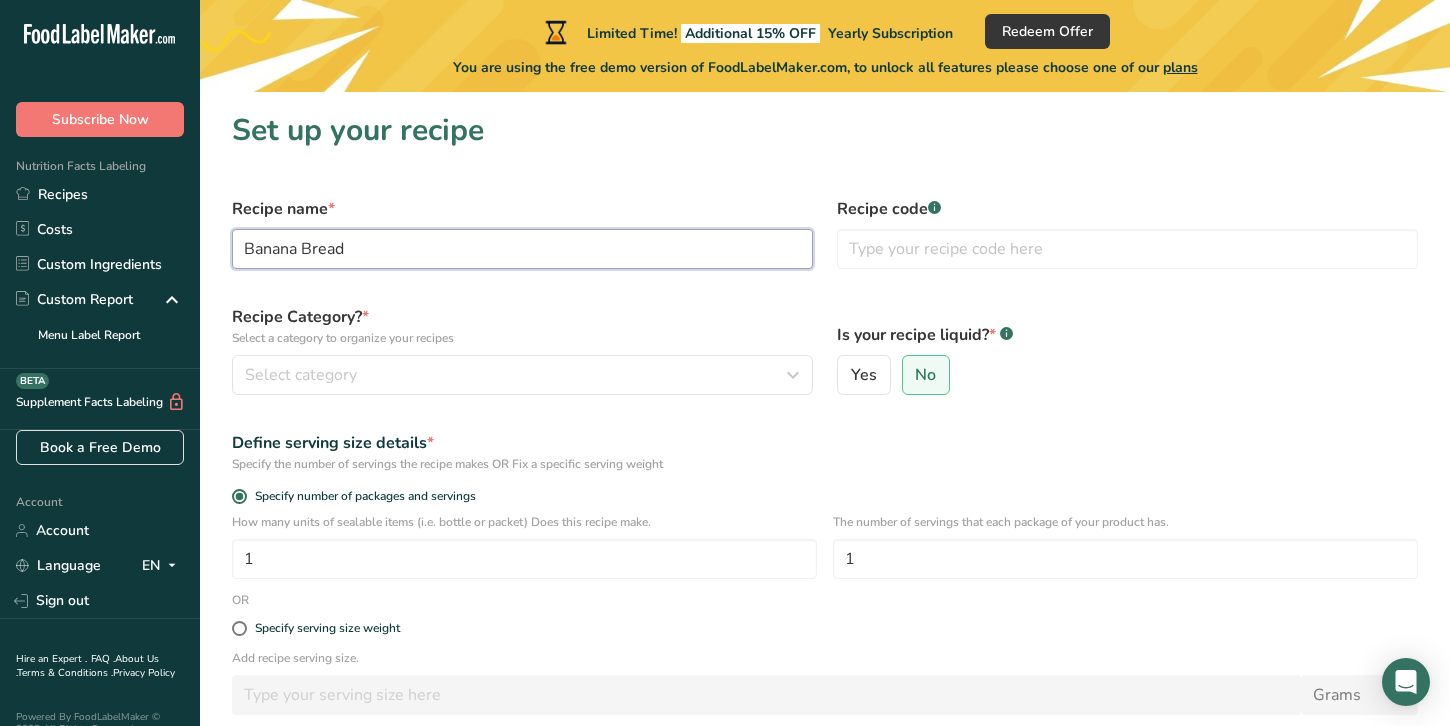 type on "Banana Bread" 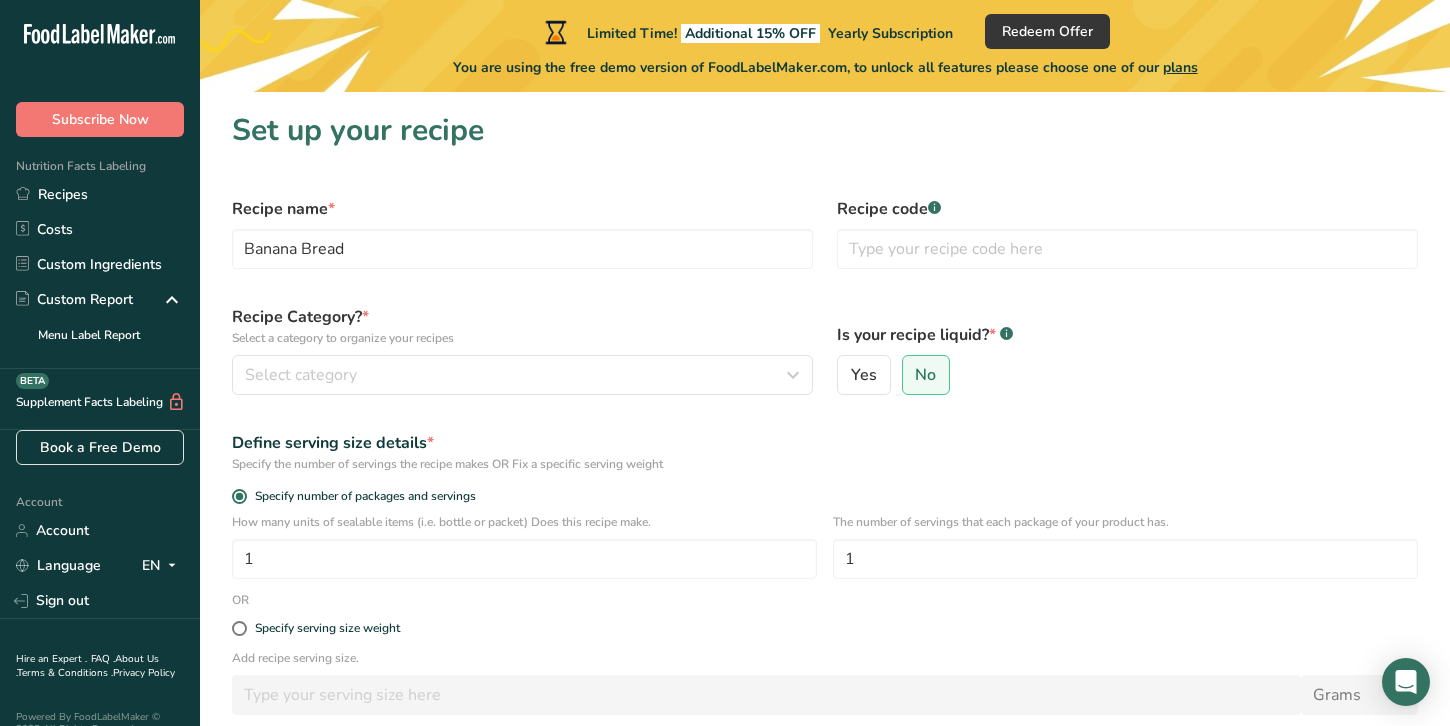 click on "Recipe code
.a-a{fill:#347362;}.b-a{fill:#fff;}" at bounding box center [1127, 209] 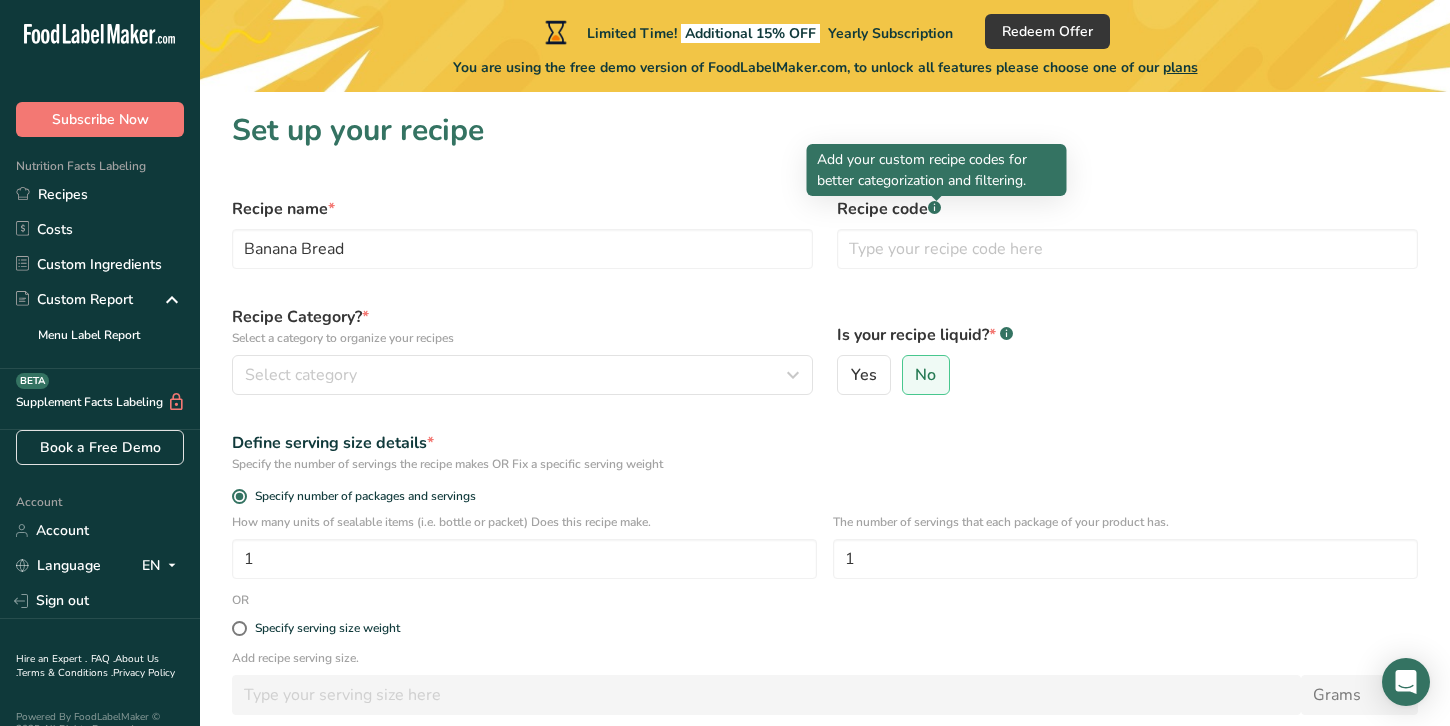 click 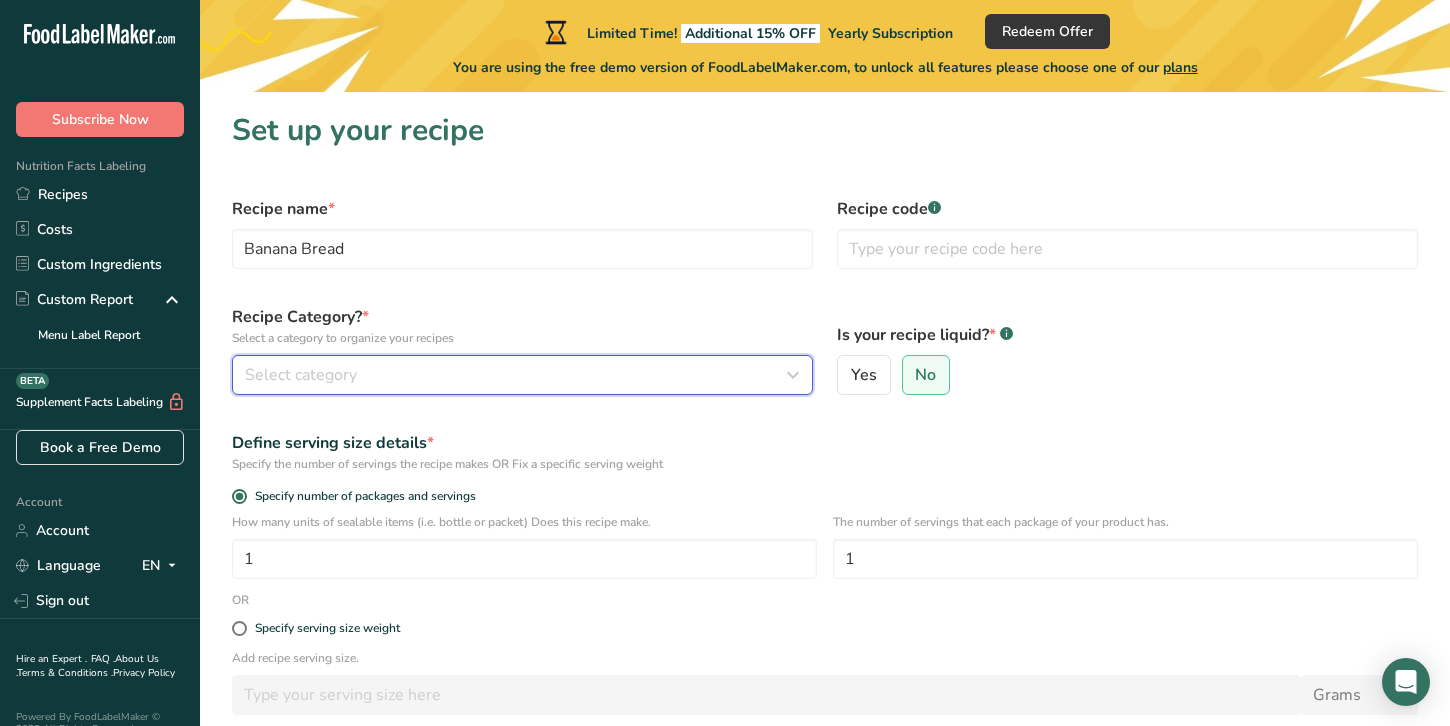 click on "Select category" at bounding box center [516, 375] 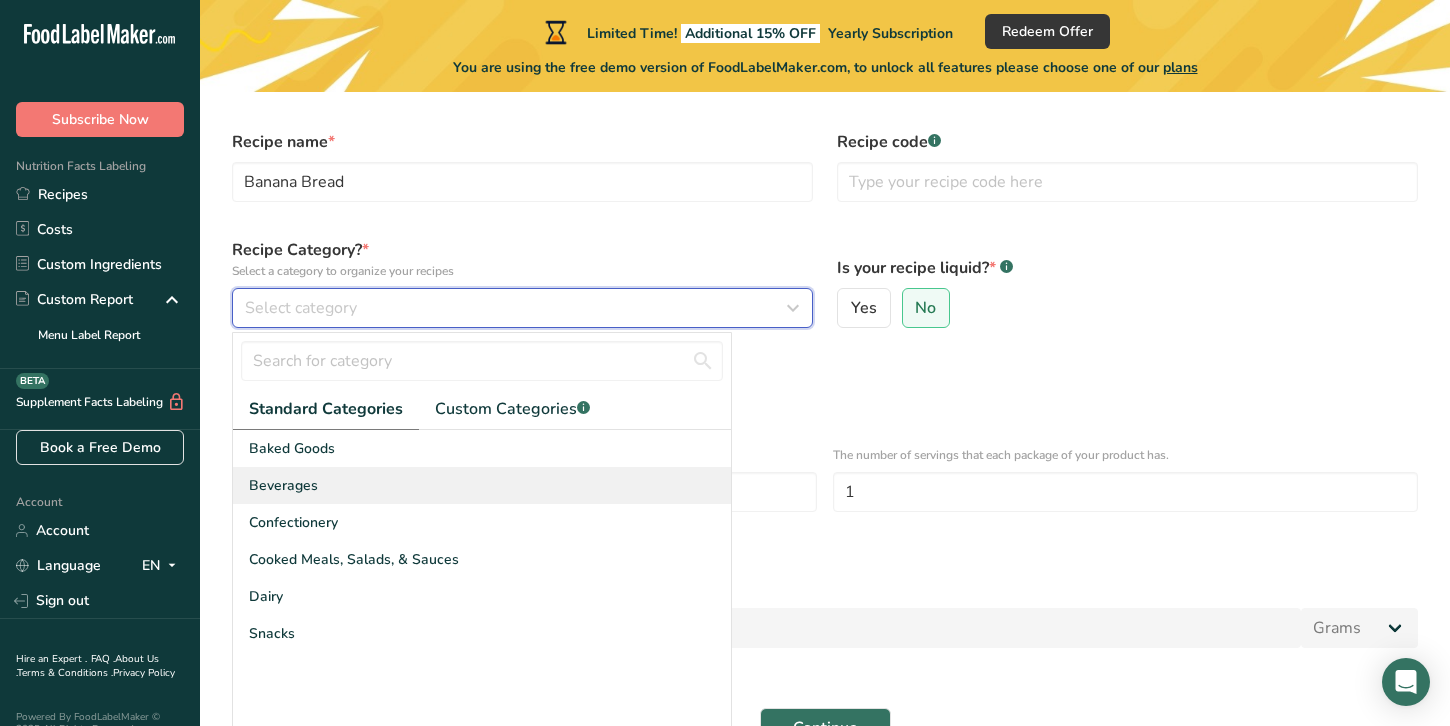 scroll, scrollTop: 70, scrollLeft: 0, axis: vertical 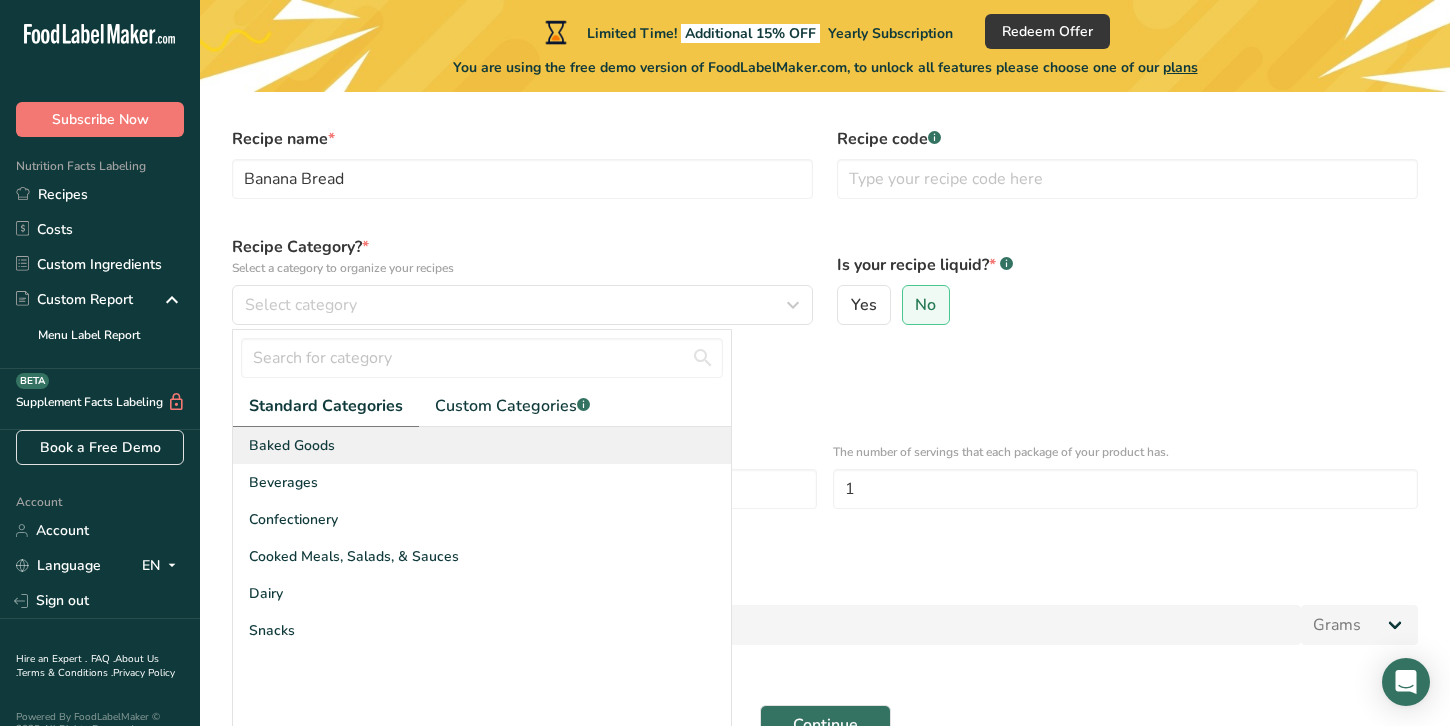 click on "Baked Goods" at bounding box center [482, 445] 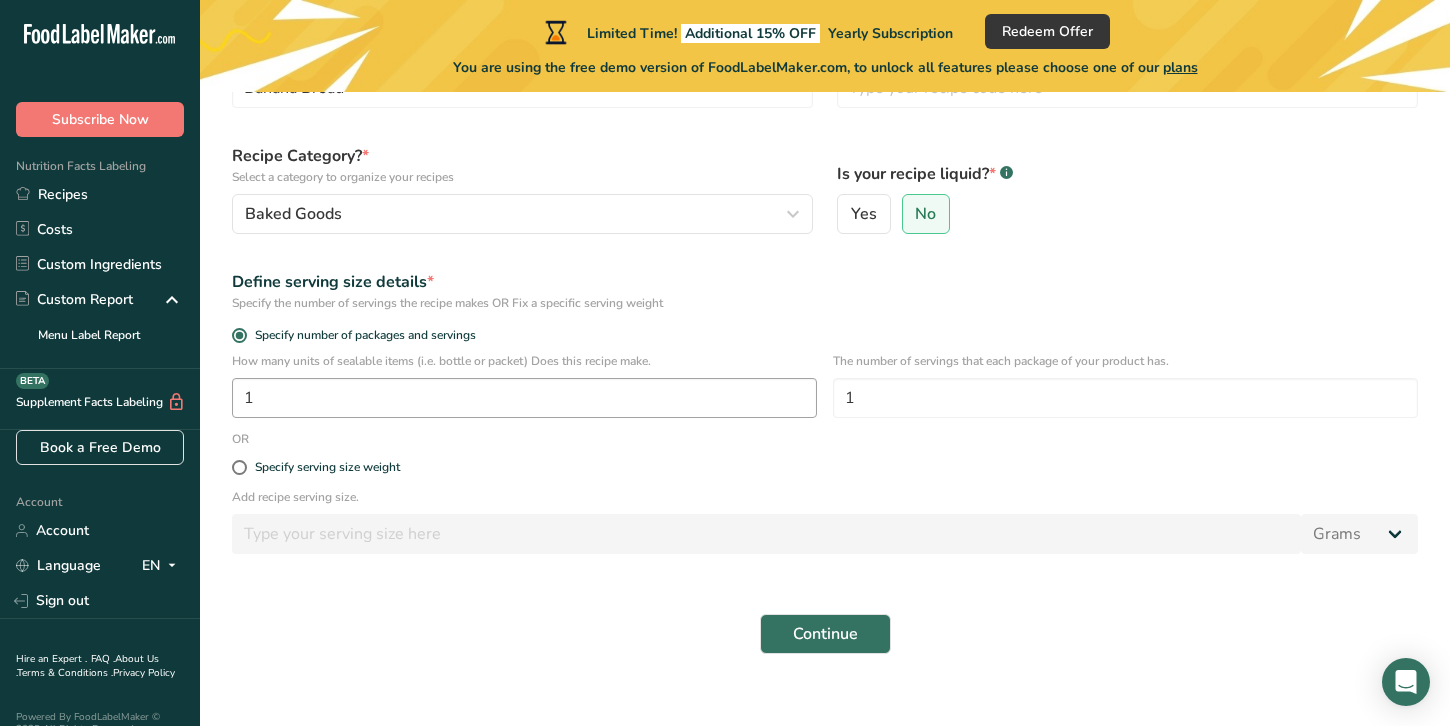 scroll, scrollTop: 185, scrollLeft: 0, axis: vertical 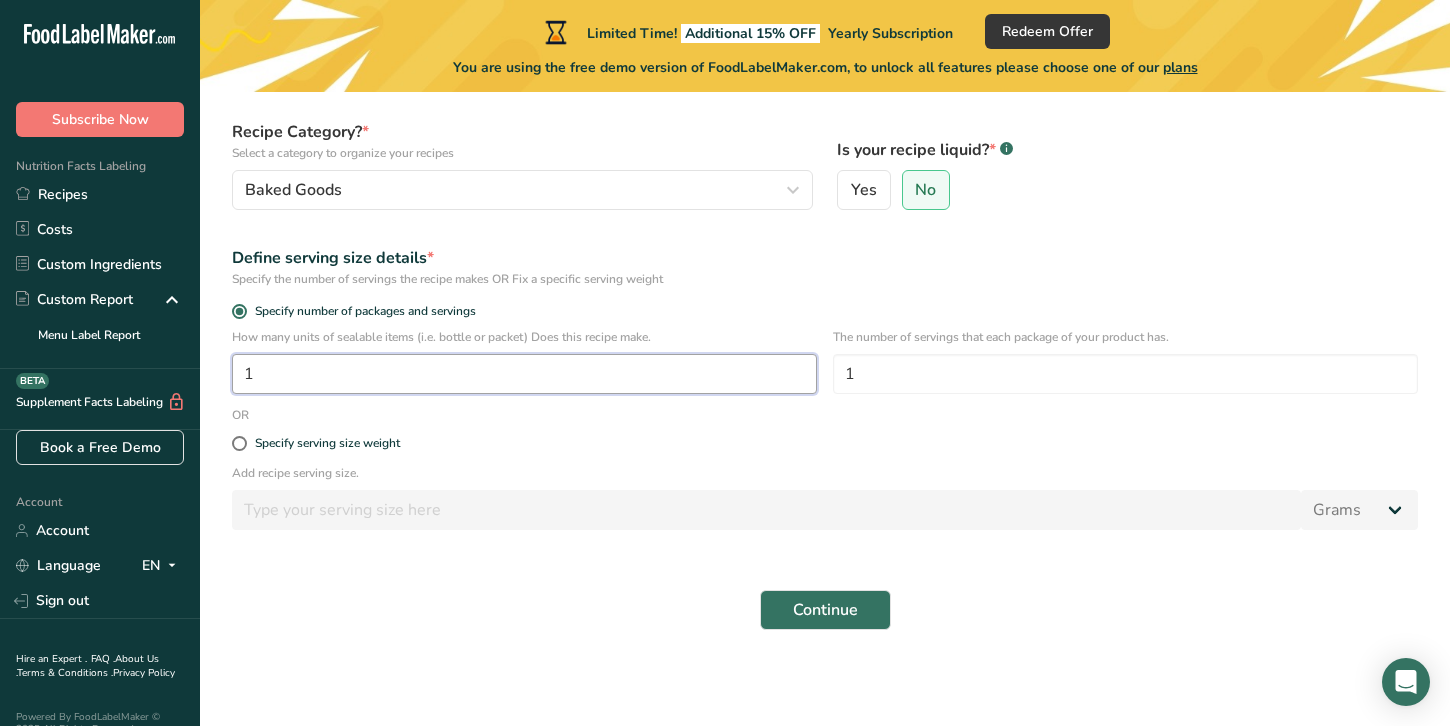 click on "1" at bounding box center (524, 374) 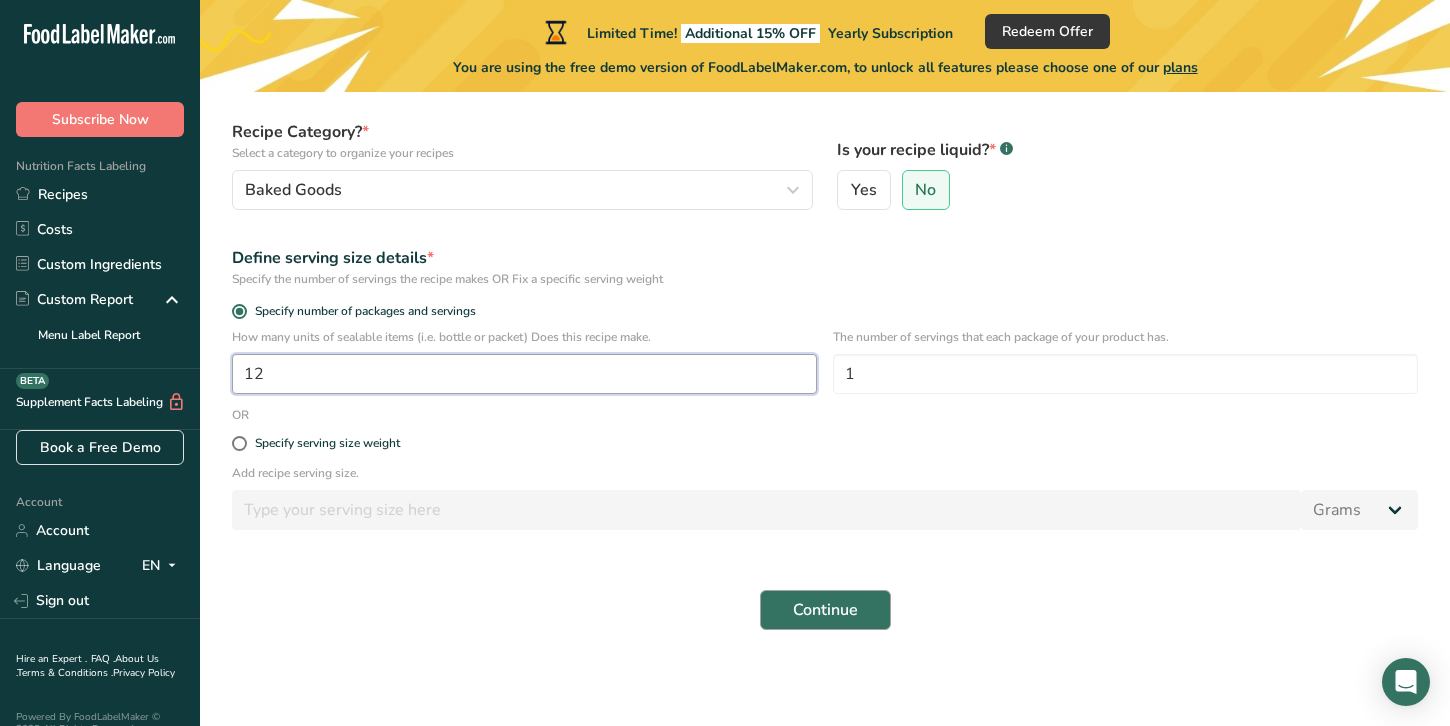 type on "12" 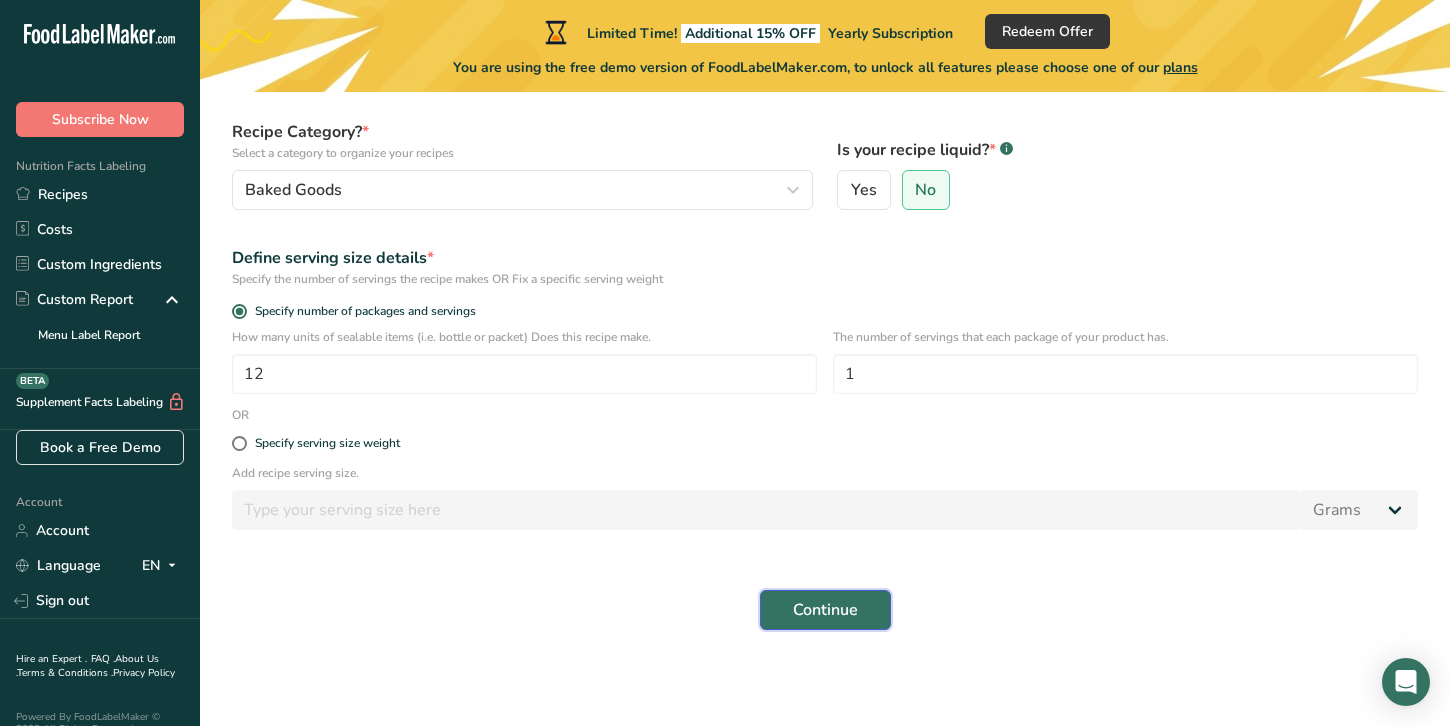 click on "Continue" at bounding box center [825, 610] 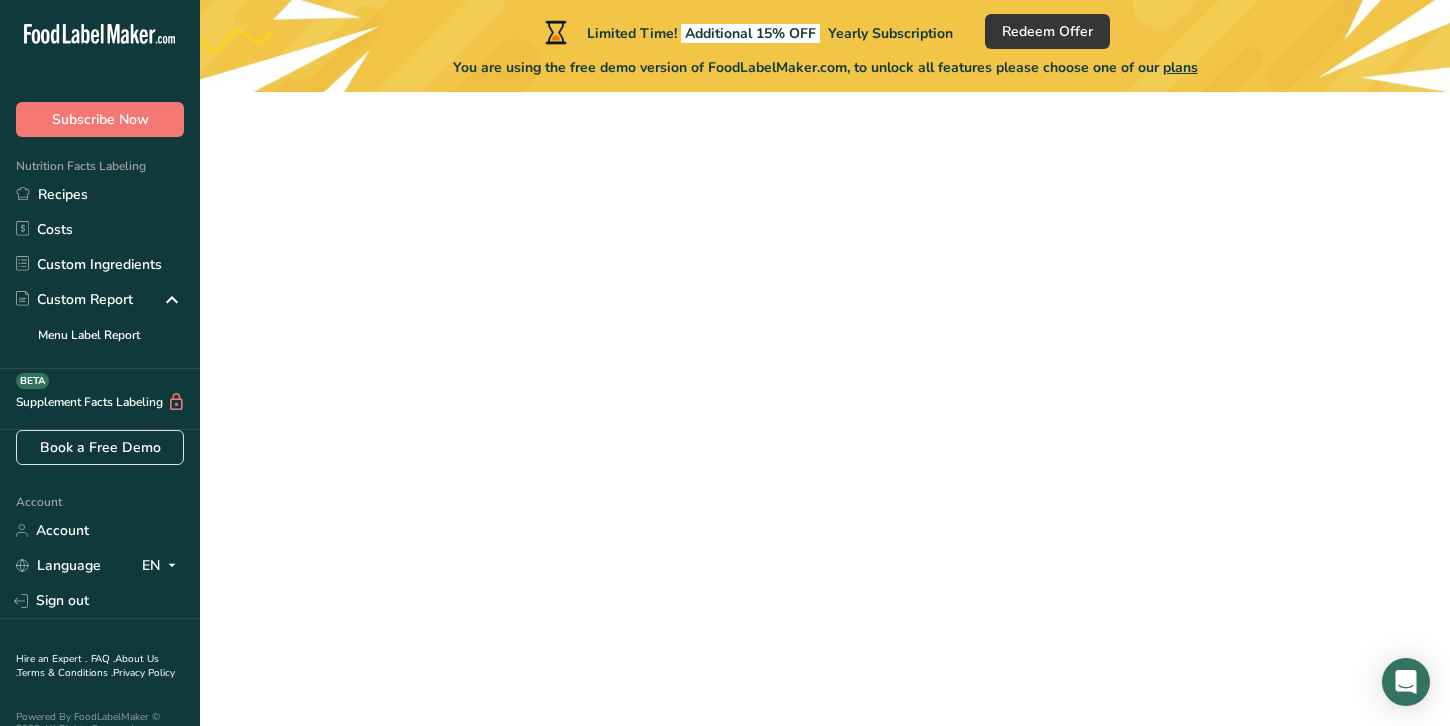 scroll, scrollTop: 0, scrollLeft: 0, axis: both 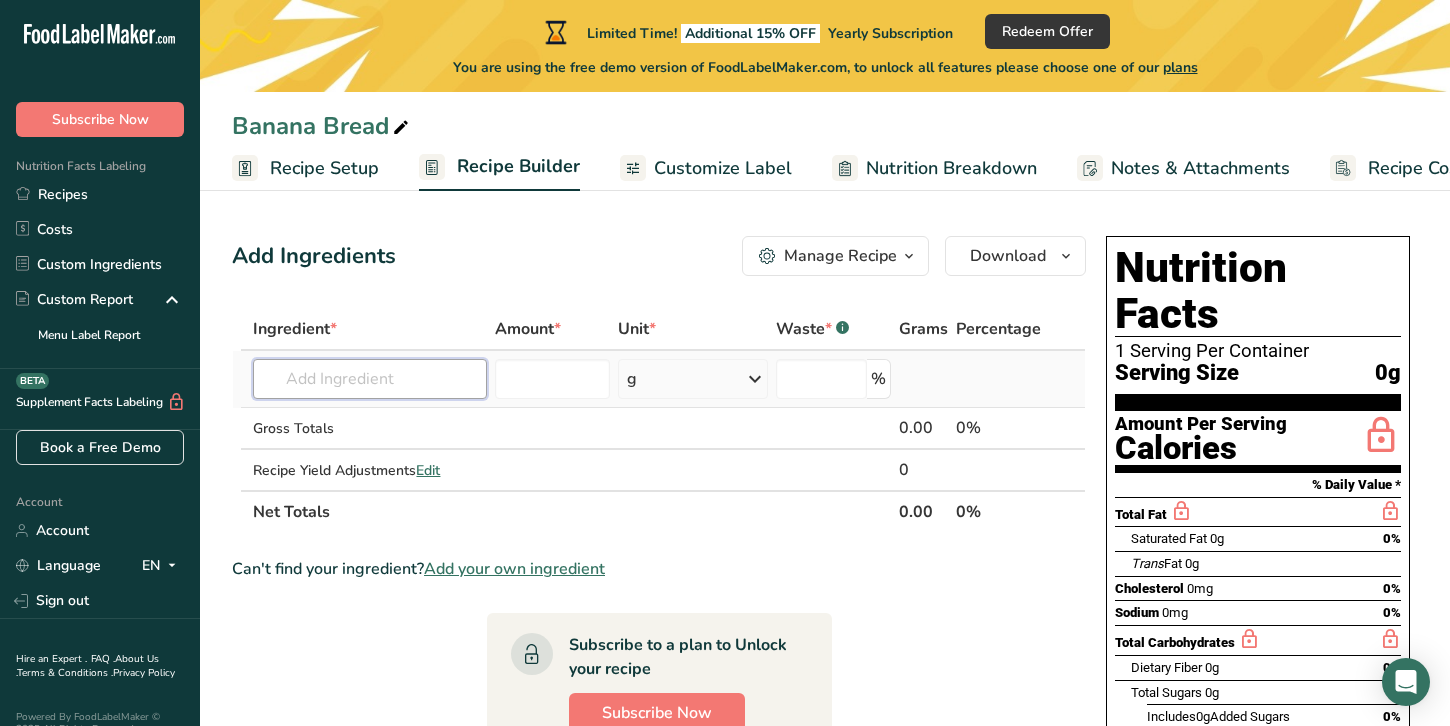 click at bounding box center (370, 379) 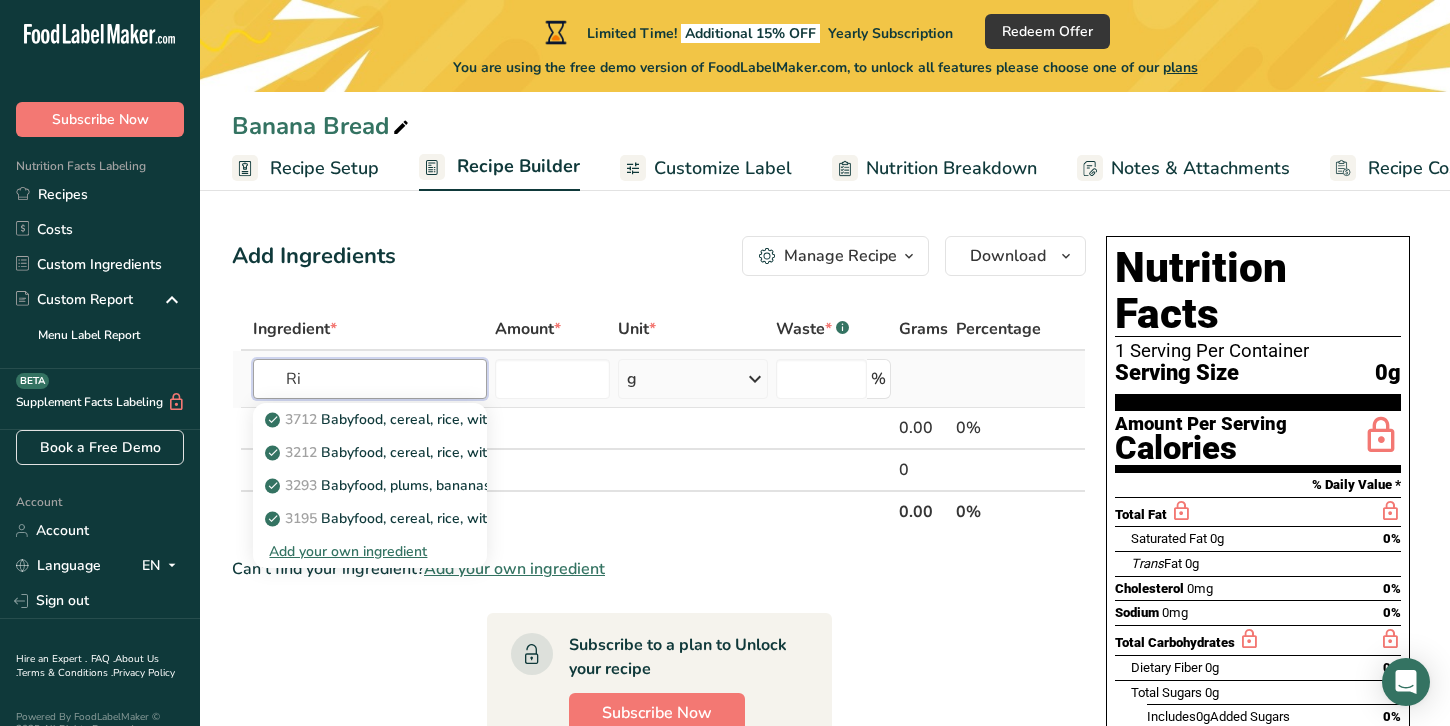 type on "R" 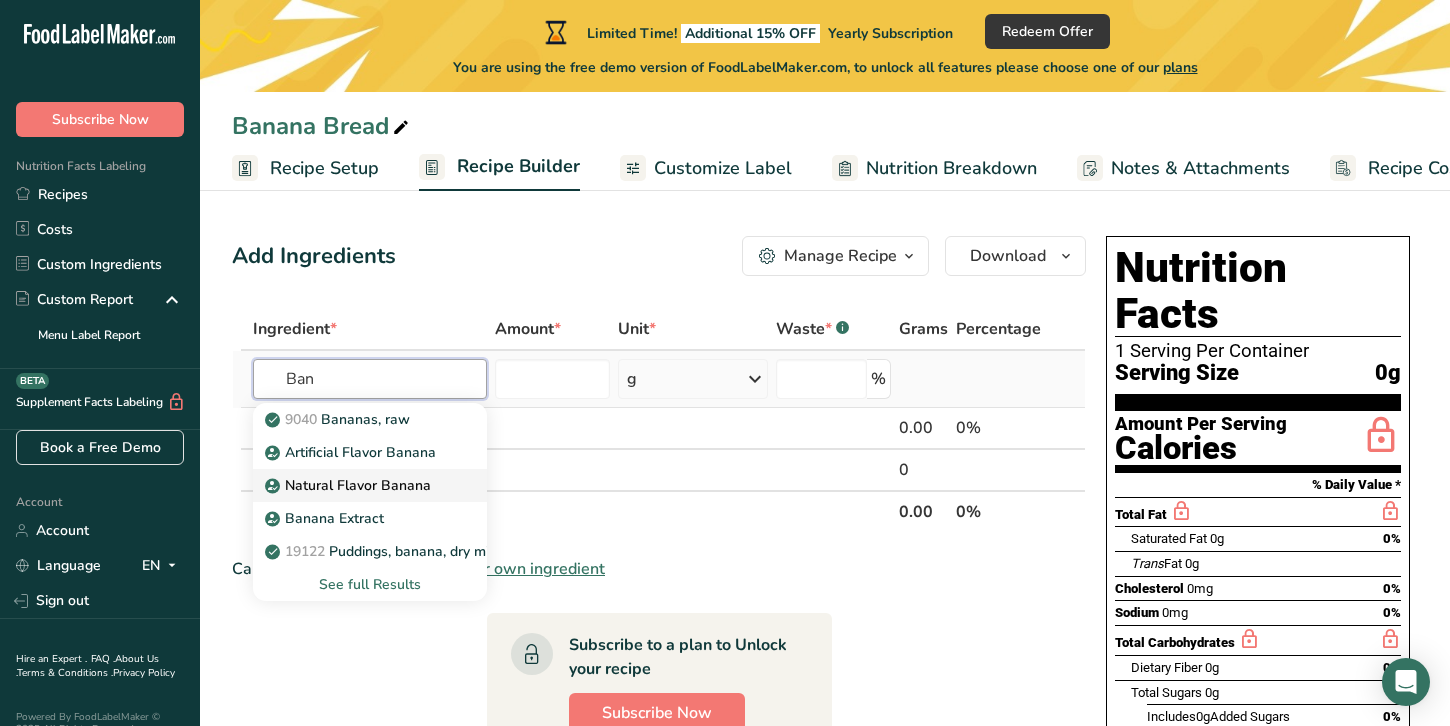 scroll, scrollTop: 11, scrollLeft: 0, axis: vertical 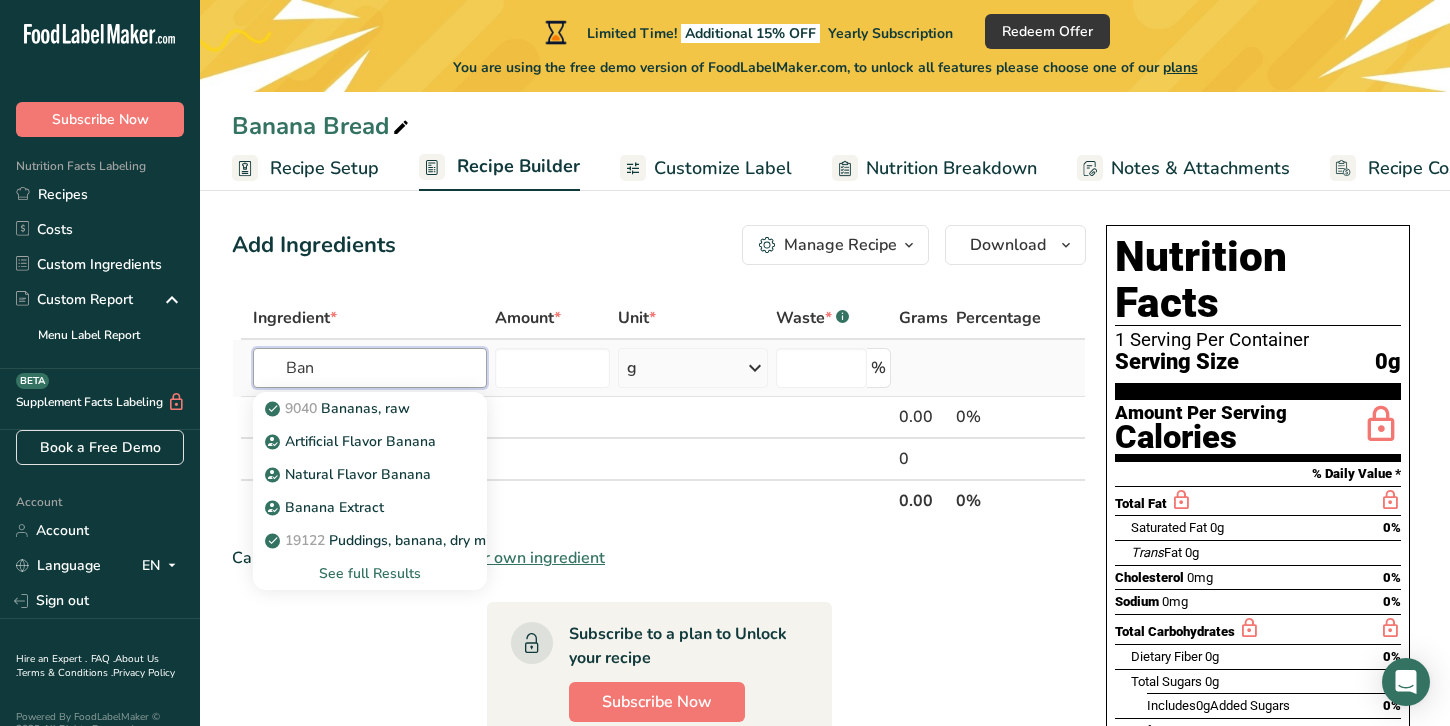type on "Ban" 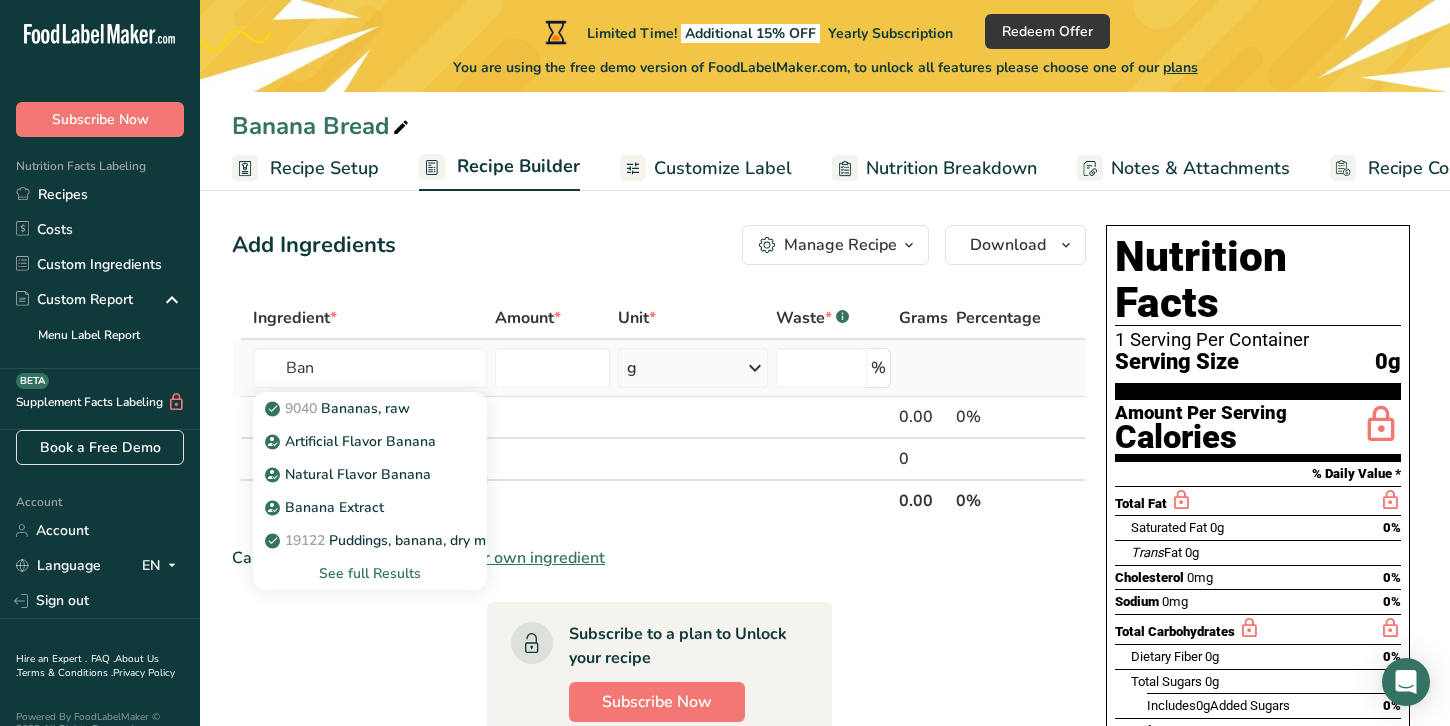 type 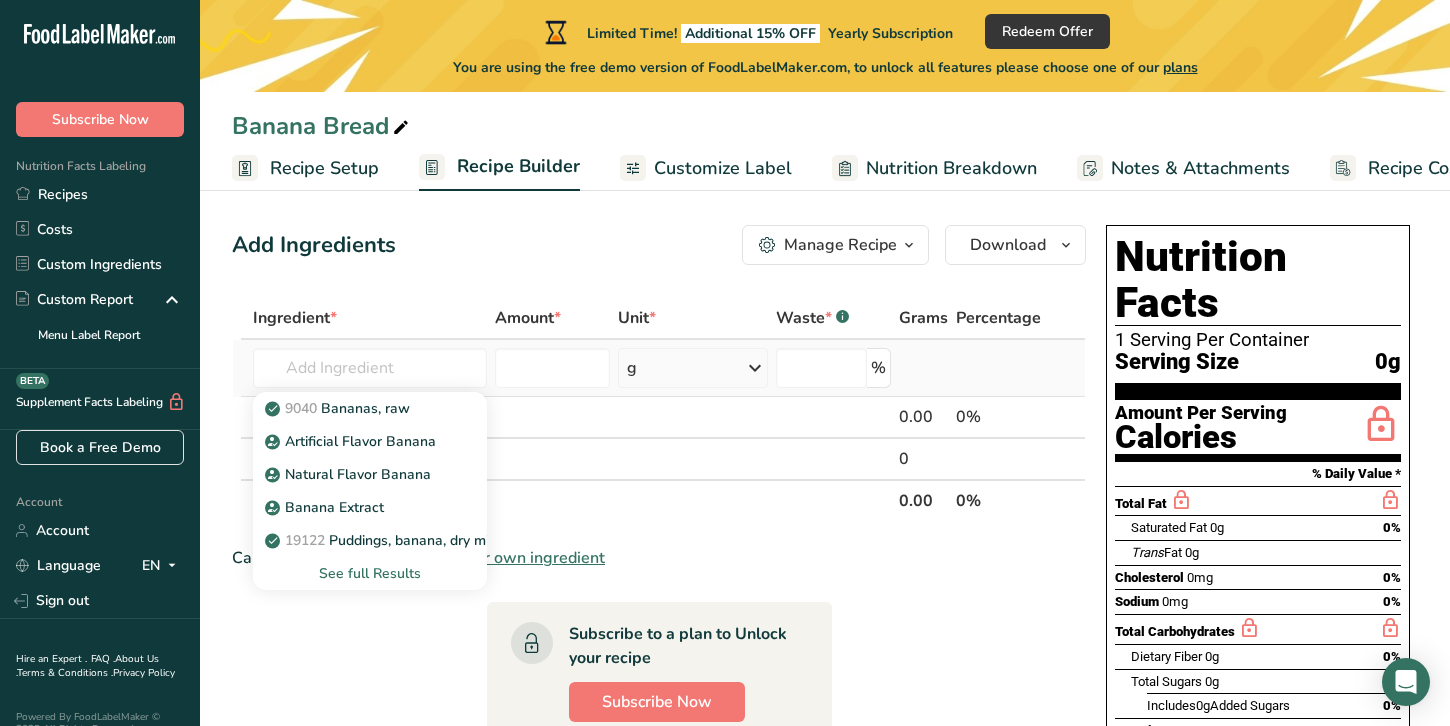 click on "See full Results" at bounding box center [370, 573] 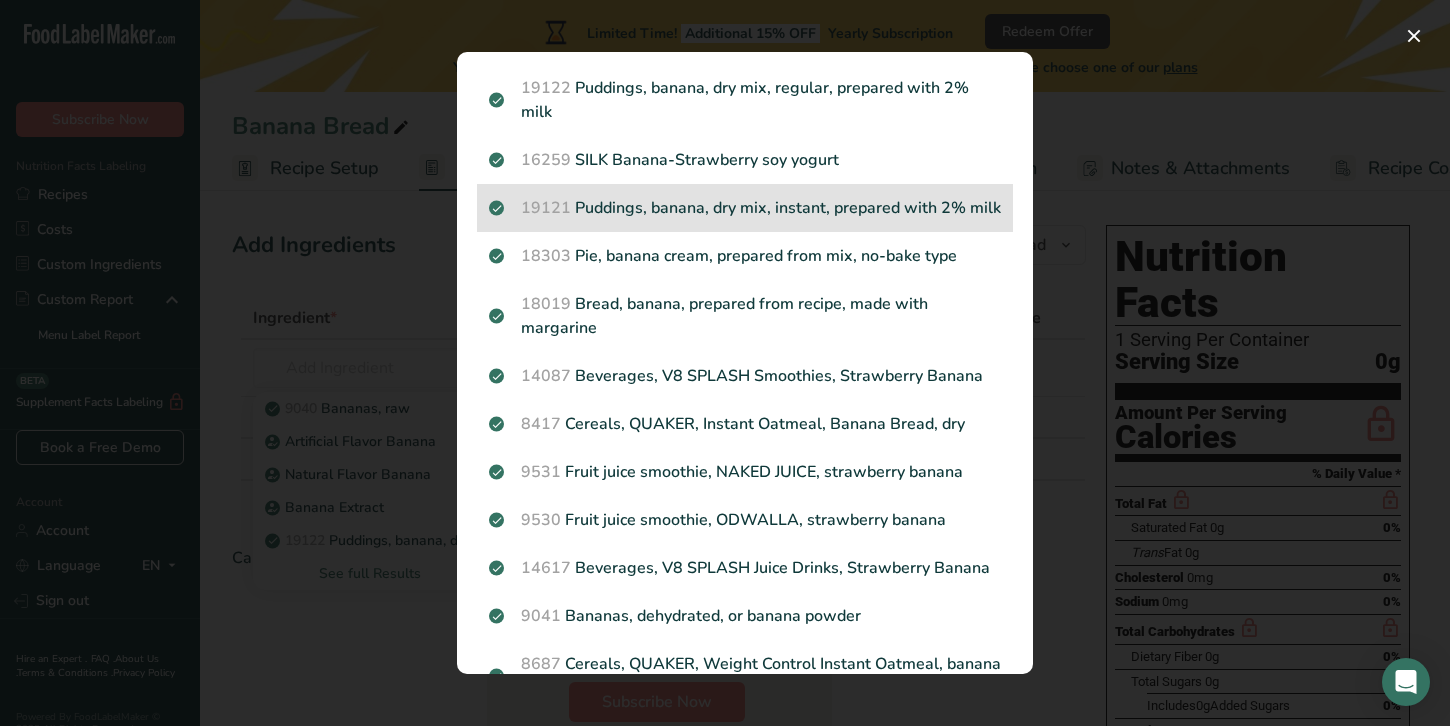 scroll, scrollTop: 0, scrollLeft: 0, axis: both 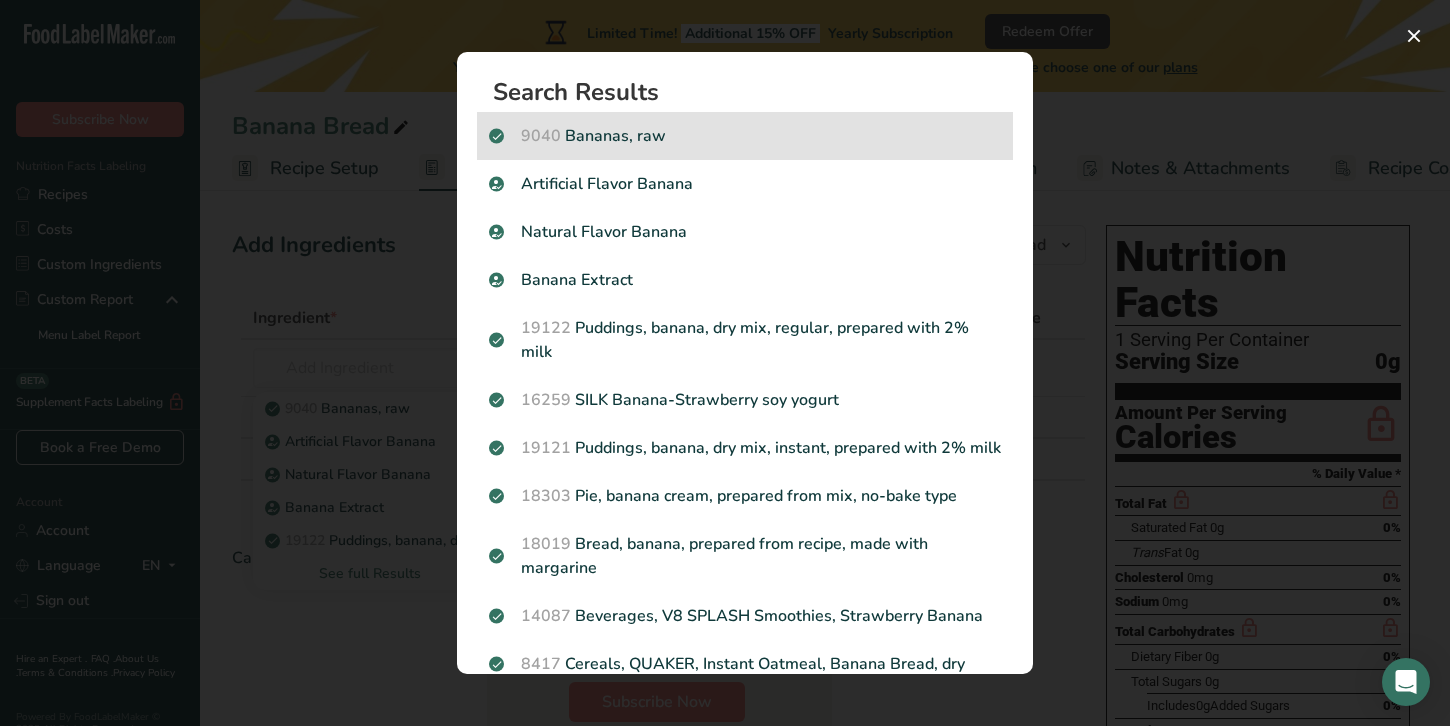 click on "9040
Bananas, raw" at bounding box center [745, 136] 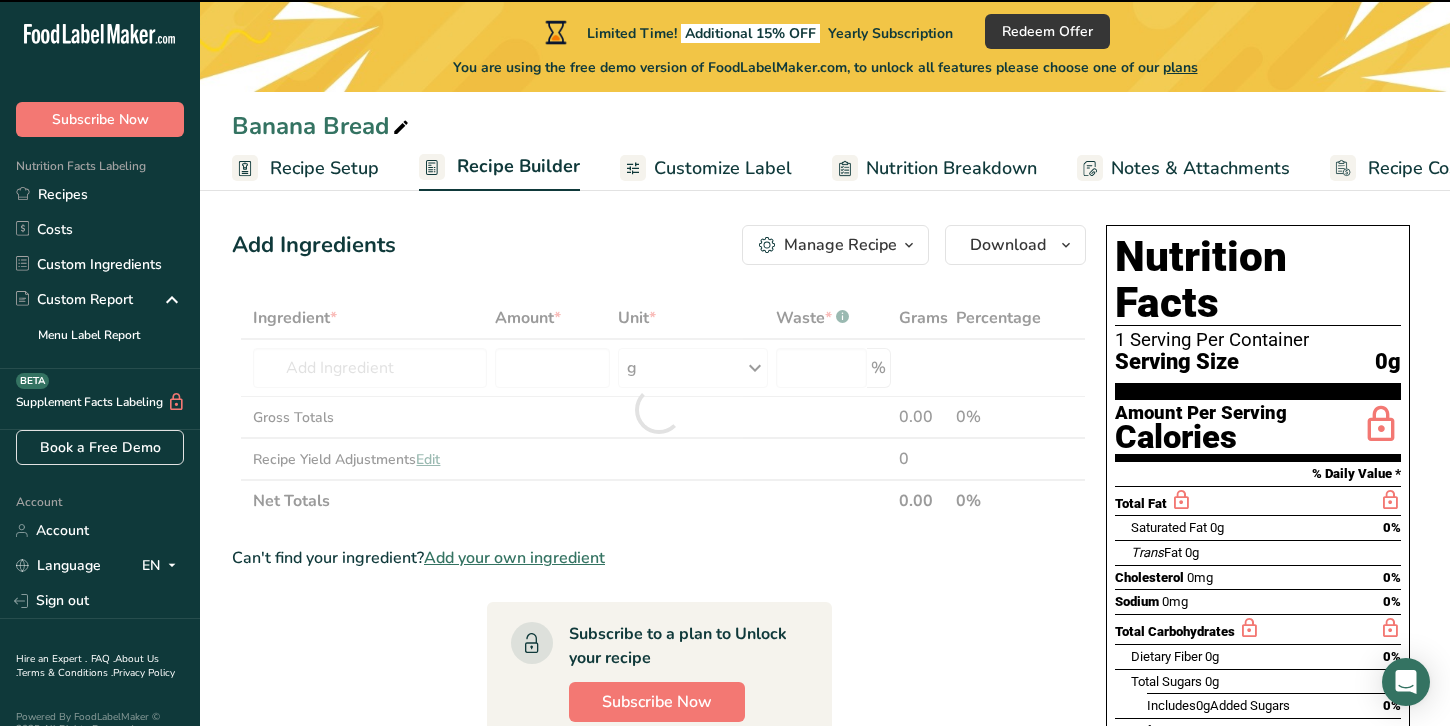 type on "0" 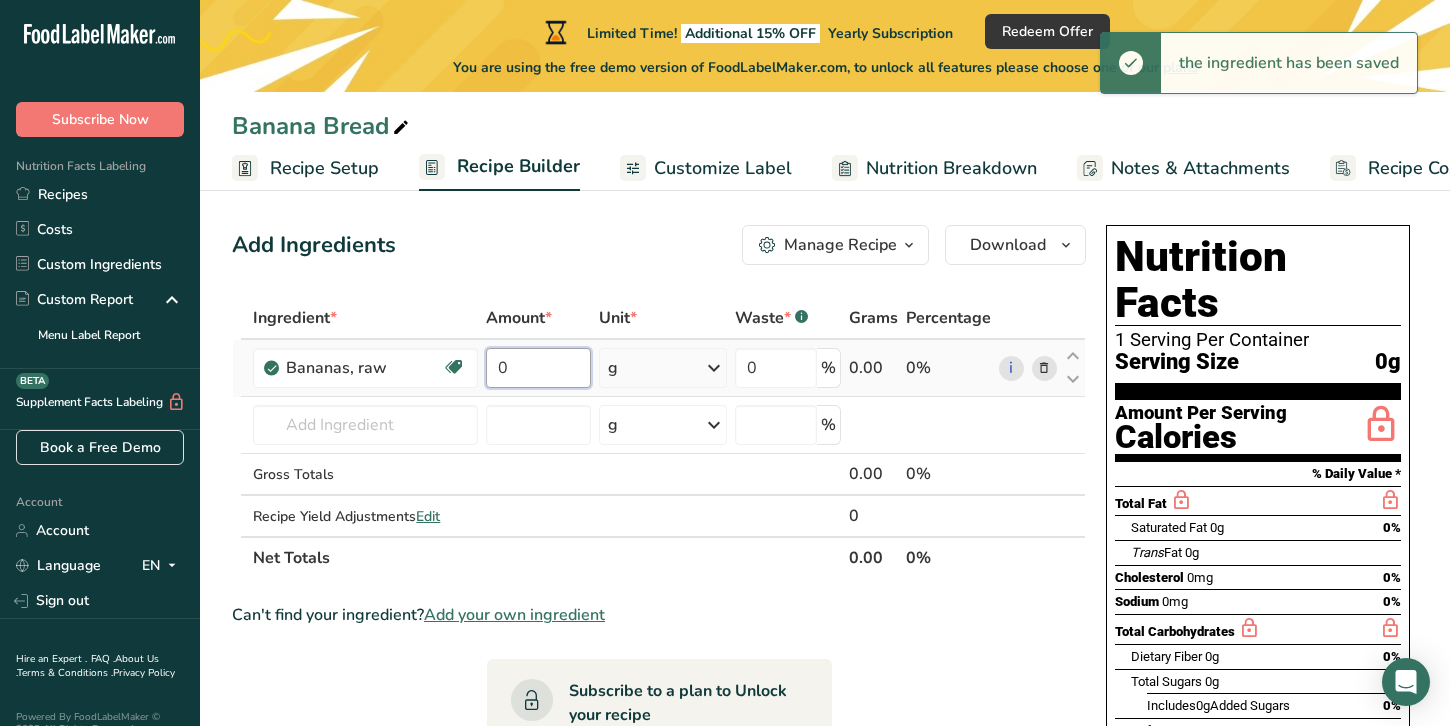 click on "0" at bounding box center [538, 368] 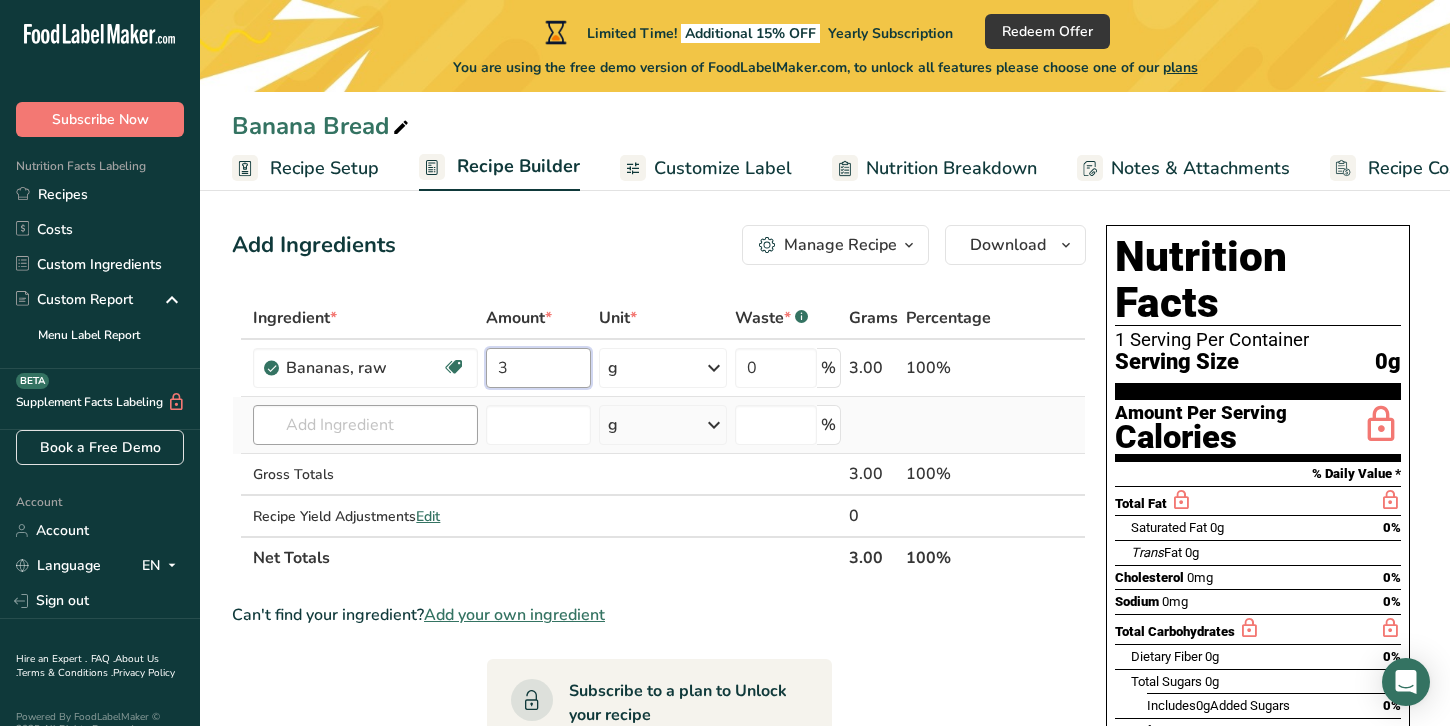 type on "3" 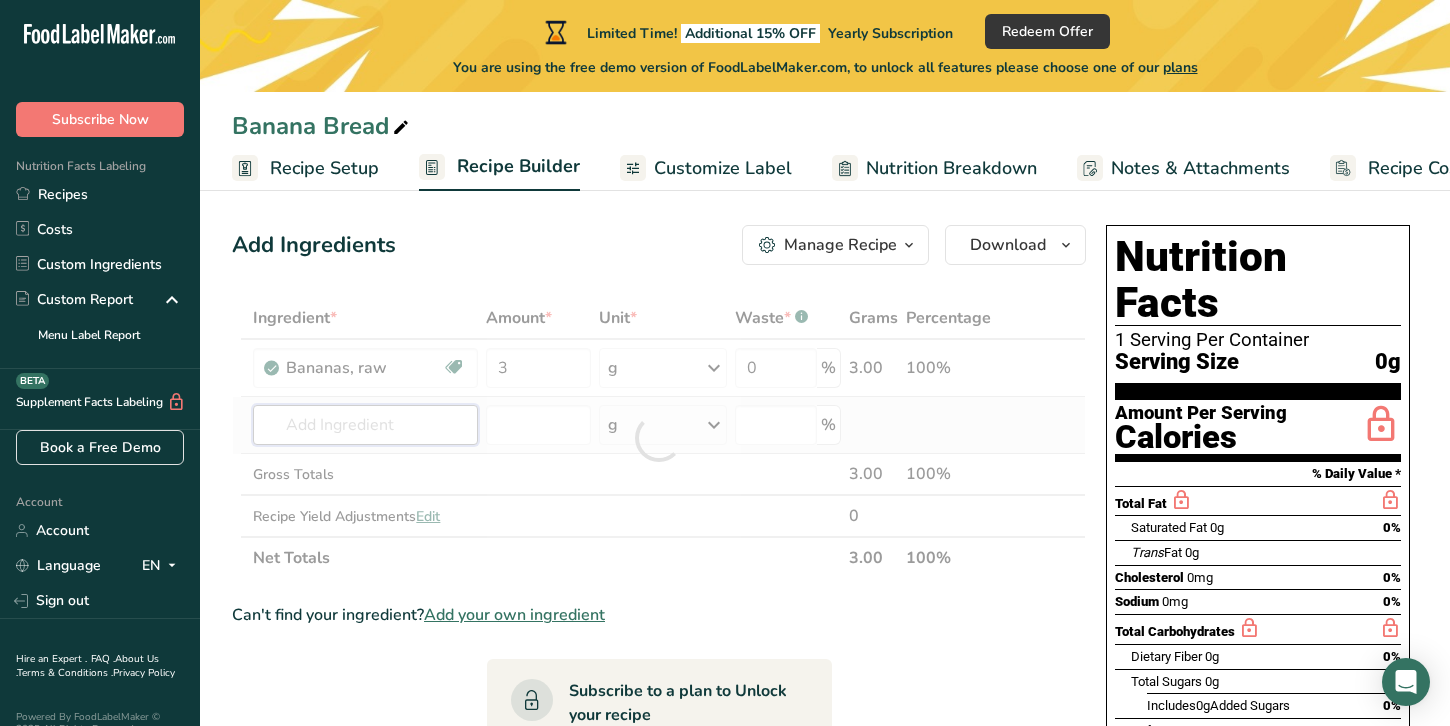 click on "Ingredient *
Amount *
Unit *
Waste *   .a-a{fill:#347362;}.b-a{fill:#fff;}          Grams
Percentage
Bananas, raw
Dairy free
Gluten free
Vegan
Vegetarian
Soy free
3
g
Portions
1 cup, mashed
1 cup, sliced
1 extra small (less than 6" long)
See more
Weight Units
g
kg
mg
See more
Volume Units
l
Volume units require a density conversion. If you know your ingredient's density enter it below. Otherwise, click on "RIA" our AI Regulatory bot - she will be able to help you
lb/ft3
g/cm3
Confirm" at bounding box center (659, 438) 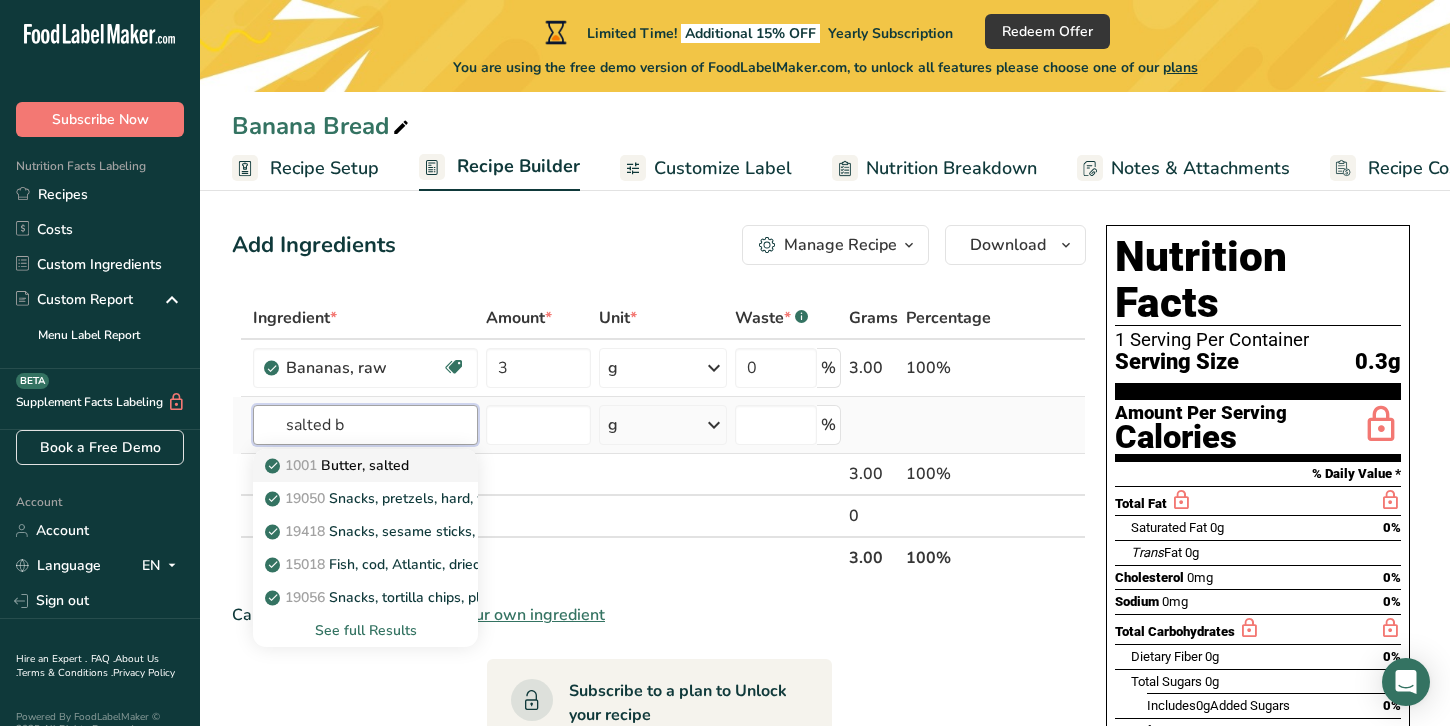 type on "salted b" 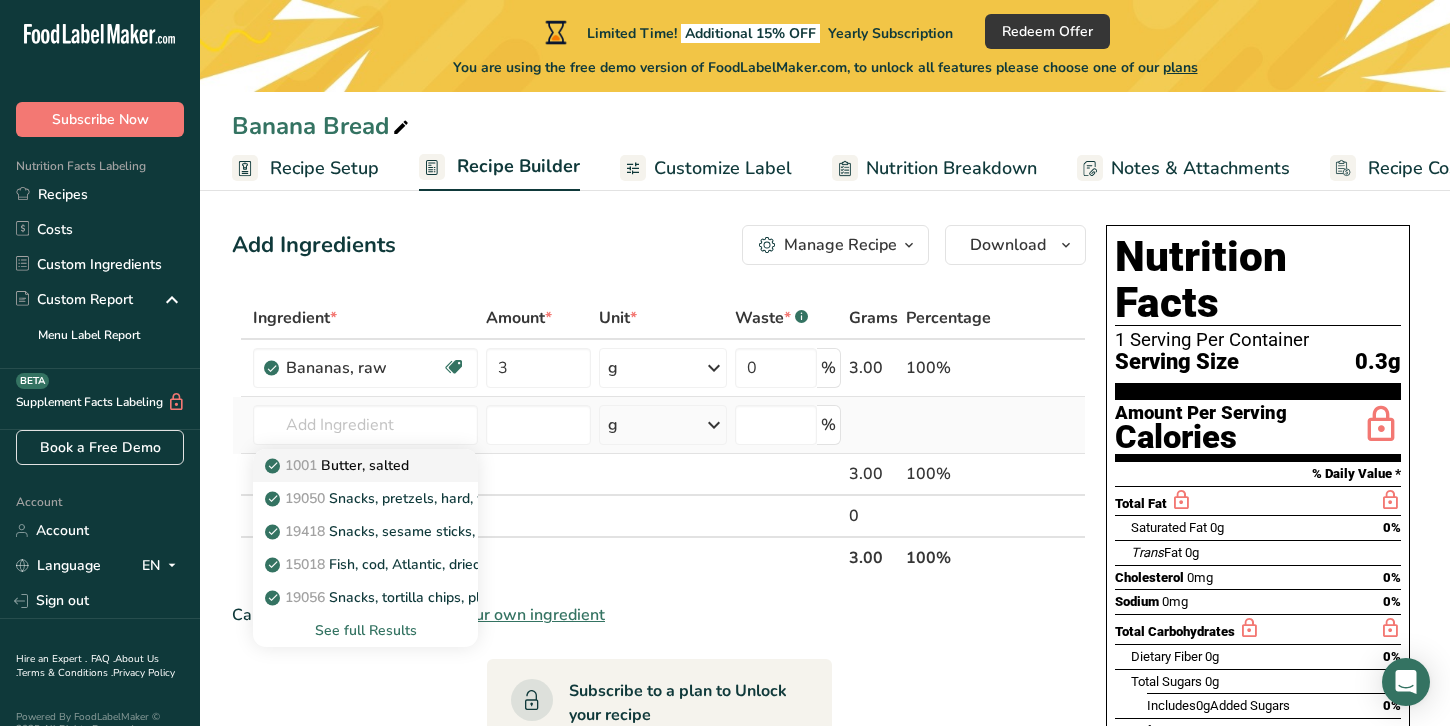 click on "1001
Butter, salted" at bounding box center [339, 465] 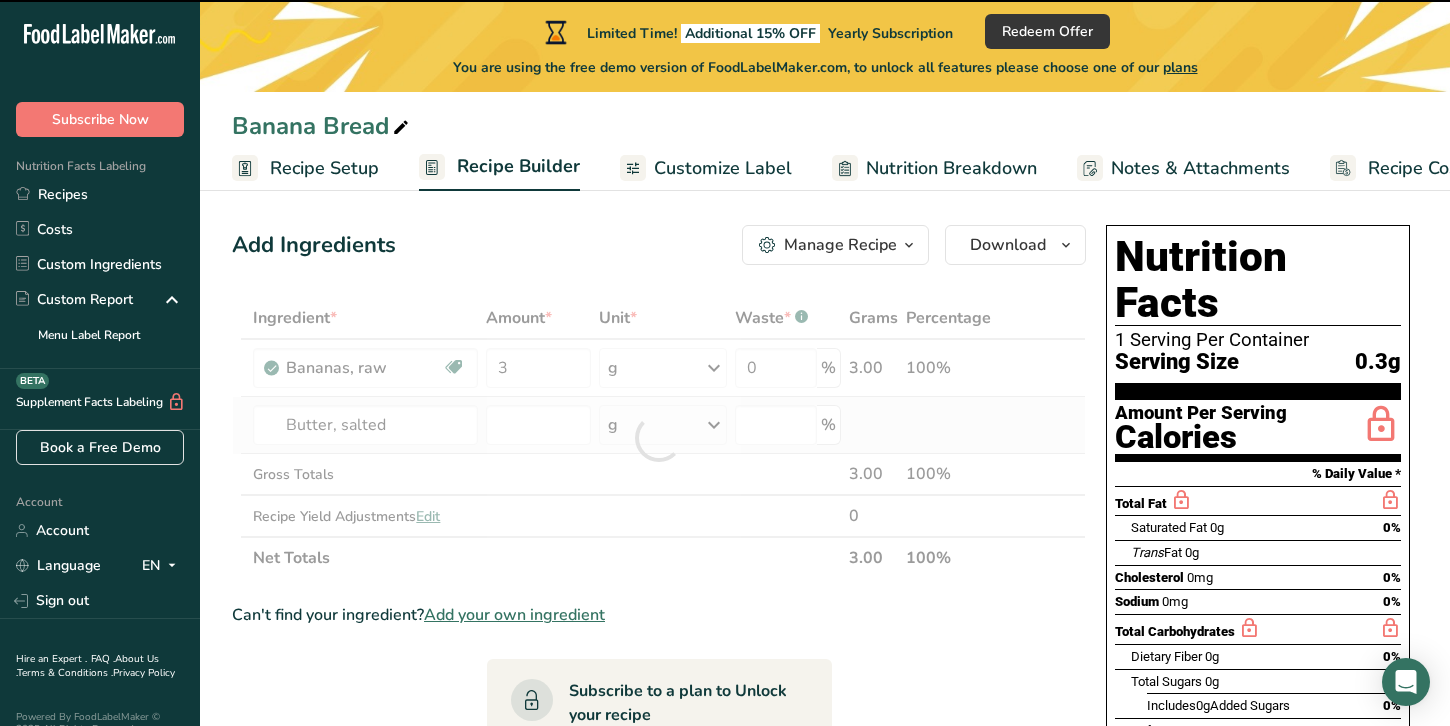 type on "0" 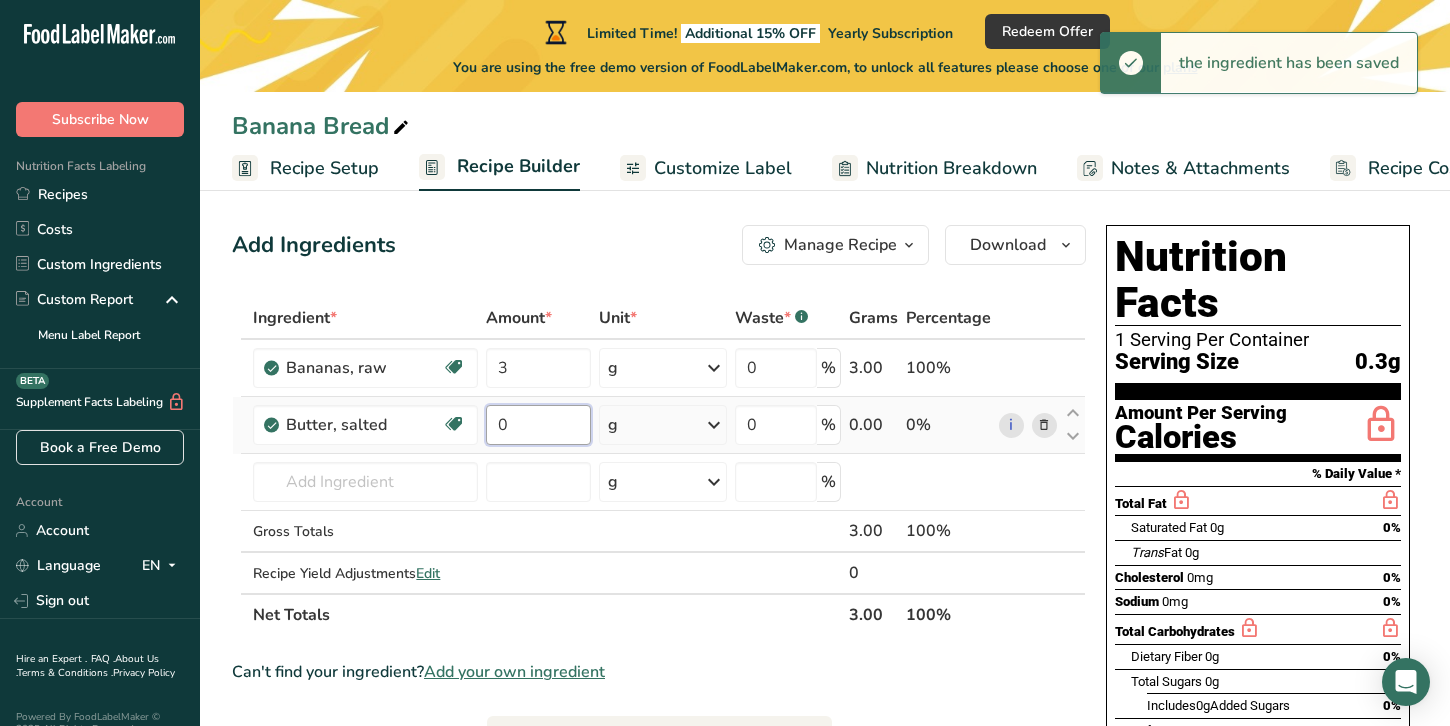 click on "0" at bounding box center (538, 425) 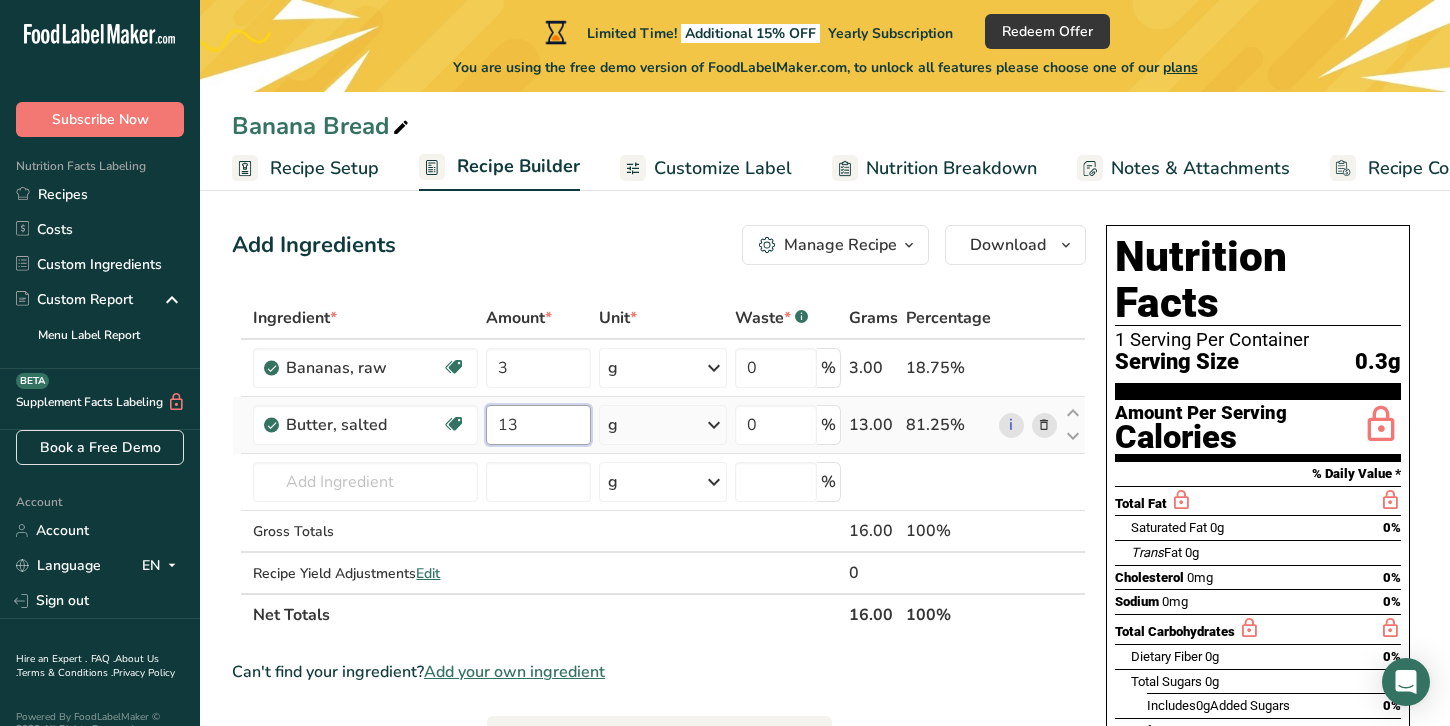 type on "1" 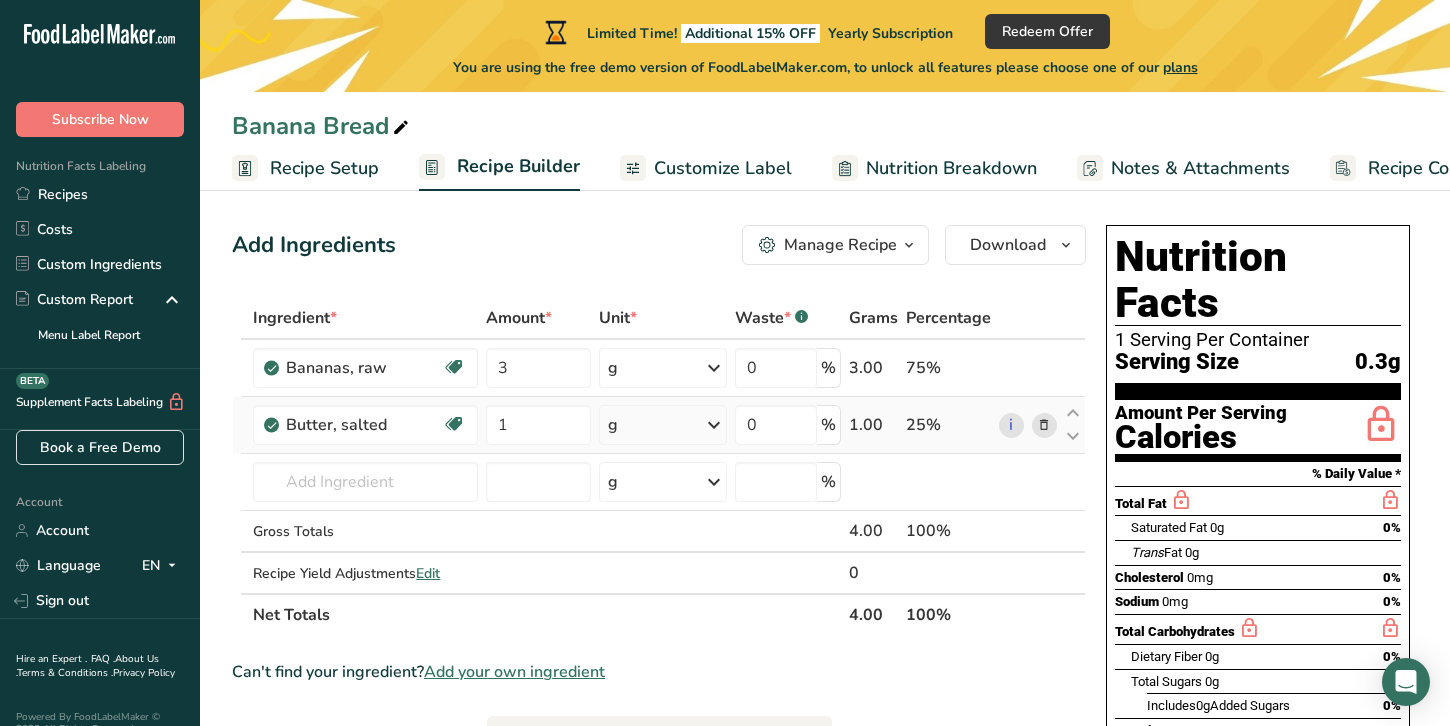 click on "Ingredient *
Amount *
Unit *
Waste *   .a-a{fill:#347362;}.b-a{fill:#fff;}          Grams
Percentage
Bananas, raw
Dairy free
Gluten free
Vegan
Vegetarian
Soy free
3
g
Portions
1 cup, mashed
1 cup, sliced
1 extra small (less than 6" long)
See more
Weight Units
g
kg
mg
See more
Volume Units
l
Volume units require a density conversion. If you know your ingredient's density enter it below. Otherwise, click on "RIA" our AI Regulatory bot - she will be able to help you
lb/ft3
g/cm3
Confirm" at bounding box center [659, 466] 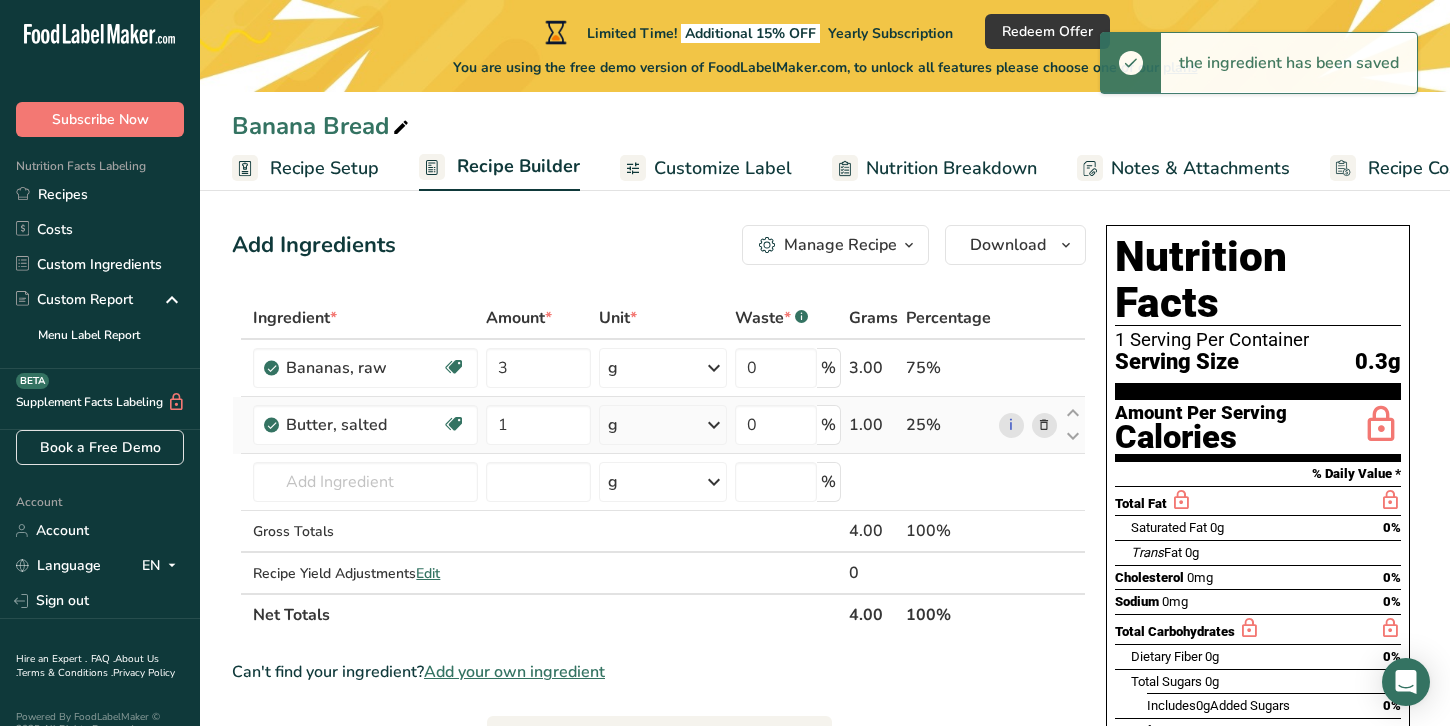click at bounding box center [714, 425] 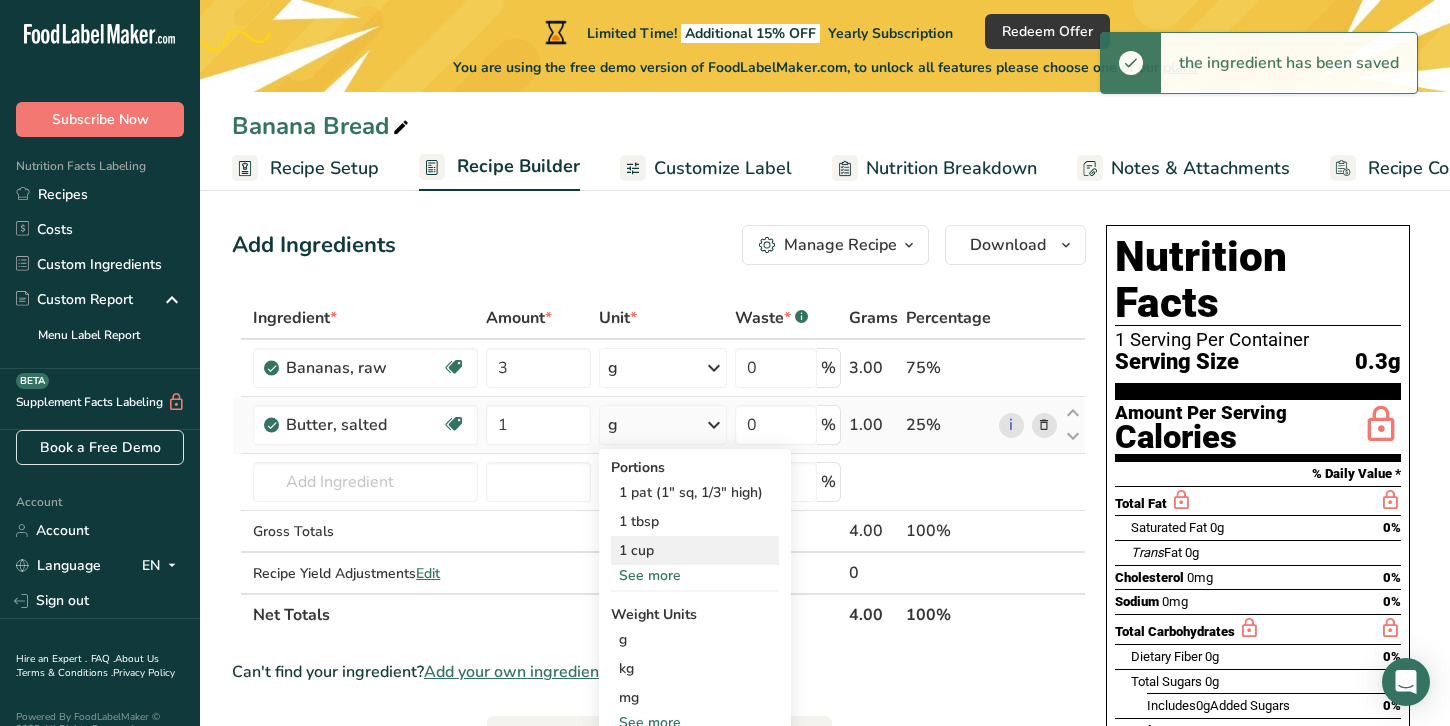click on "1 cup" at bounding box center [695, 550] 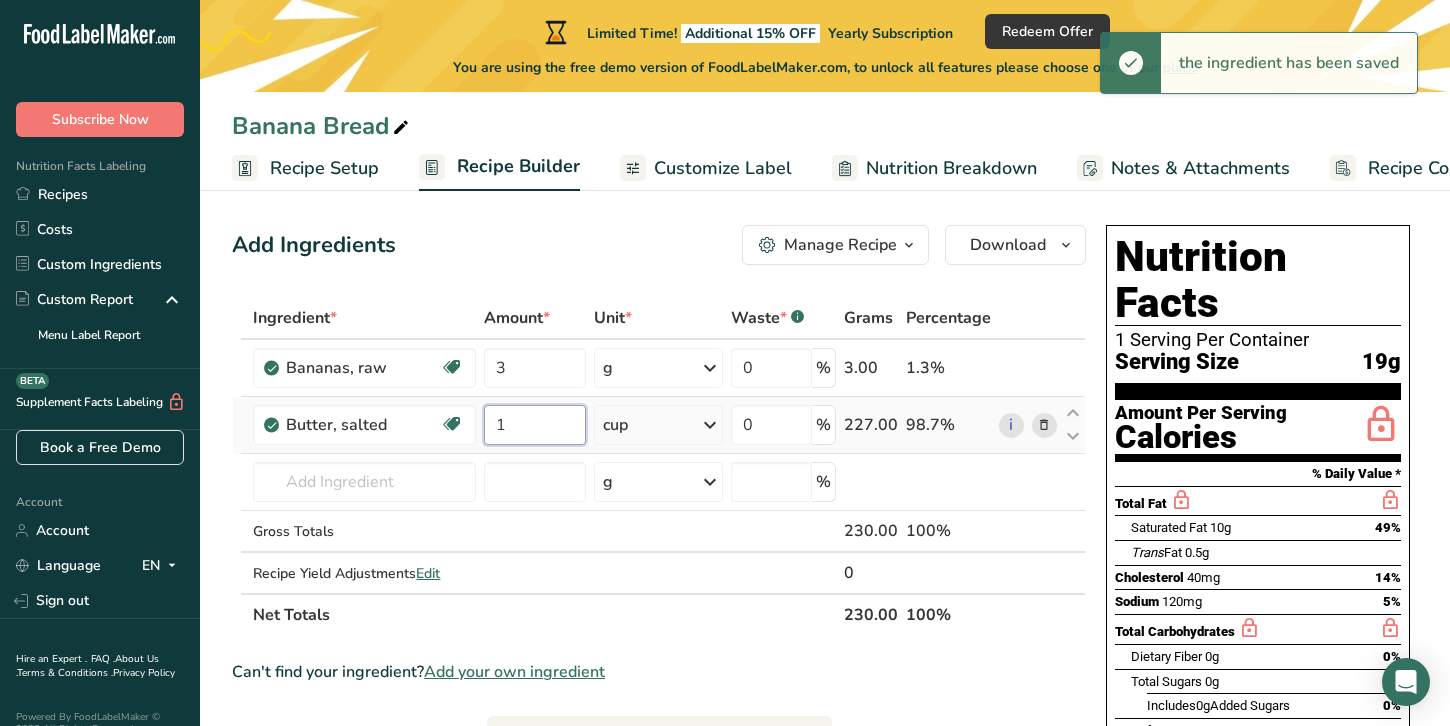 click on "1" at bounding box center [535, 425] 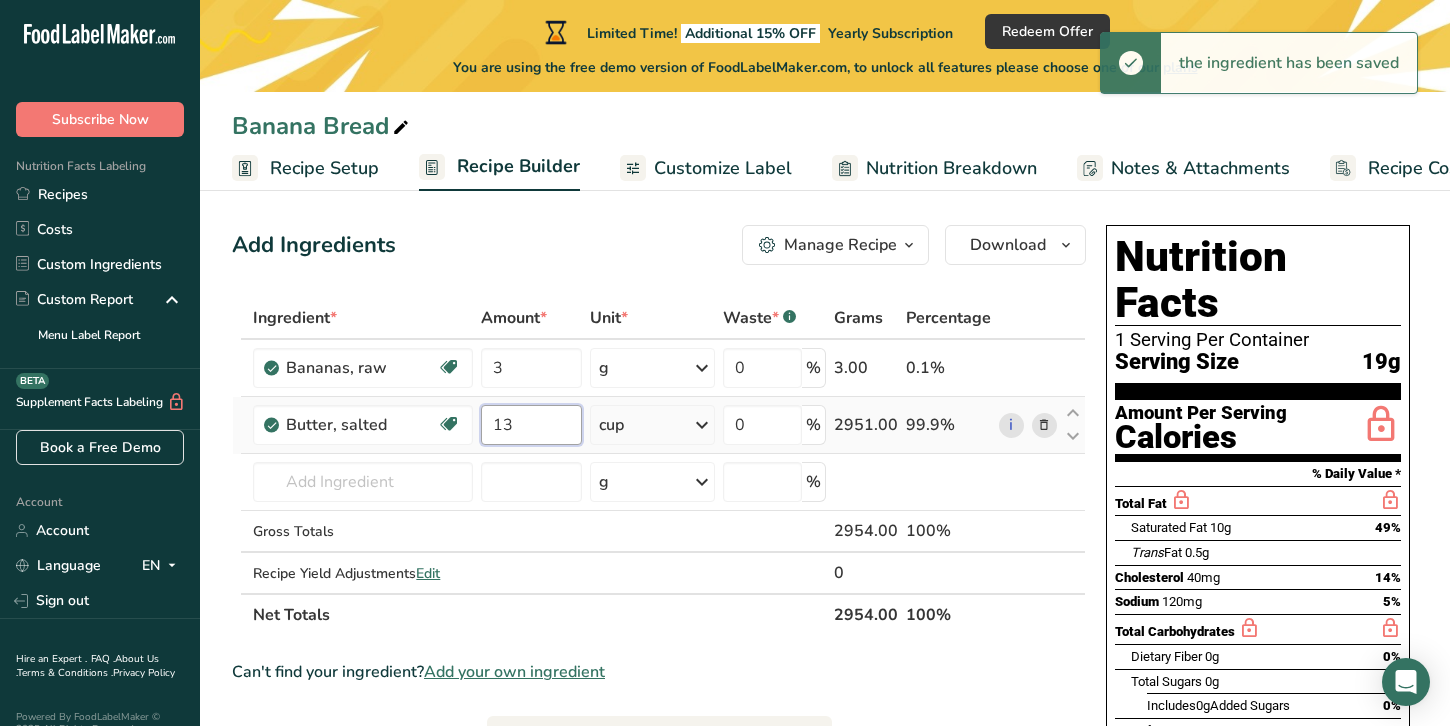 type on "1" 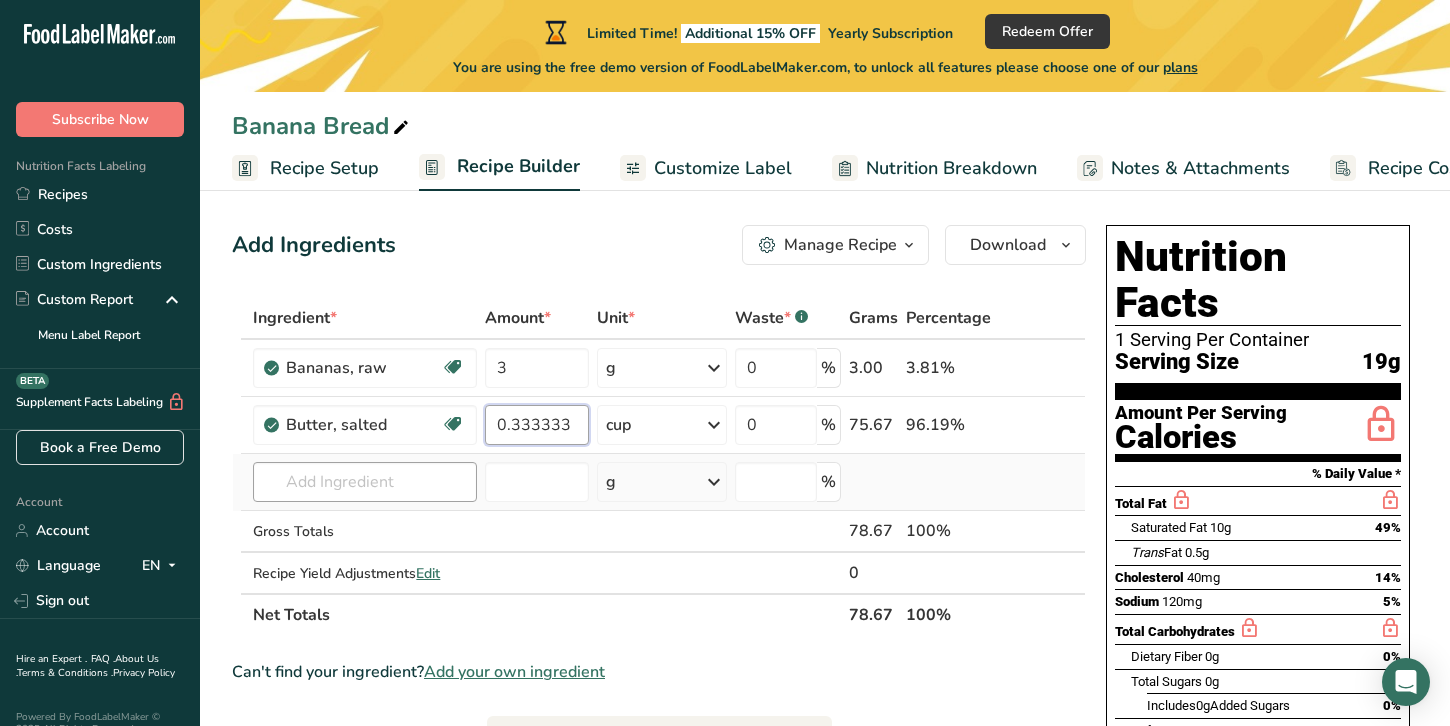type on "0.333333" 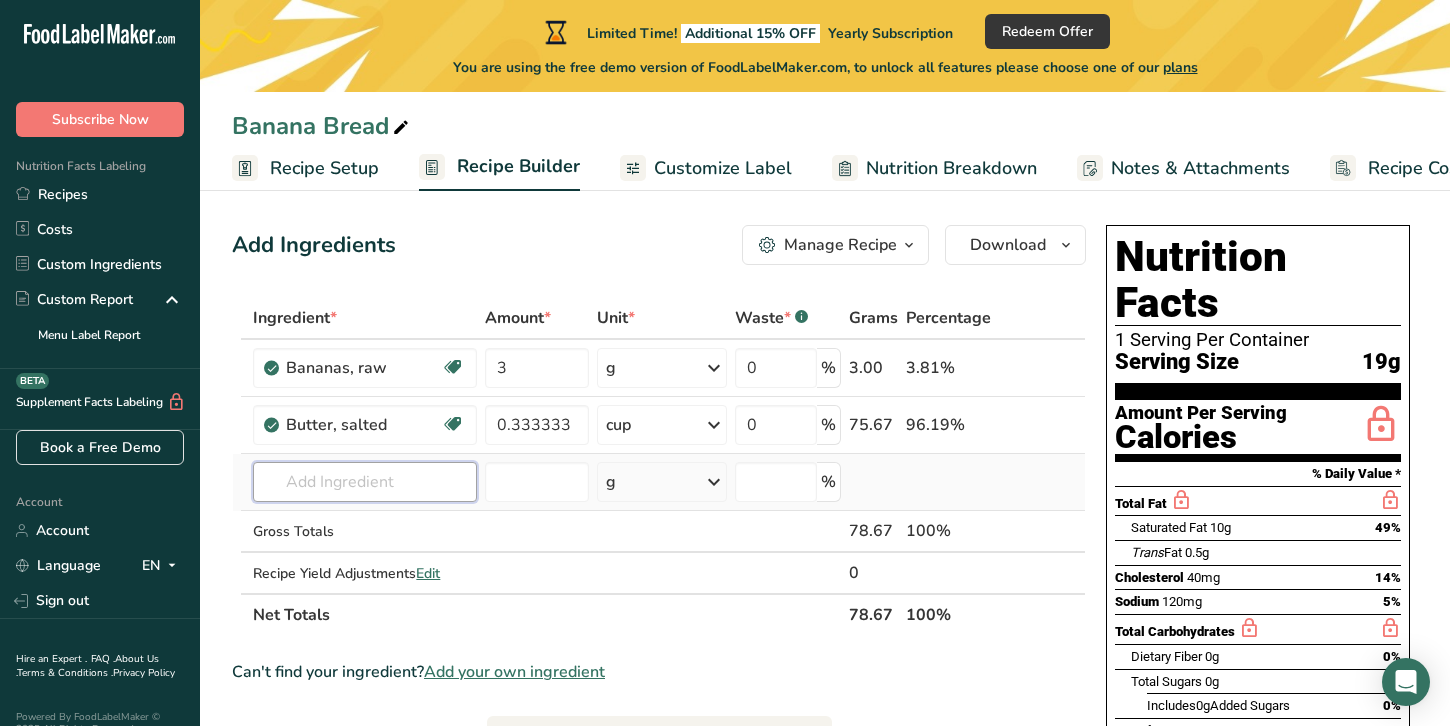 click on "Ingredient *
Amount *
Unit *
Waste *   .a-a{fill:#347362;}.b-a{fill:#fff;}          Grams
Percentage
Bananas, raw
Dairy free
Gluten free
Vegan
Vegetarian
Soy free
3
g
Portions
1 cup, mashed
1 cup, sliced
1 extra small (less than 6" long)
See more
Weight Units
g
kg
mg
See more
Volume Units
l
Volume units require a density conversion. If you know your ingredient's density enter it below. Otherwise, click on "RIA" our AI Regulatory bot - she will be able to help you
lb/ft3
g/cm3
Confirm" at bounding box center (659, 466) 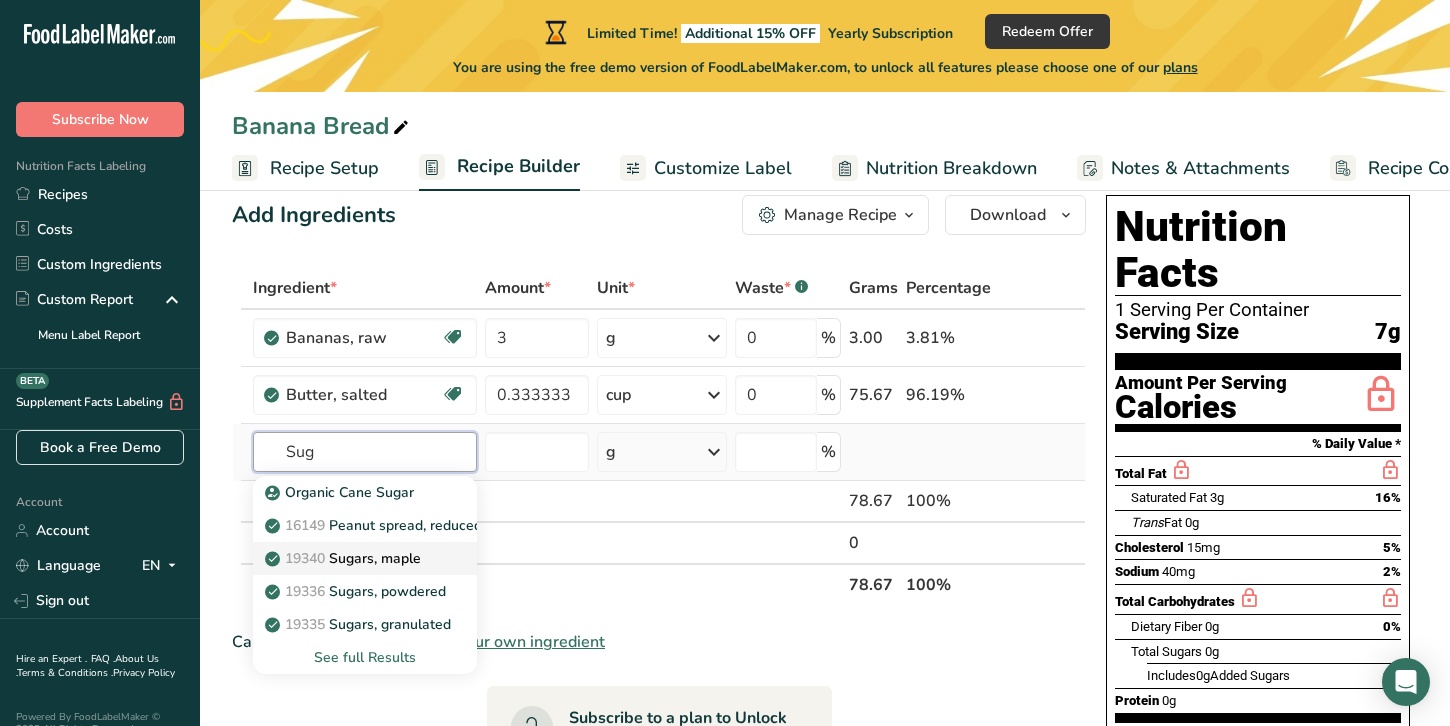 scroll, scrollTop: 47, scrollLeft: 0, axis: vertical 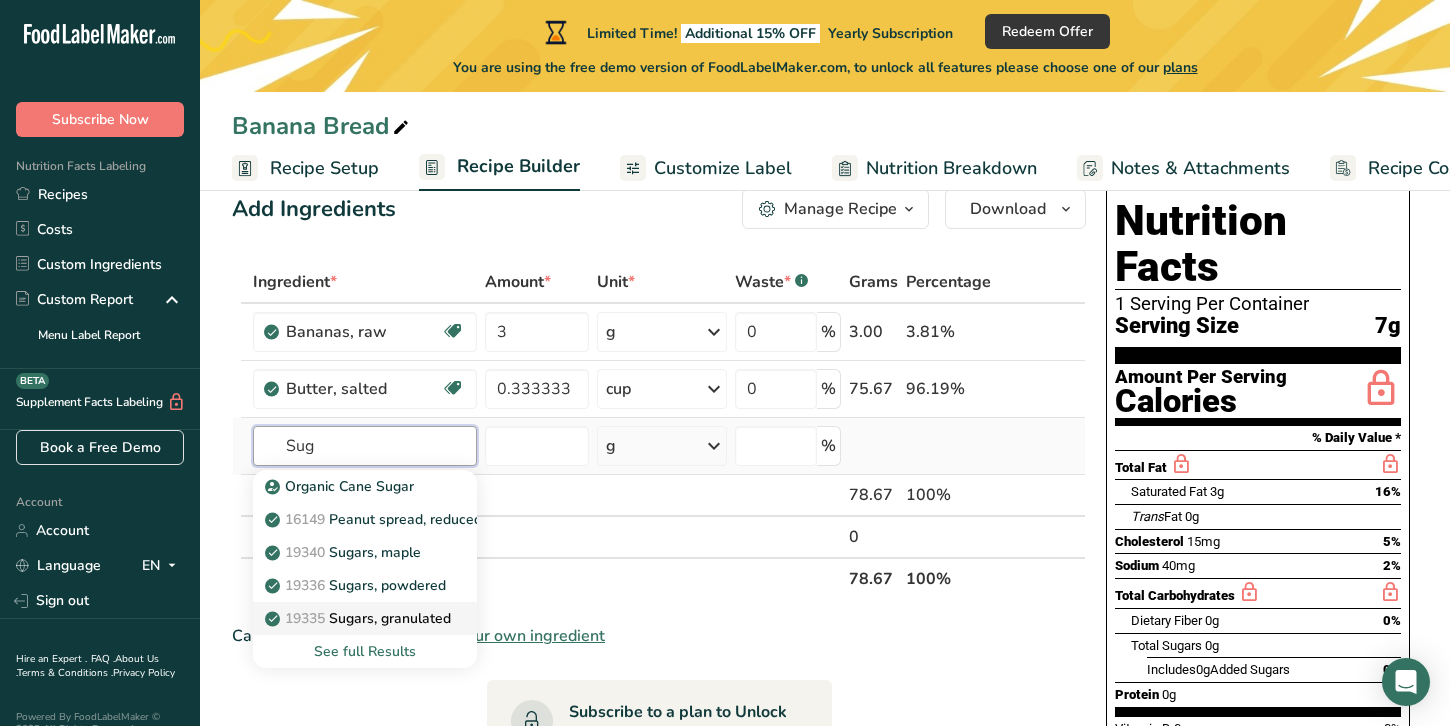 type on "Sug" 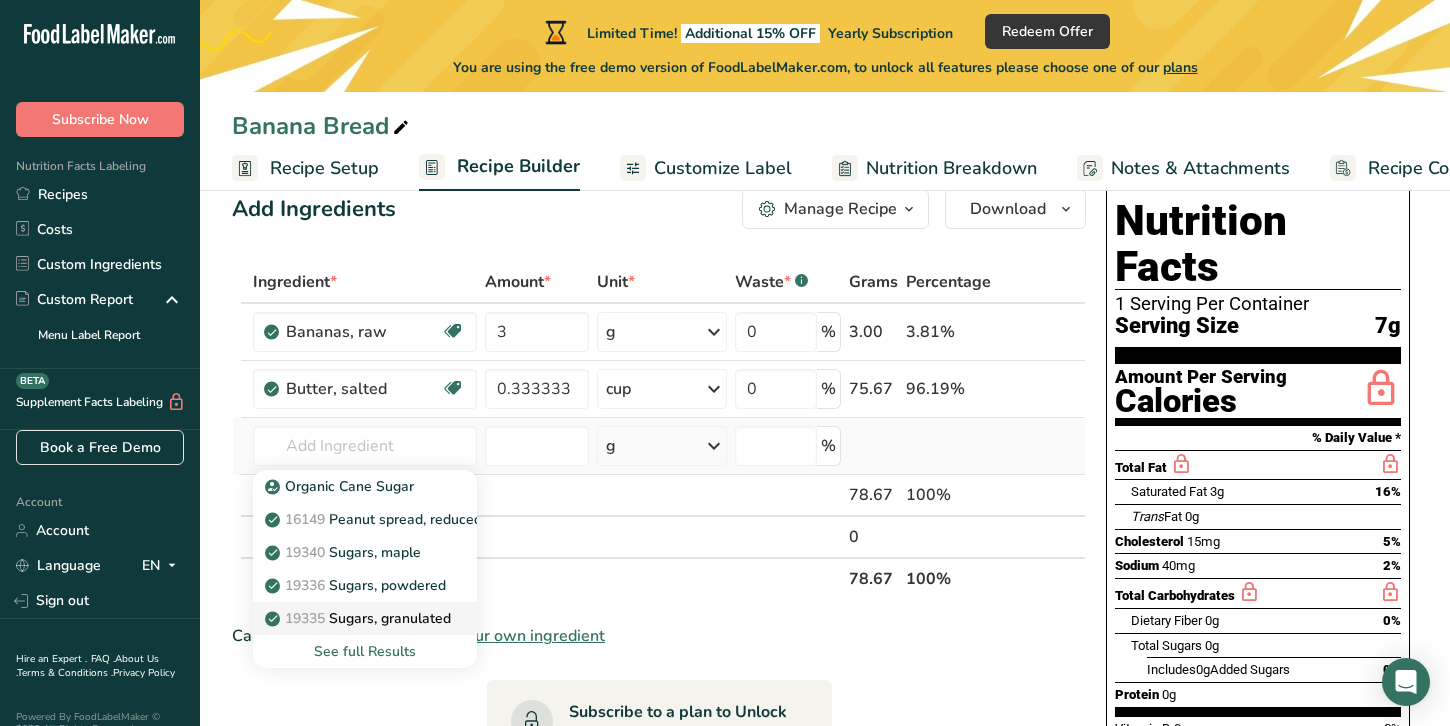 click on "19335
Sugars, granulated" at bounding box center [360, 618] 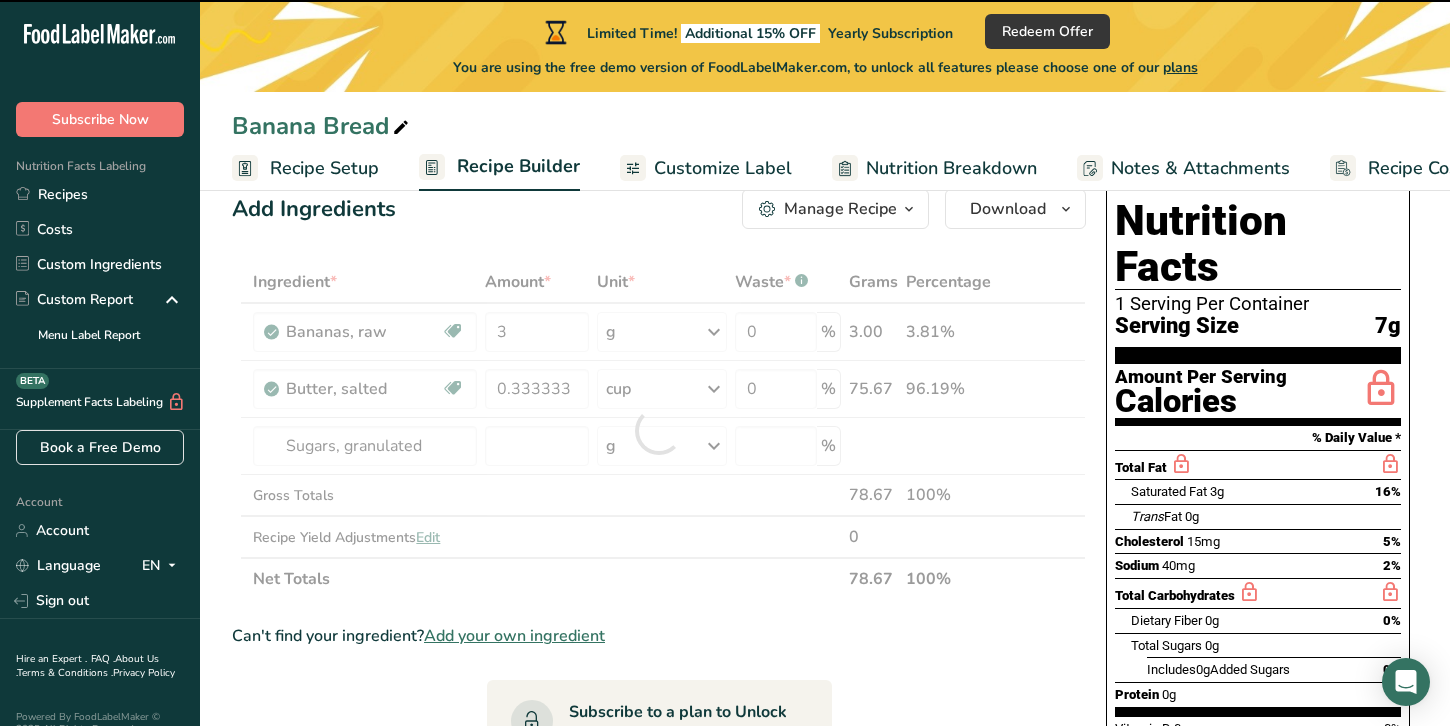 type on "0" 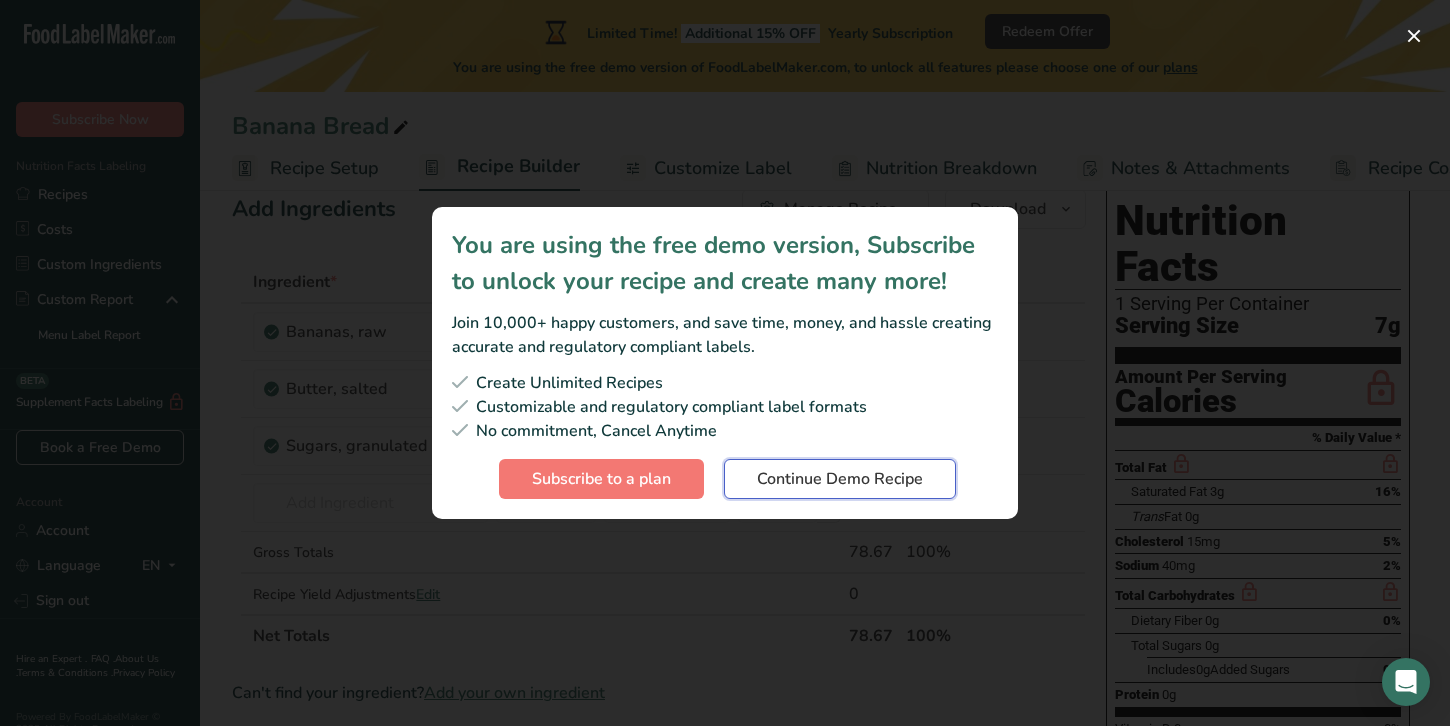 click on "Continue Demo Recipe" at bounding box center [840, 479] 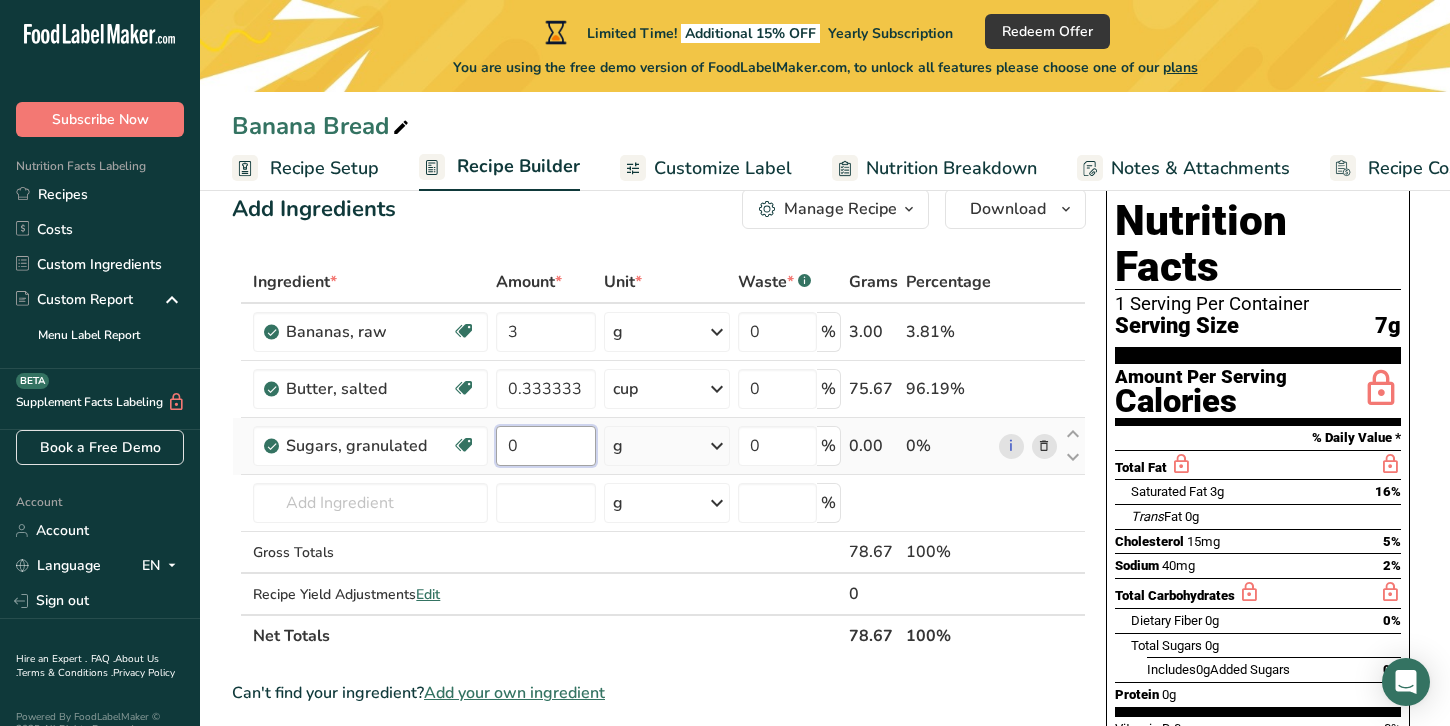click on "0" at bounding box center [546, 446] 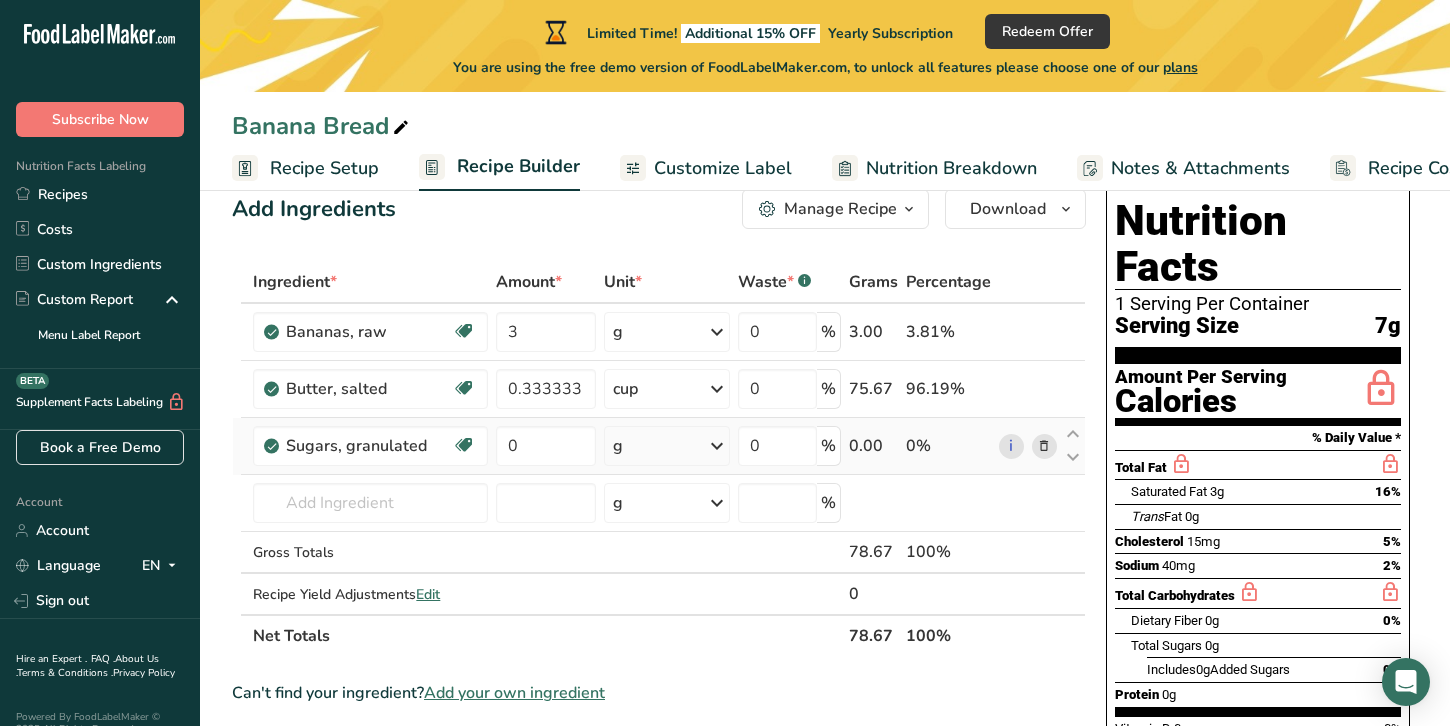 click on "Ingredient *
Amount *
Unit *
Waste *   .a-a{fill:#347362;}.b-a{fill:#fff;}          Grams
Percentage
Bananas, raw
Dairy free
Gluten free
Vegan
Vegetarian
Soy free
3
g
Portions
1 cup, mashed
1 cup, sliced
1 extra small (less than 6" long)
See more
Weight Units
g
kg
mg
See more
Volume Units
l
Volume units require a density conversion. If you know your ingredient's density enter it below. Otherwise, click on "RIA" our AI Regulatory bot - she will be able to help you
lb/ft3
g/cm3
Confirm" at bounding box center [659, 459] 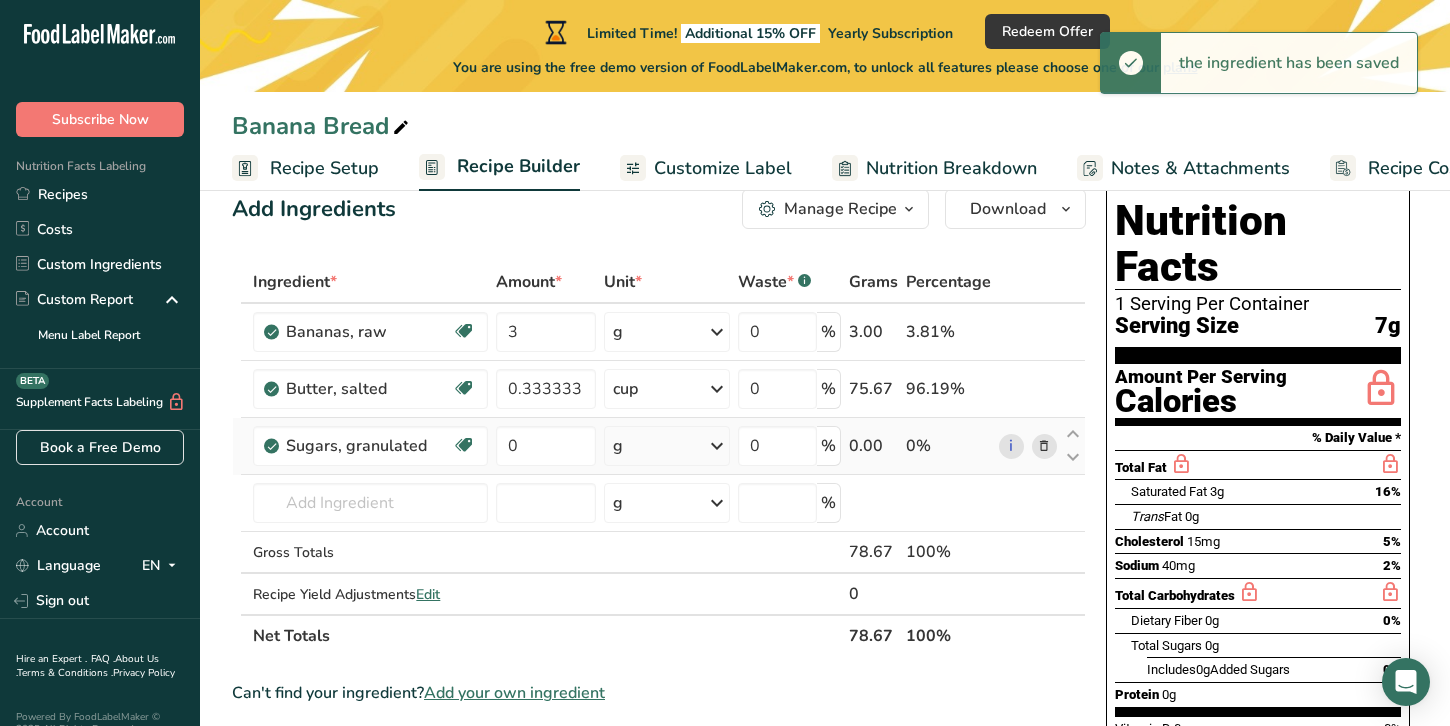 click at bounding box center [717, 446] 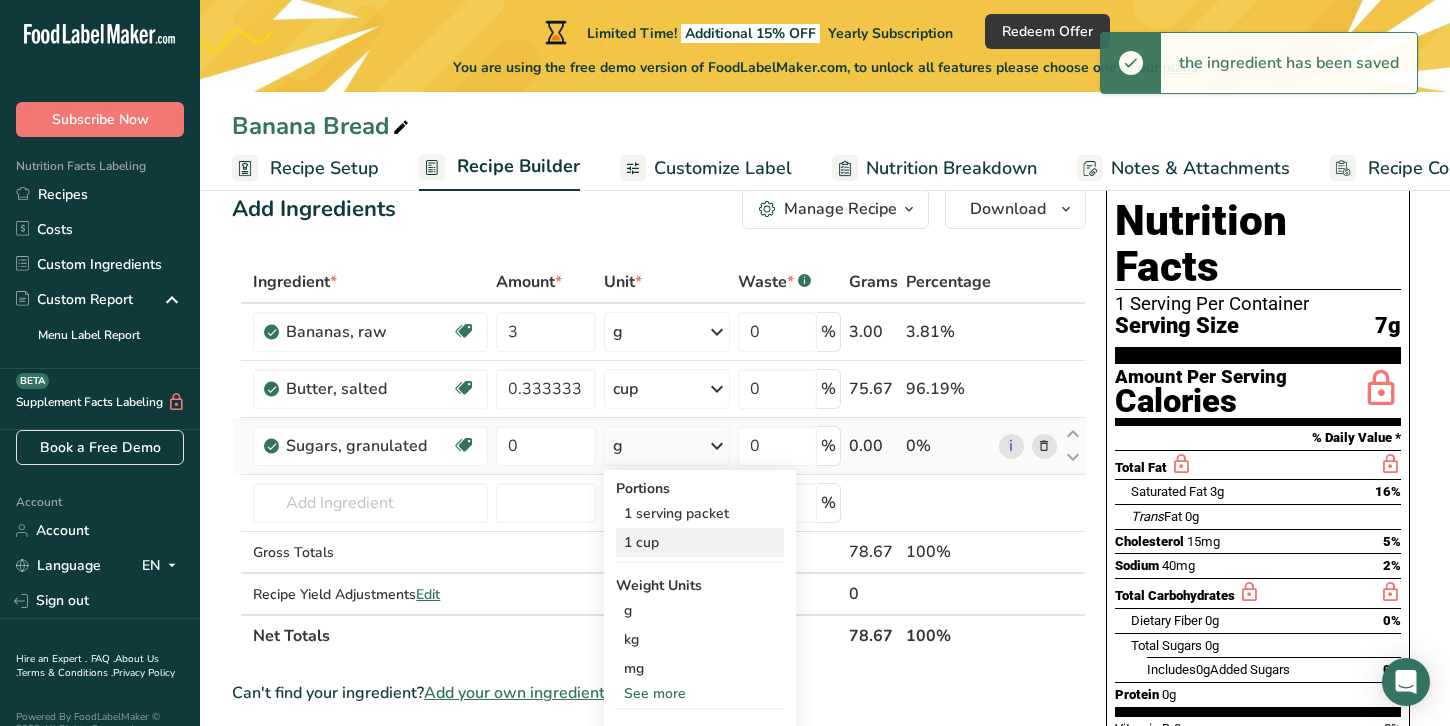 click on "1 cup" at bounding box center [700, 542] 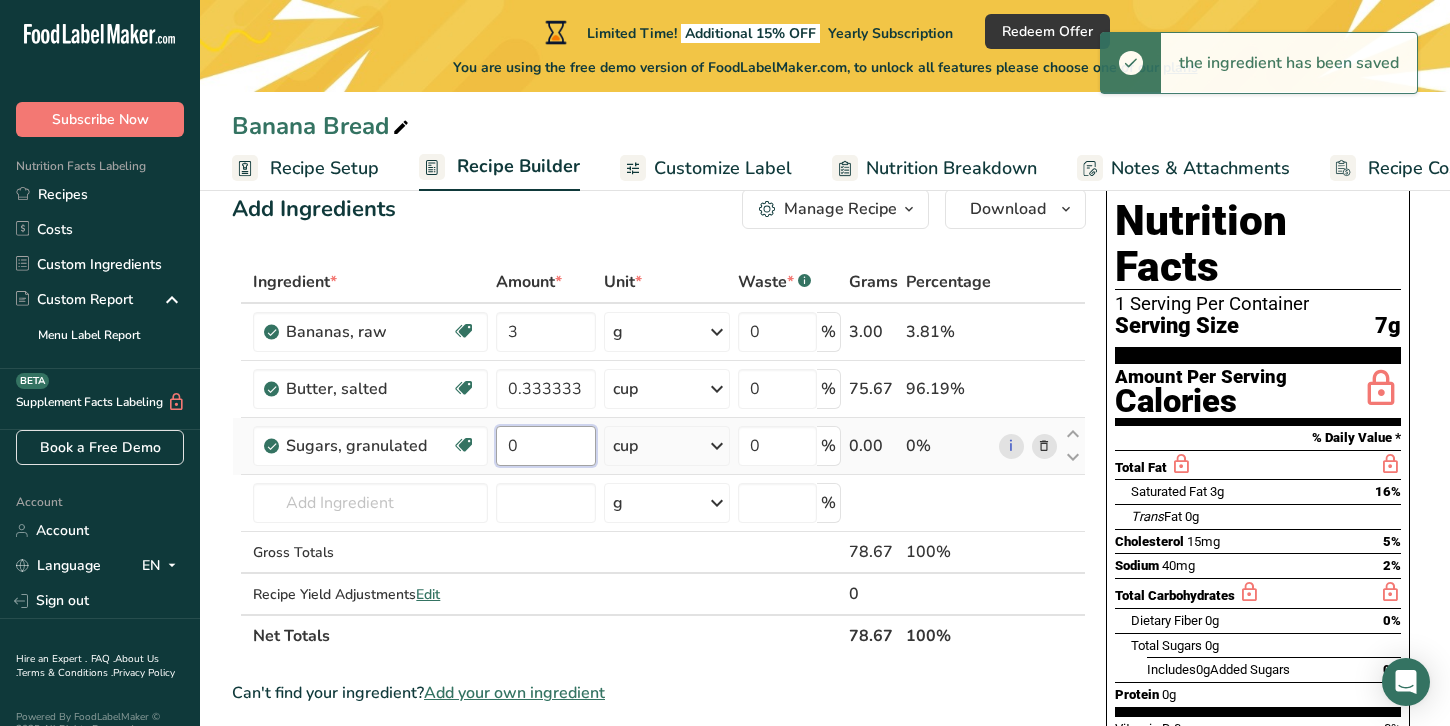 click on "0" at bounding box center (546, 446) 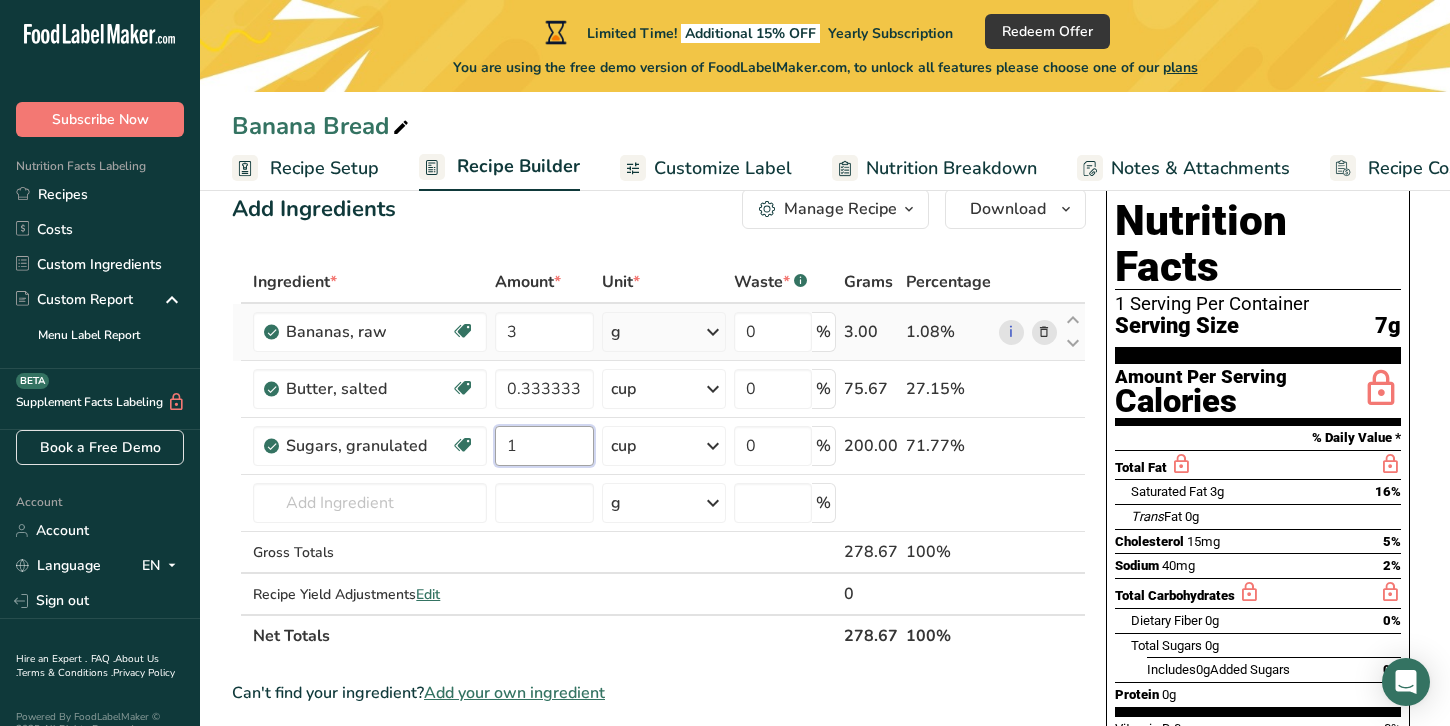 type on "1" 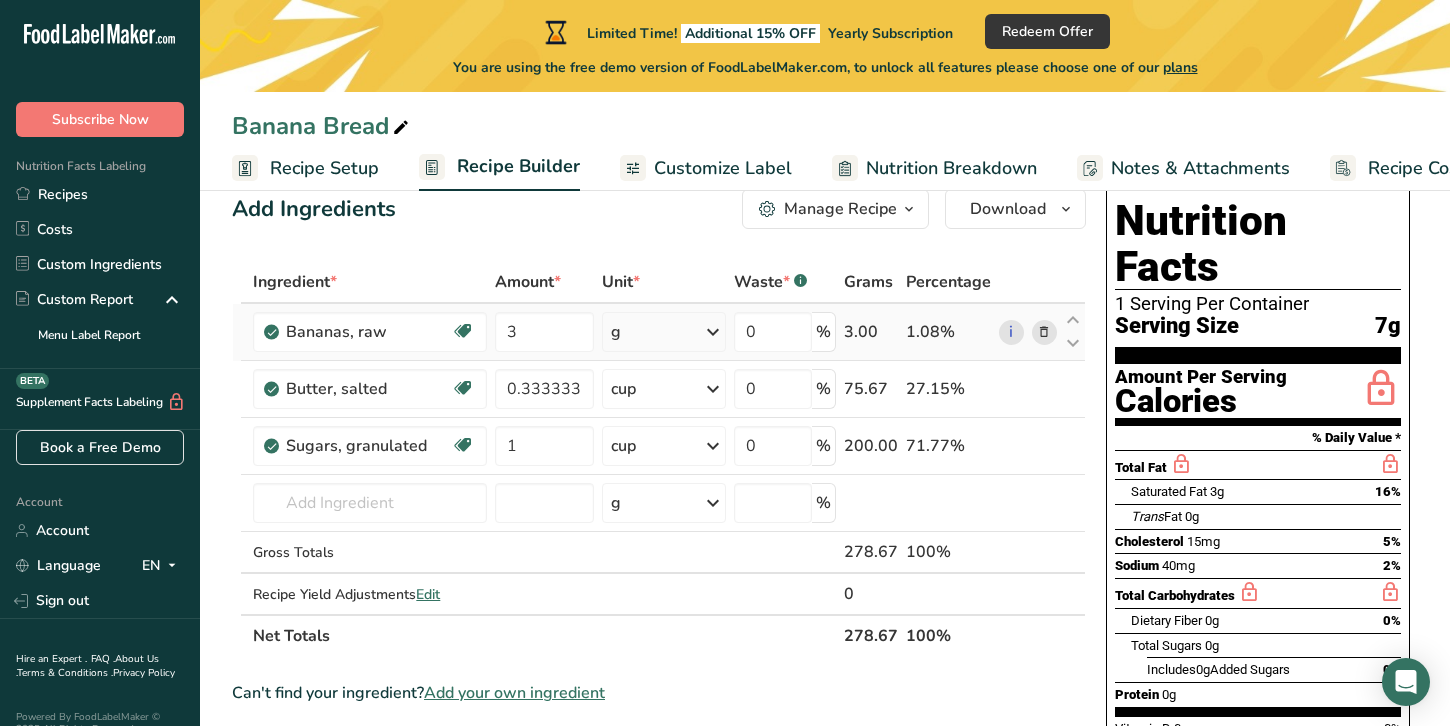 click on "Ingredient *
Amount *
Unit *
Waste *   .a-a{fill:#347362;}.b-a{fill:#fff;}          Grams
Percentage
Bananas, raw
Dairy free
Gluten free
Vegan
Vegetarian
Soy free
3
g
Portions
1 cup, mashed
1 cup, sliced
1 extra small (less than 6" long)
See more
Weight Units
g
kg
mg
See more
Volume Units
l
Volume units require a density conversion. If you know your ingredient's density enter it below. Otherwise, click on "RIA" our AI Regulatory bot - she will be able to help you
lb/ft3
g/cm3
Confirm" at bounding box center [659, 459] 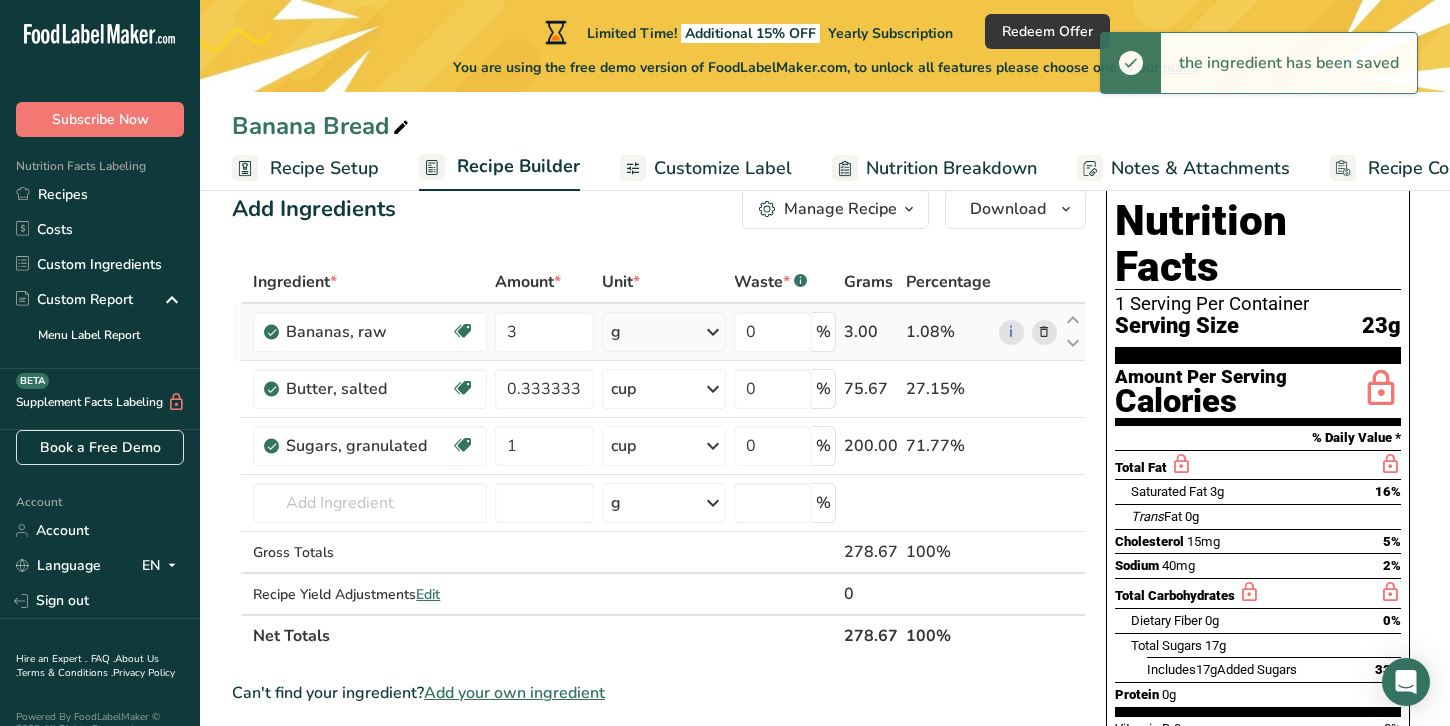 click at bounding box center (713, 332) 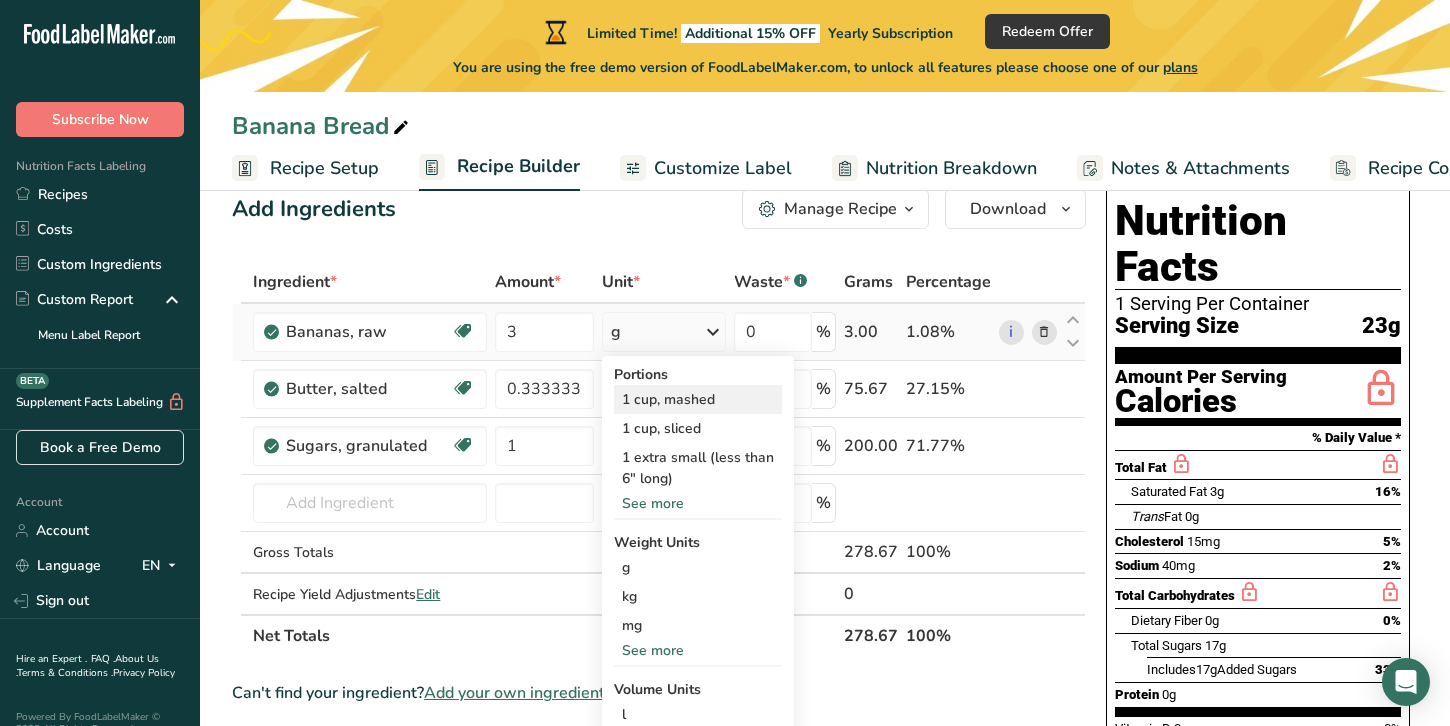 click on "1 cup, mashed" at bounding box center (698, 399) 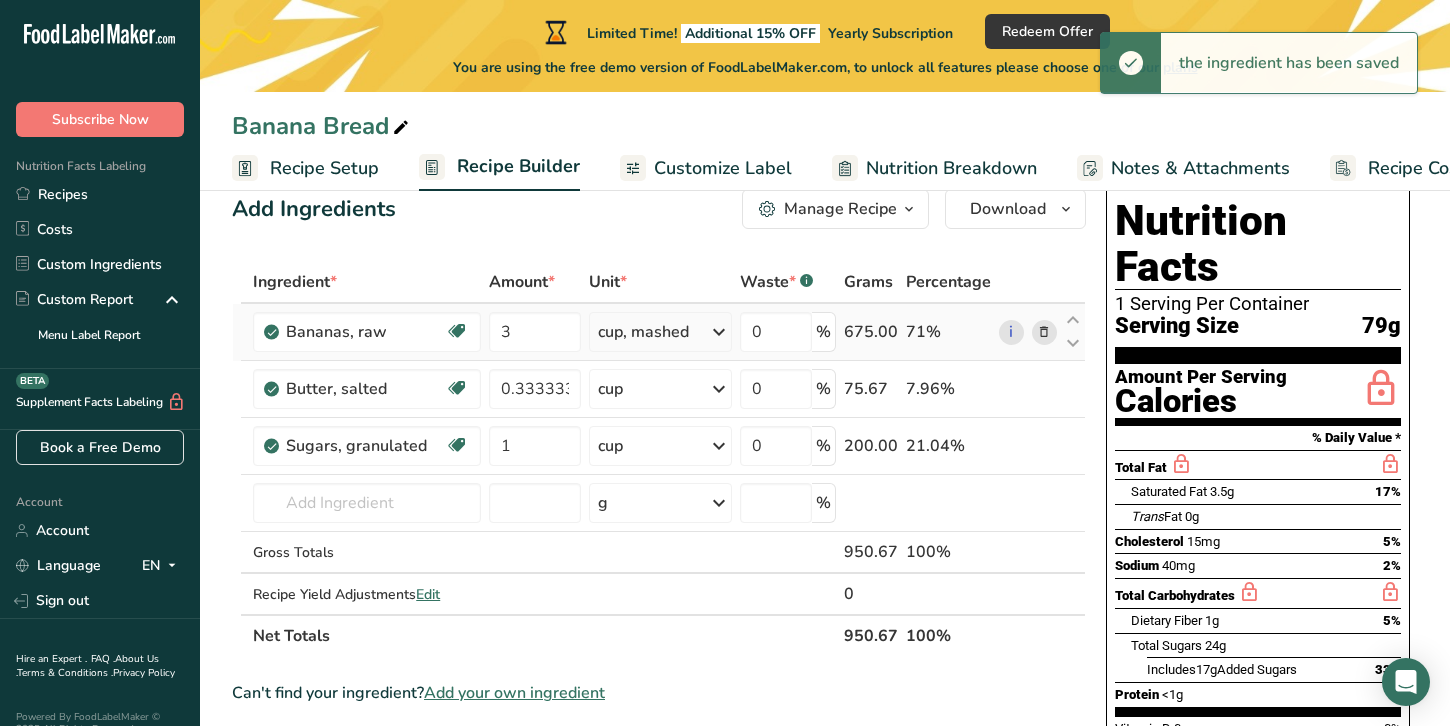 click at bounding box center [719, 332] 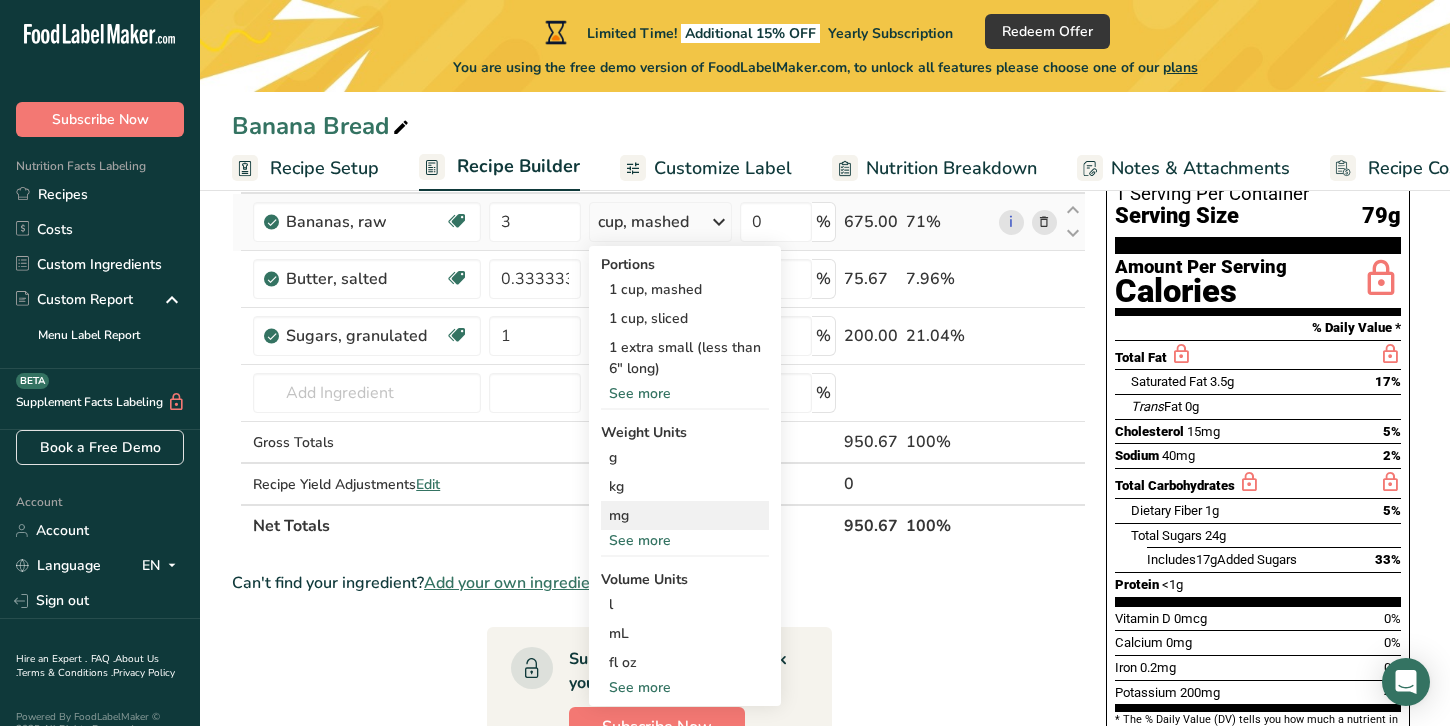 scroll, scrollTop: 0, scrollLeft: 0, axis: both 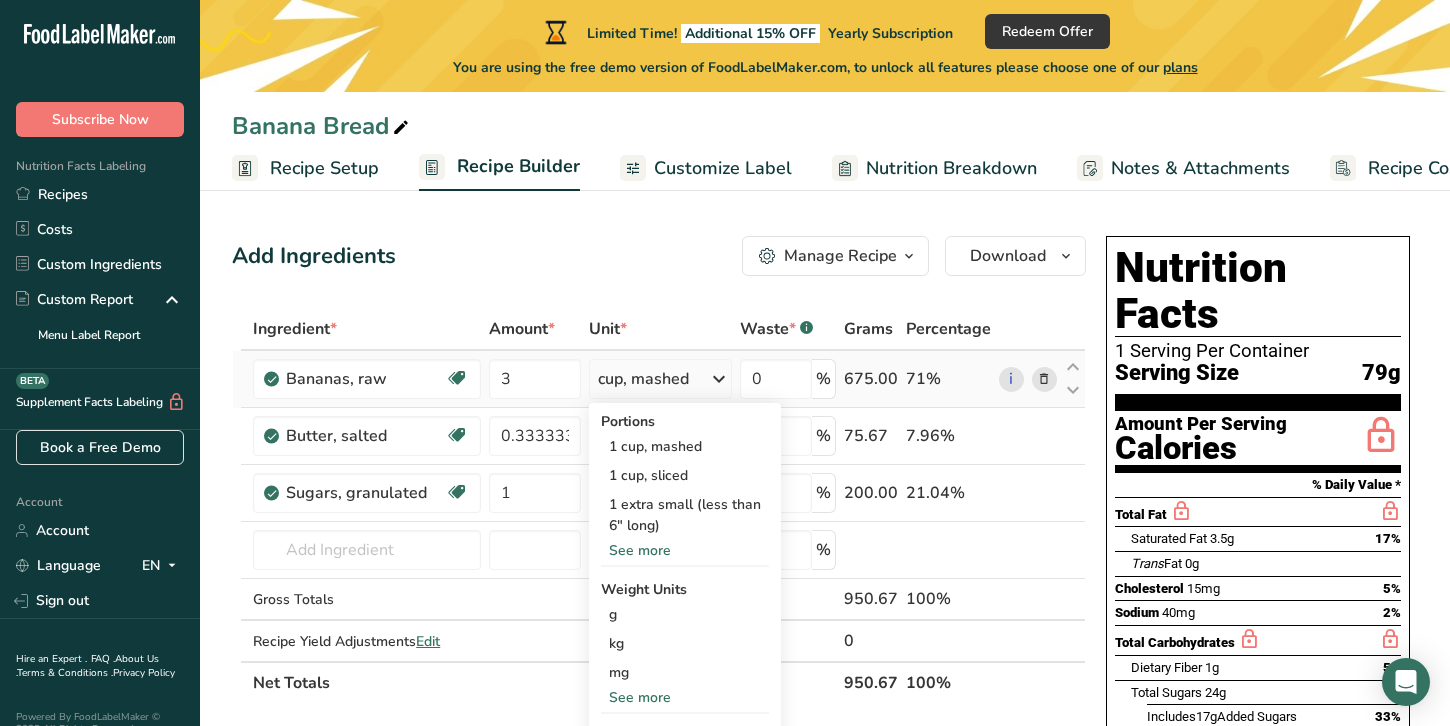 click on "See more" at bounding box center (685, 550) 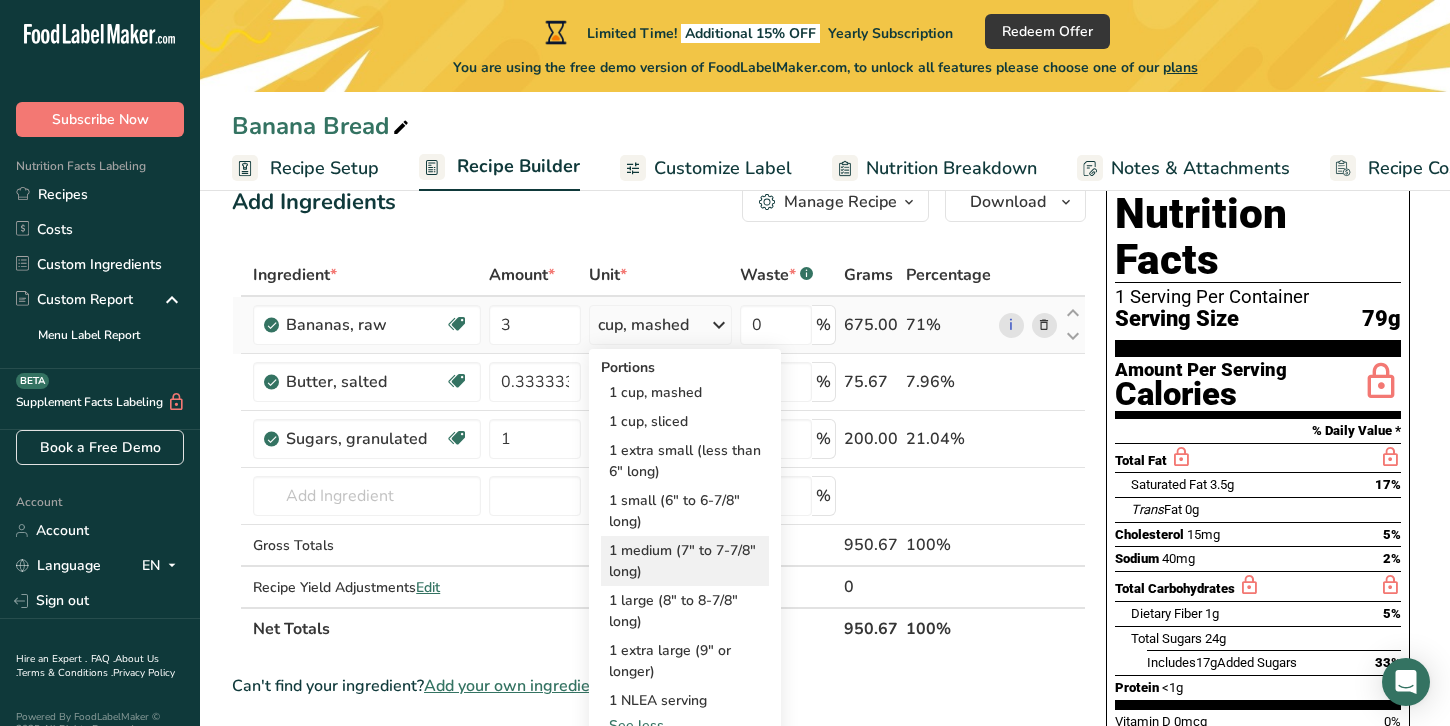 scroll, scrollTop: 55, scrollLeft: 0, axis: vertical 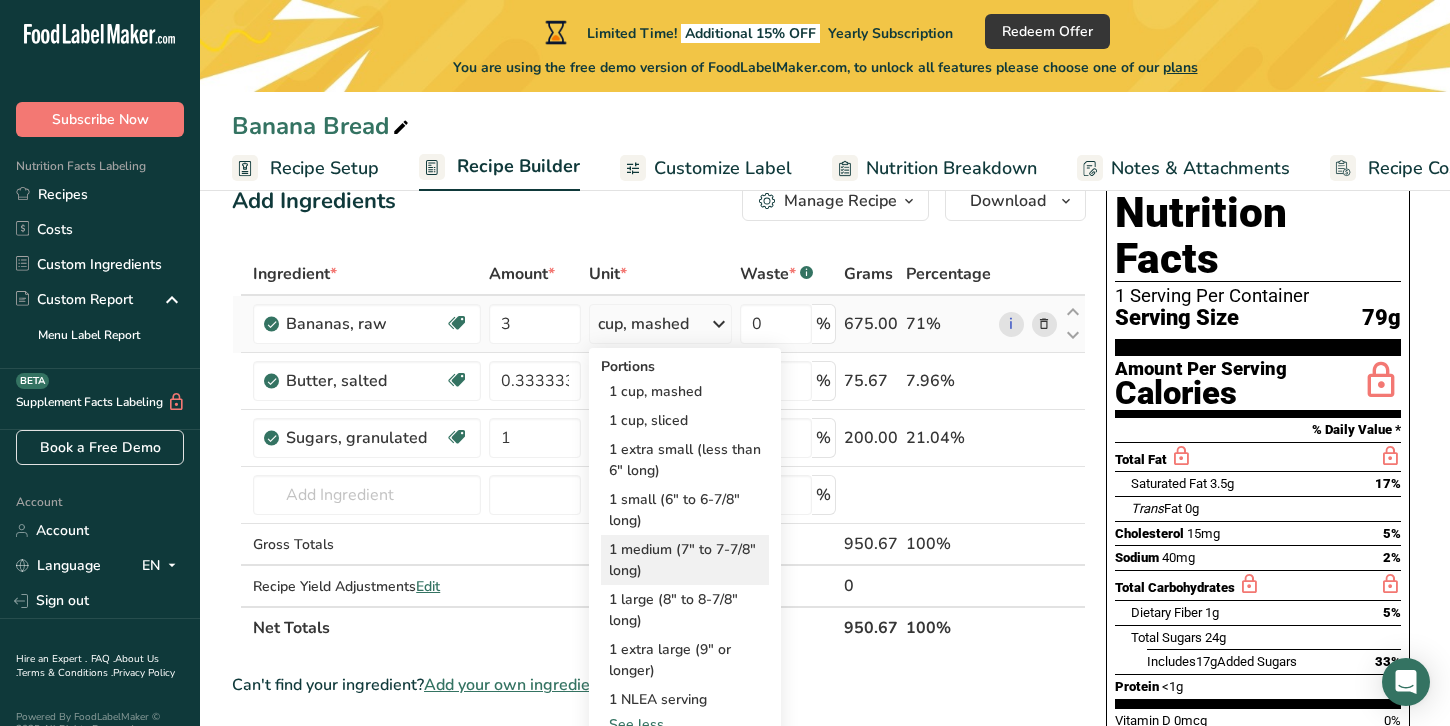 click on "1 medium (7" to 7-7/8" long)" at bounding box center [685, 560] 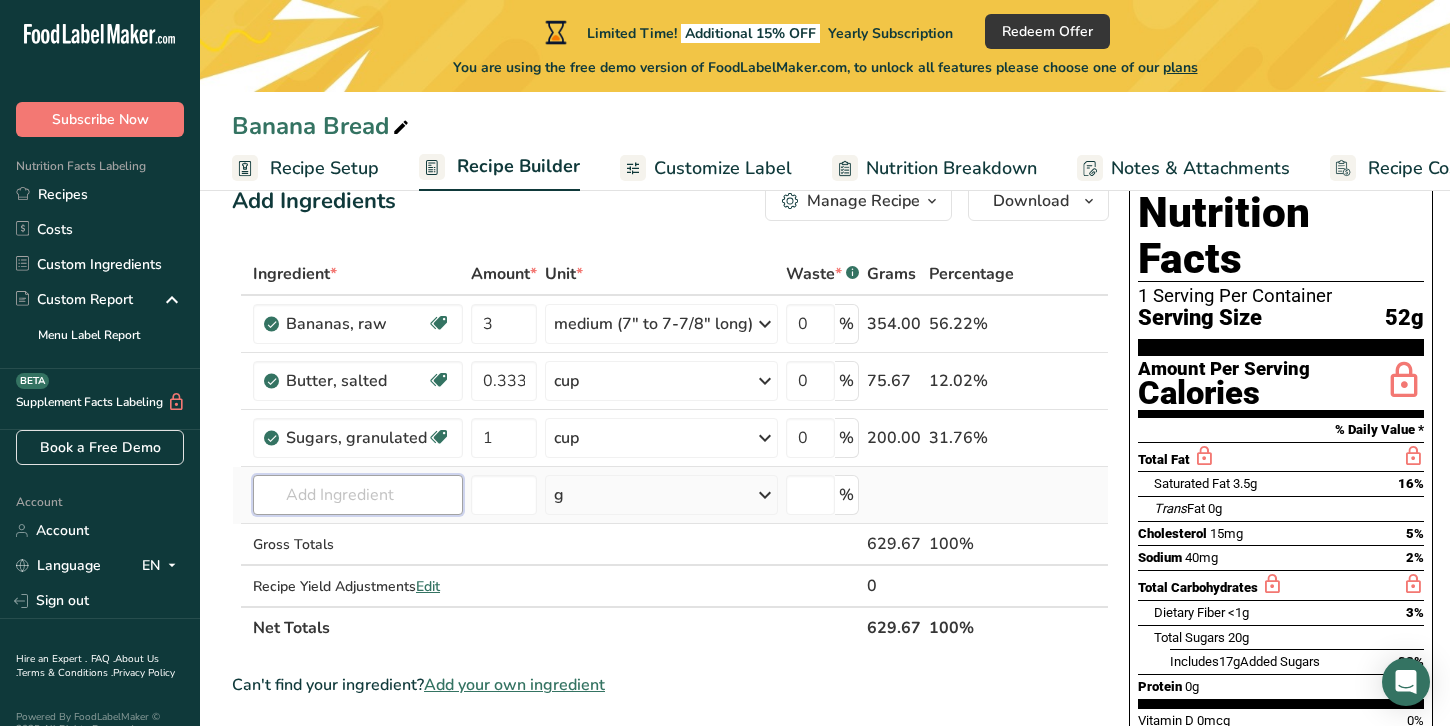 click at bounding box center (358, 495) 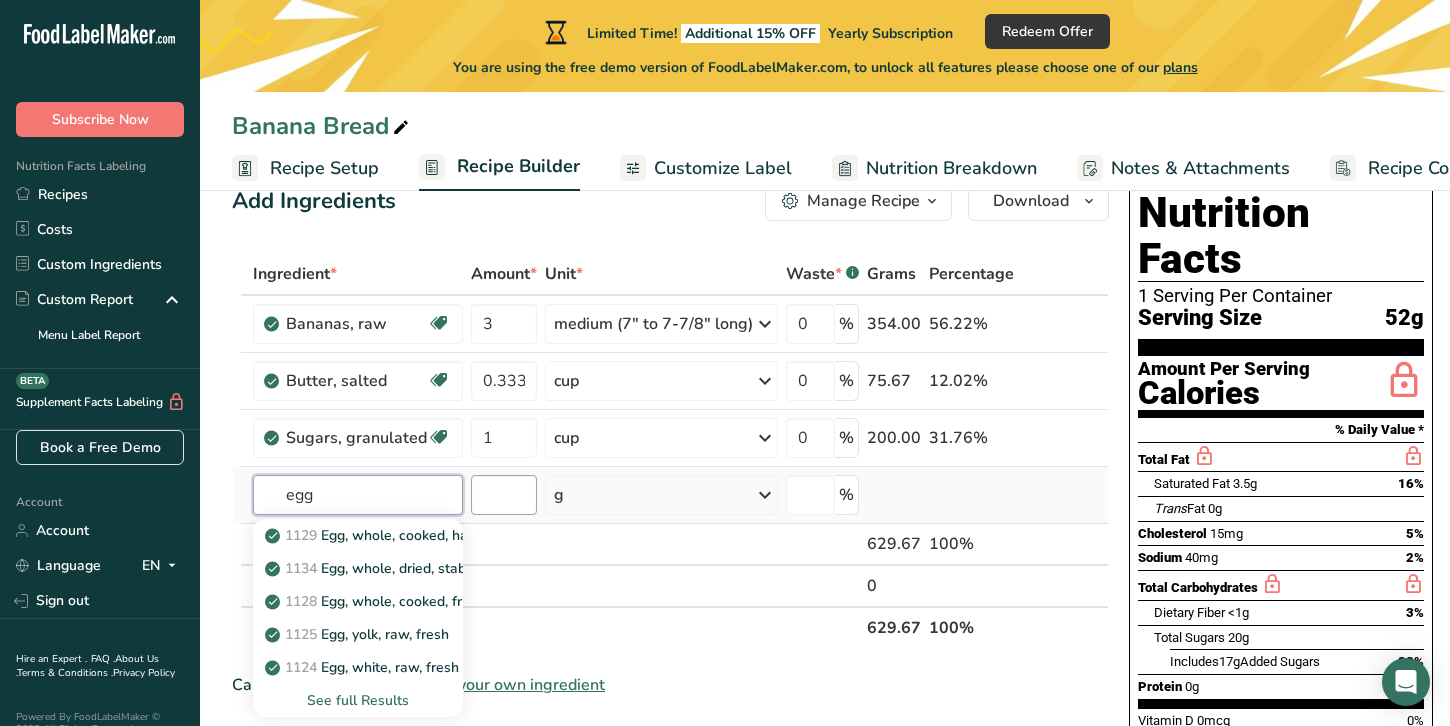 type on "egg" 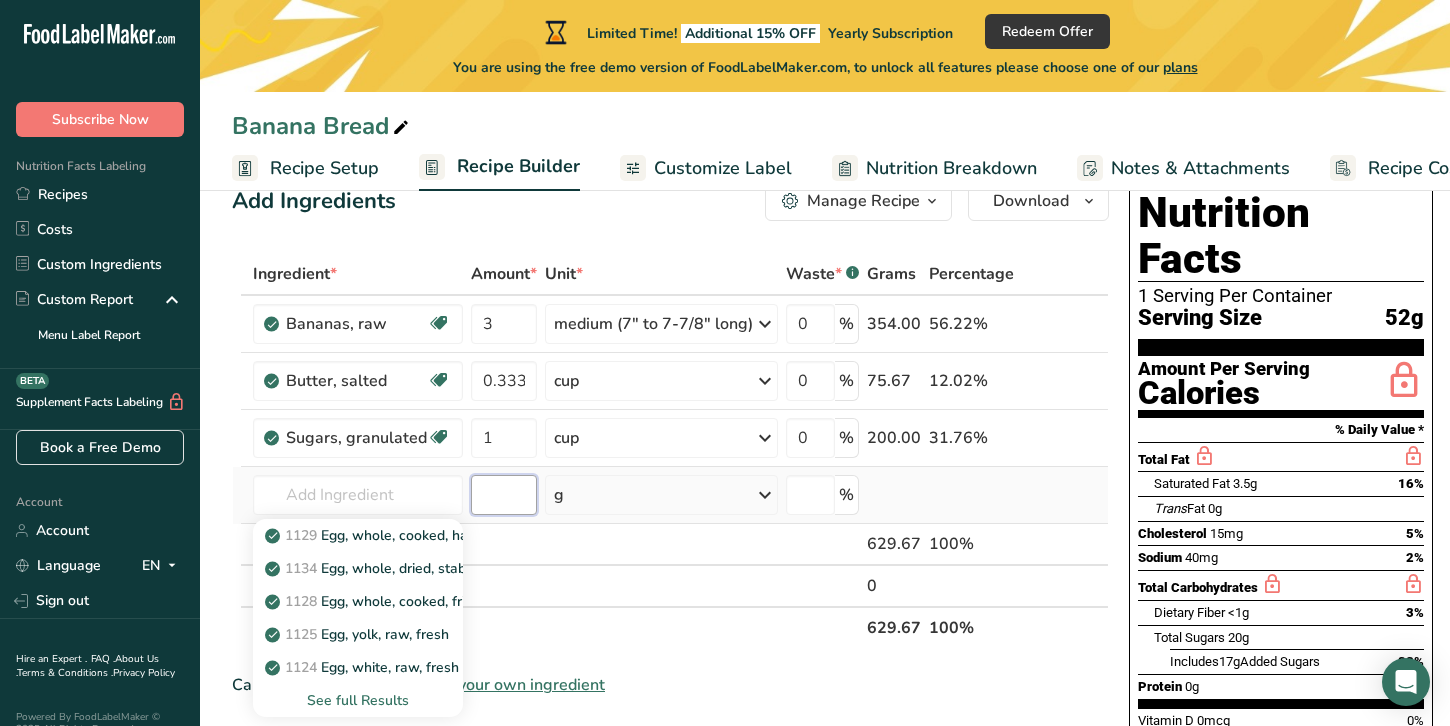 click at bounding box center [504, 495] 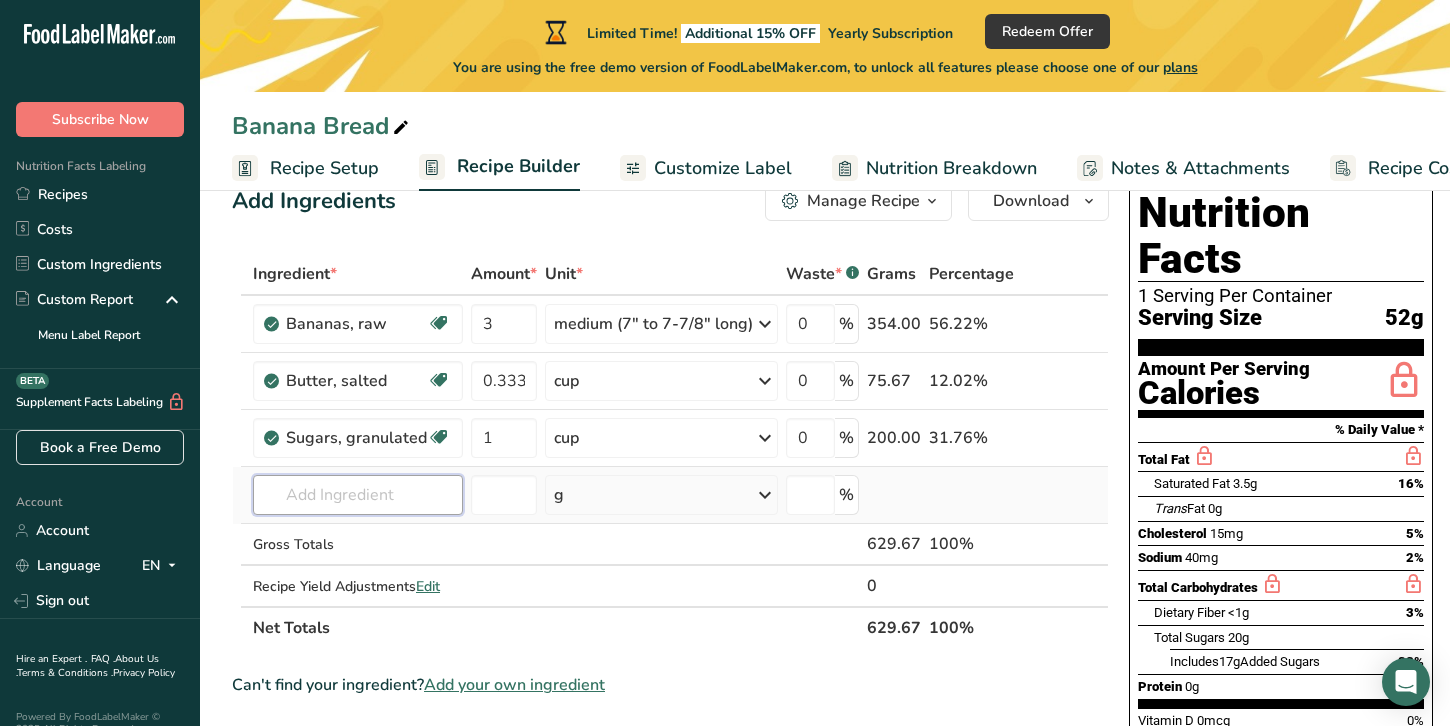 click at bounding box center (358, 495) 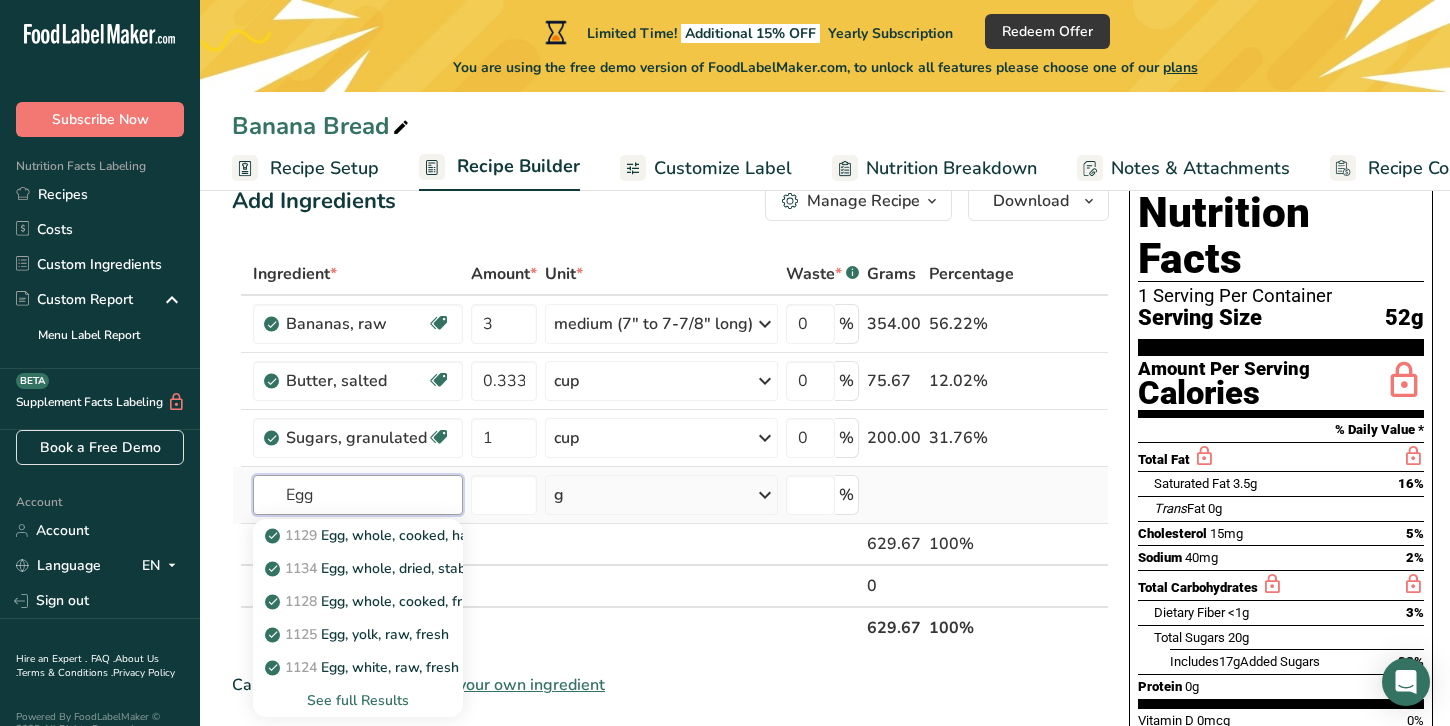 type on "Egg" 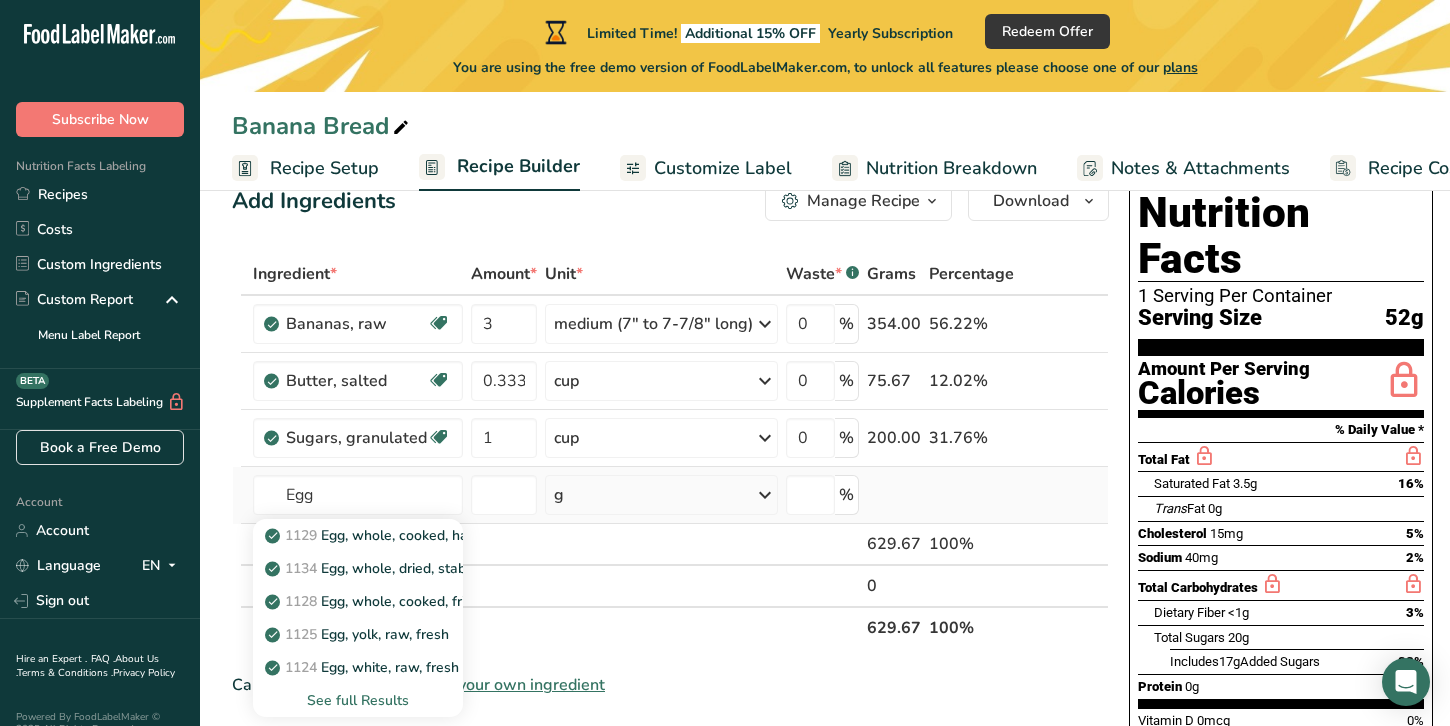 type 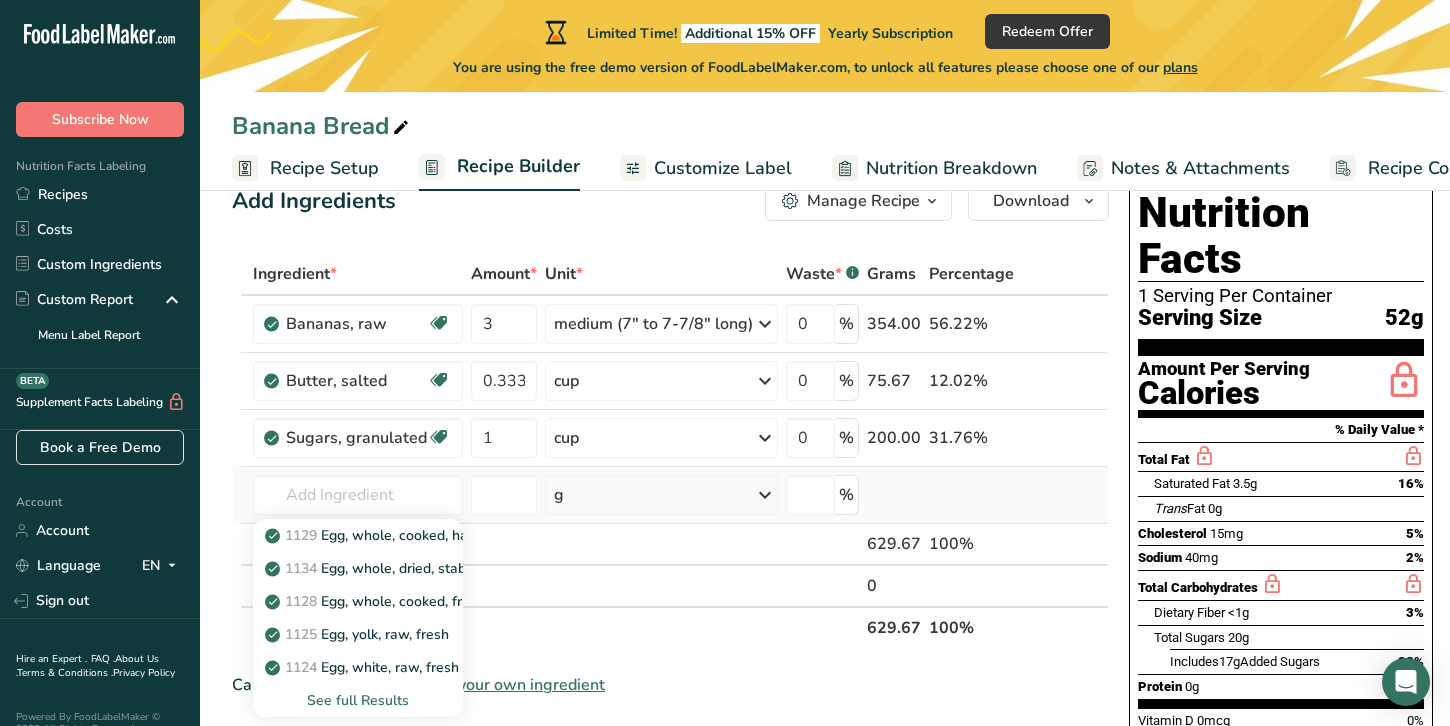 click on "See full Results" at bounding box center [358, 700] 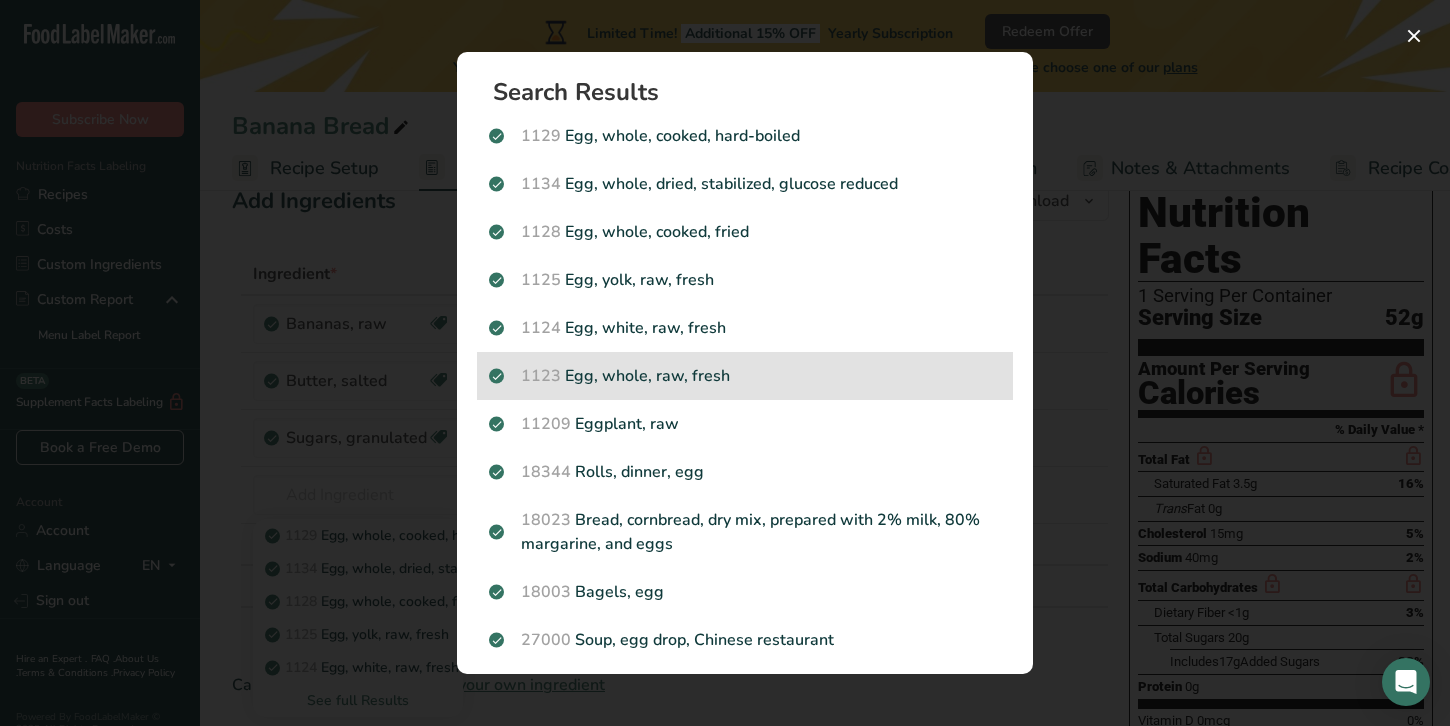 click on "1123
Egg, whole, raw, fresh" at bounding box center (745, 376) 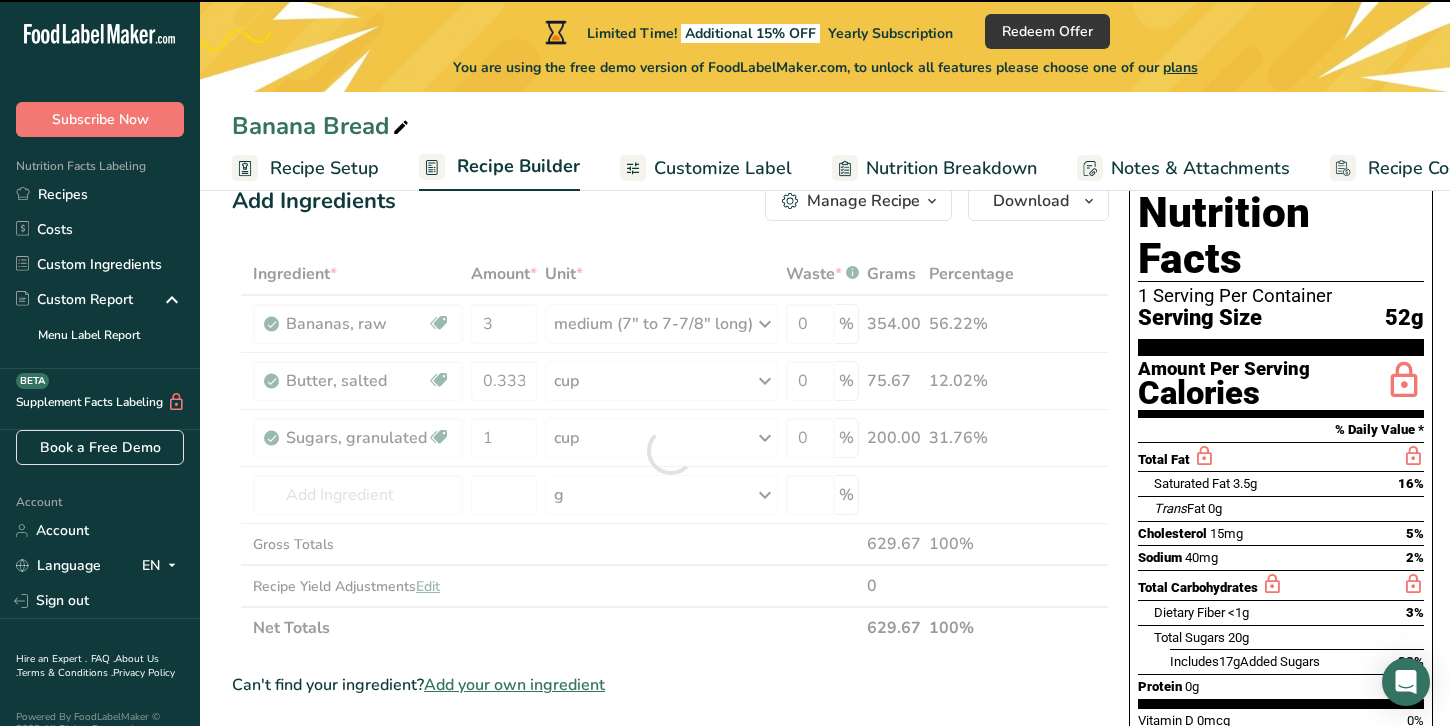 type on "0" 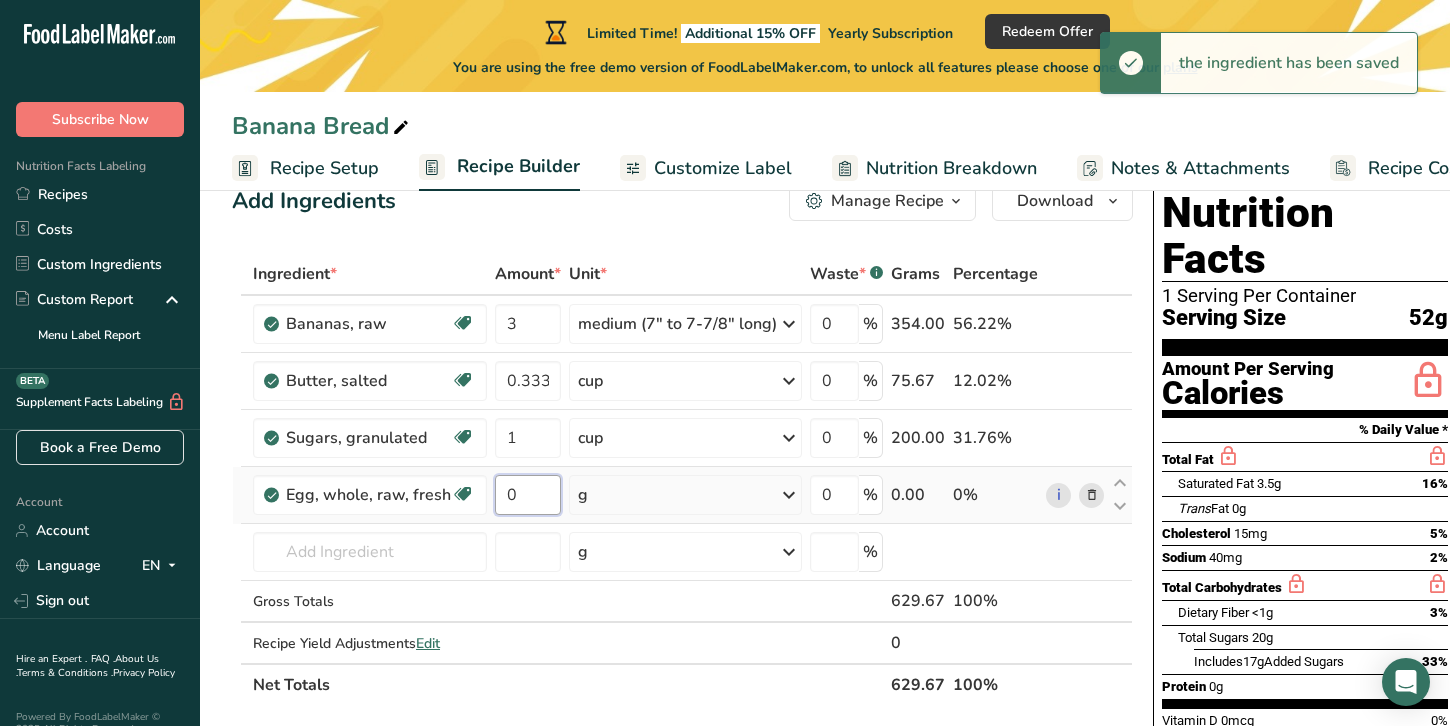 click on "0" at bounding box center (528, 495) 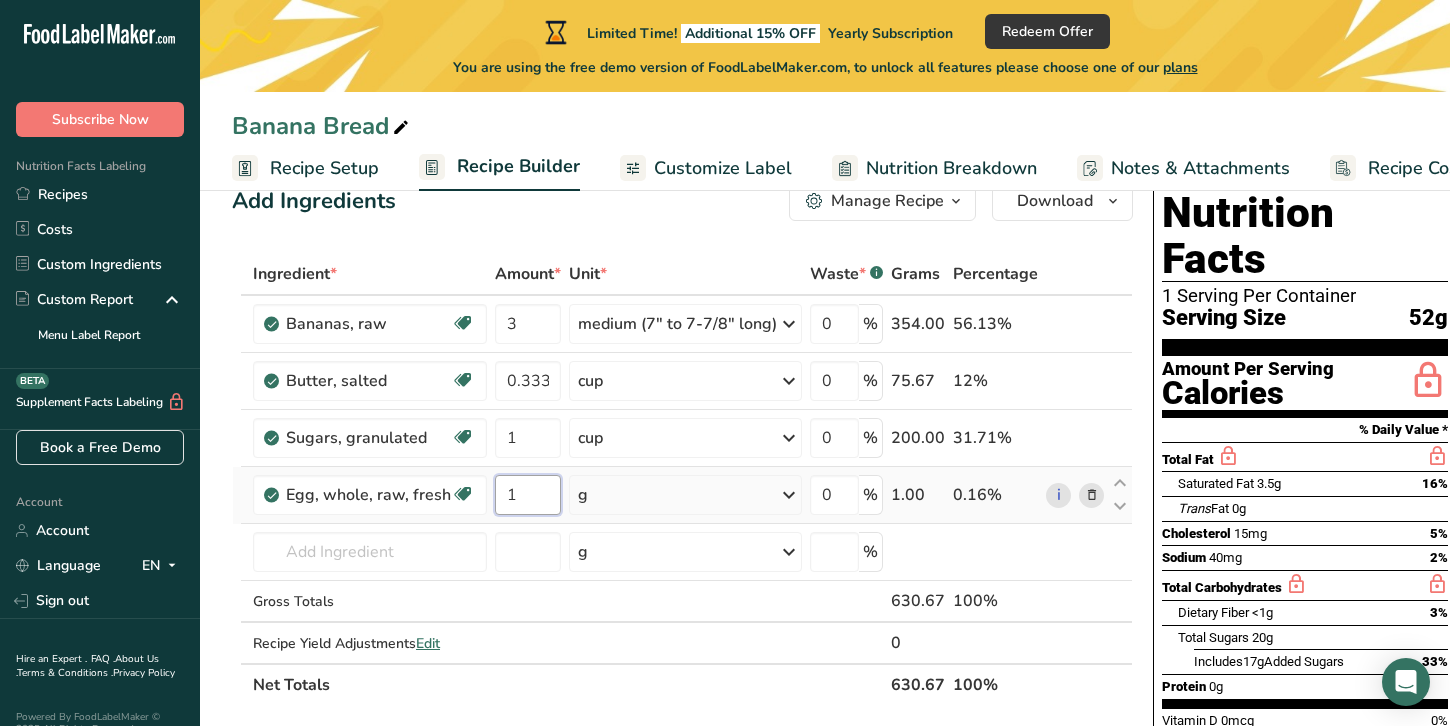 type on "1" 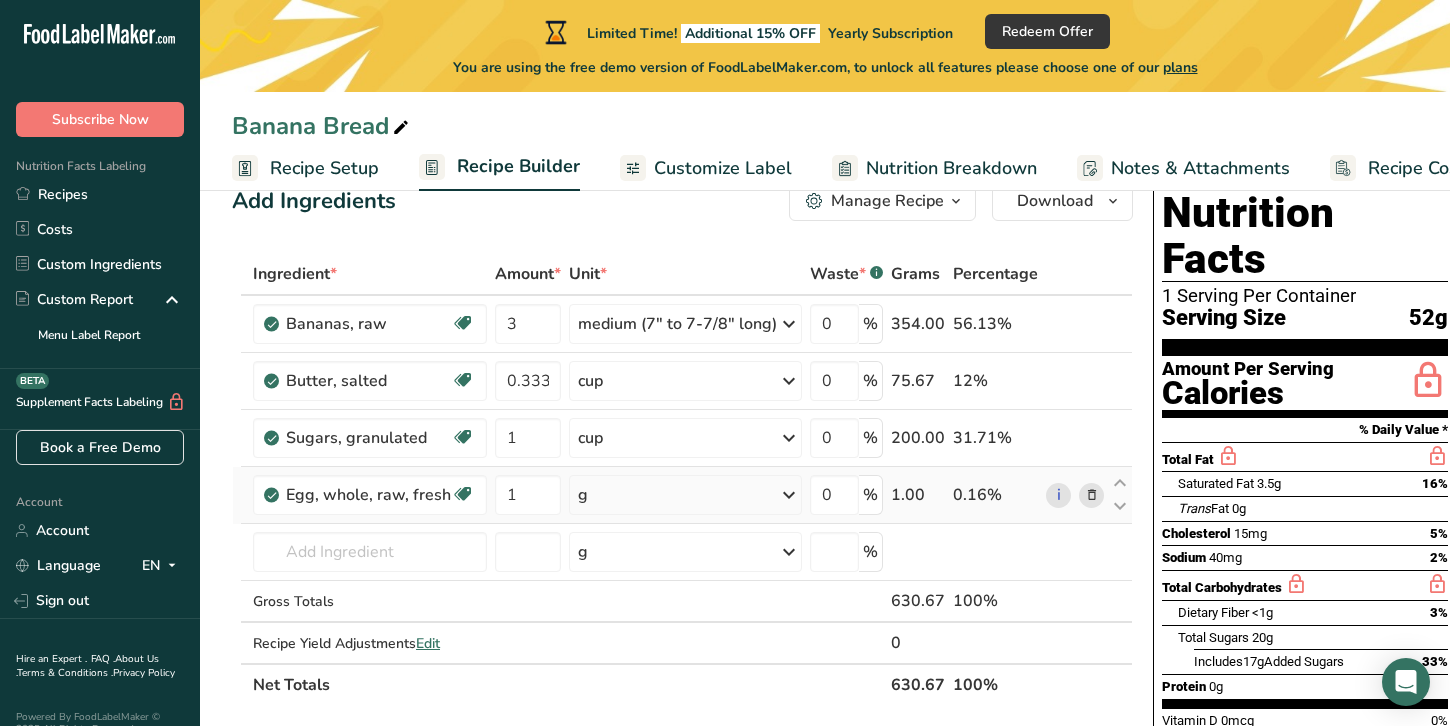 click on "Ingredient *
Amount *
Unit *
Waste *   .a-a{fill:#347362;}.b-a{fill:#fff;}          Grams
Percentage
Bananas, raw
Dairy free
Gluten free
Vegan
Vegetarian
Soy free
3
medium (7" to 7-7/8" long)
Portions
1 cup, mashed
1 cup, sliced
1 extra small (less than 6" long)
1 small (6" to 6-7/8" long)
1 medium (7" to 7-7/8" long)
1 large (8" to 8-7/8" long)
1 extra large (9" or longer)
1 NLEA serving
See less
Weight Units
g
kg
mg
See more
Volume Units
l
lb/ft3
g/cm3
Confirm" at bounding box center (682, 479) 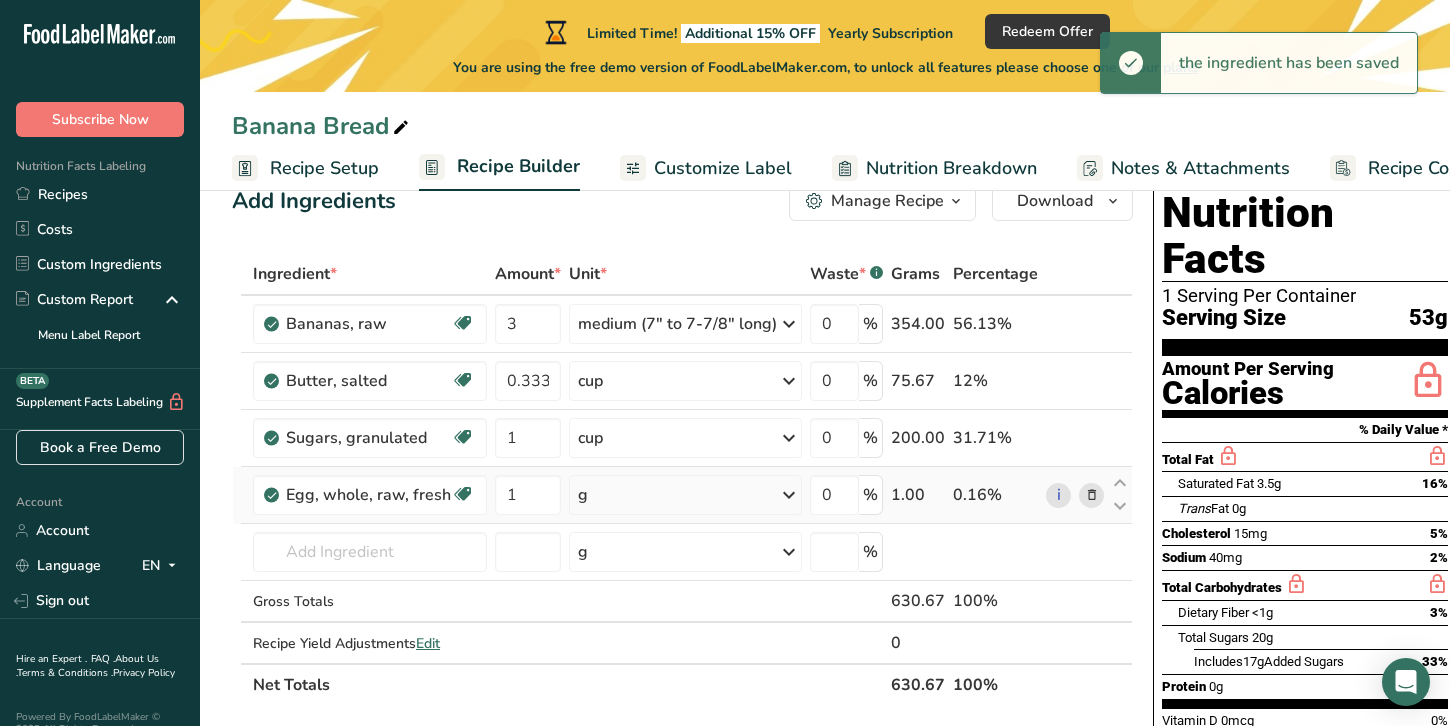 click at bounding box center [789, 495] 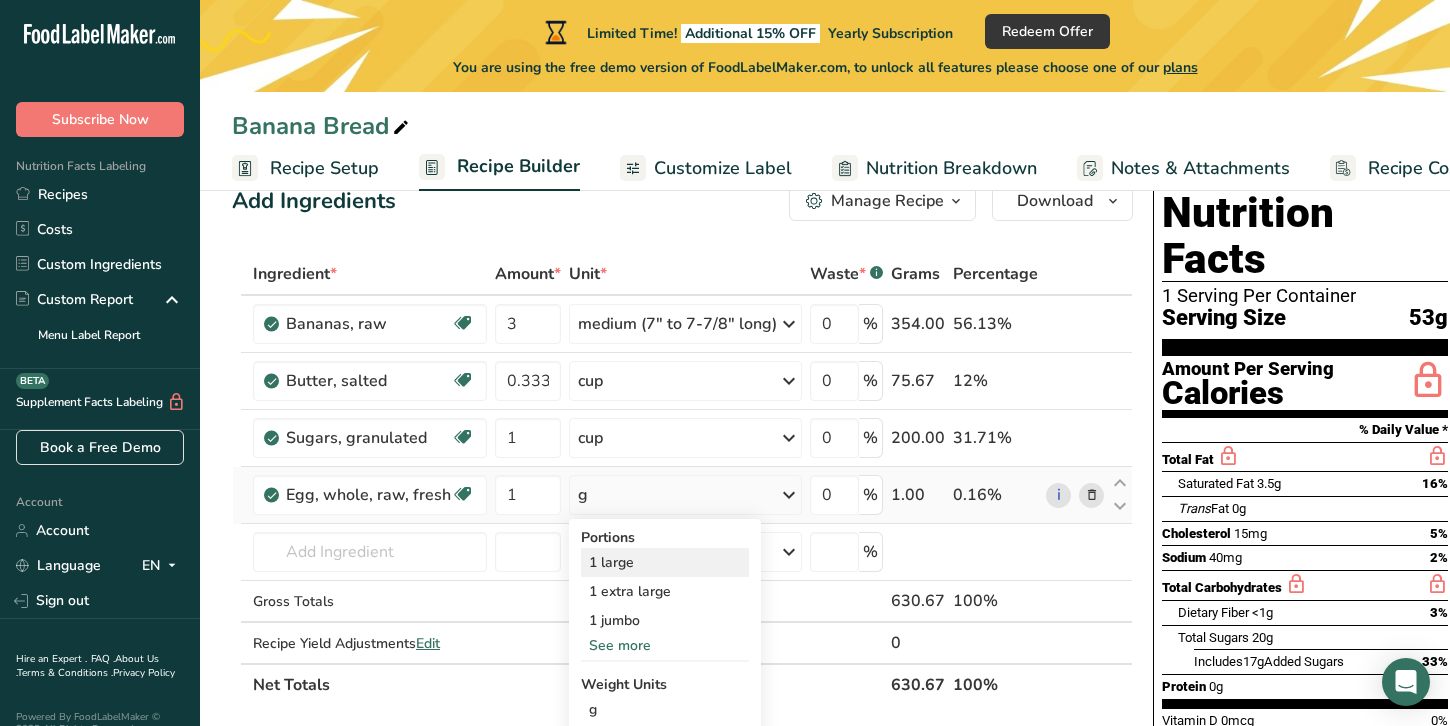 click on "1 large" at bounding box center (665, 562) 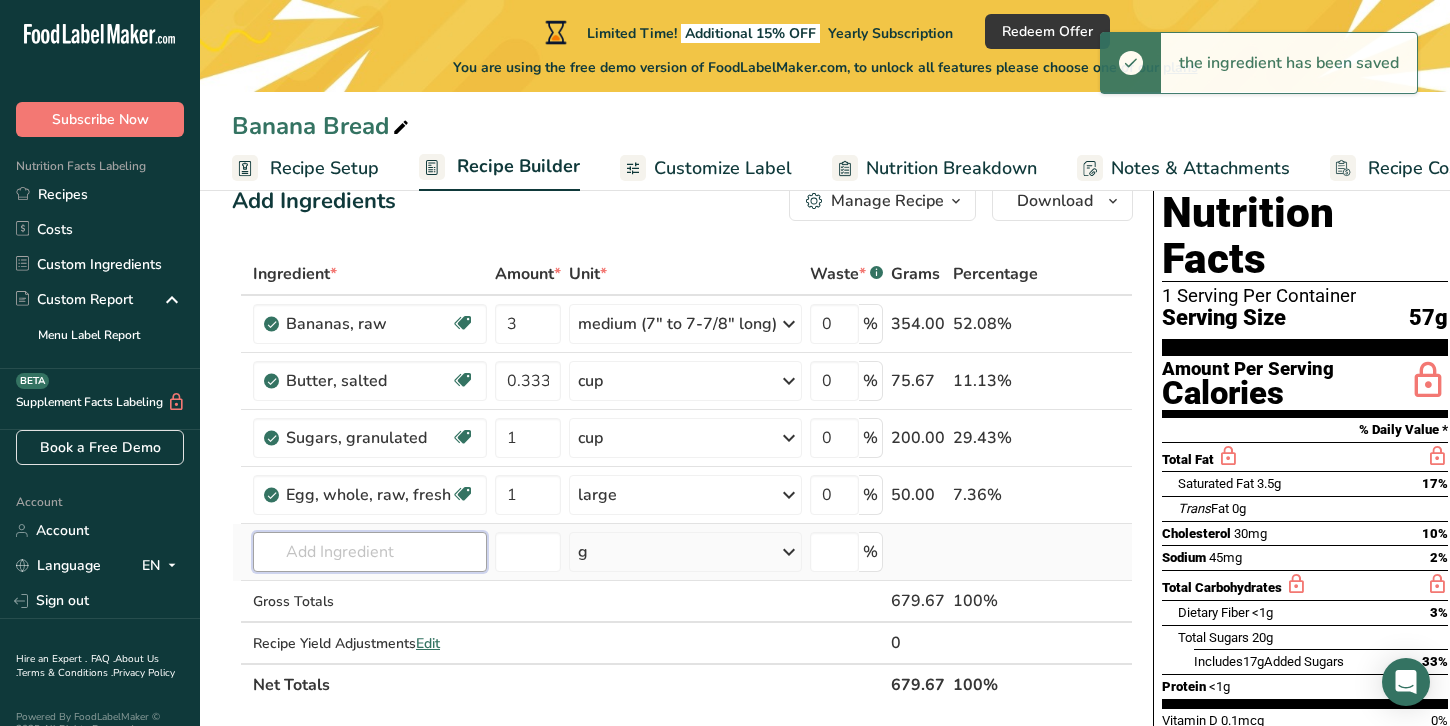 click at bounding box center [370, 552] 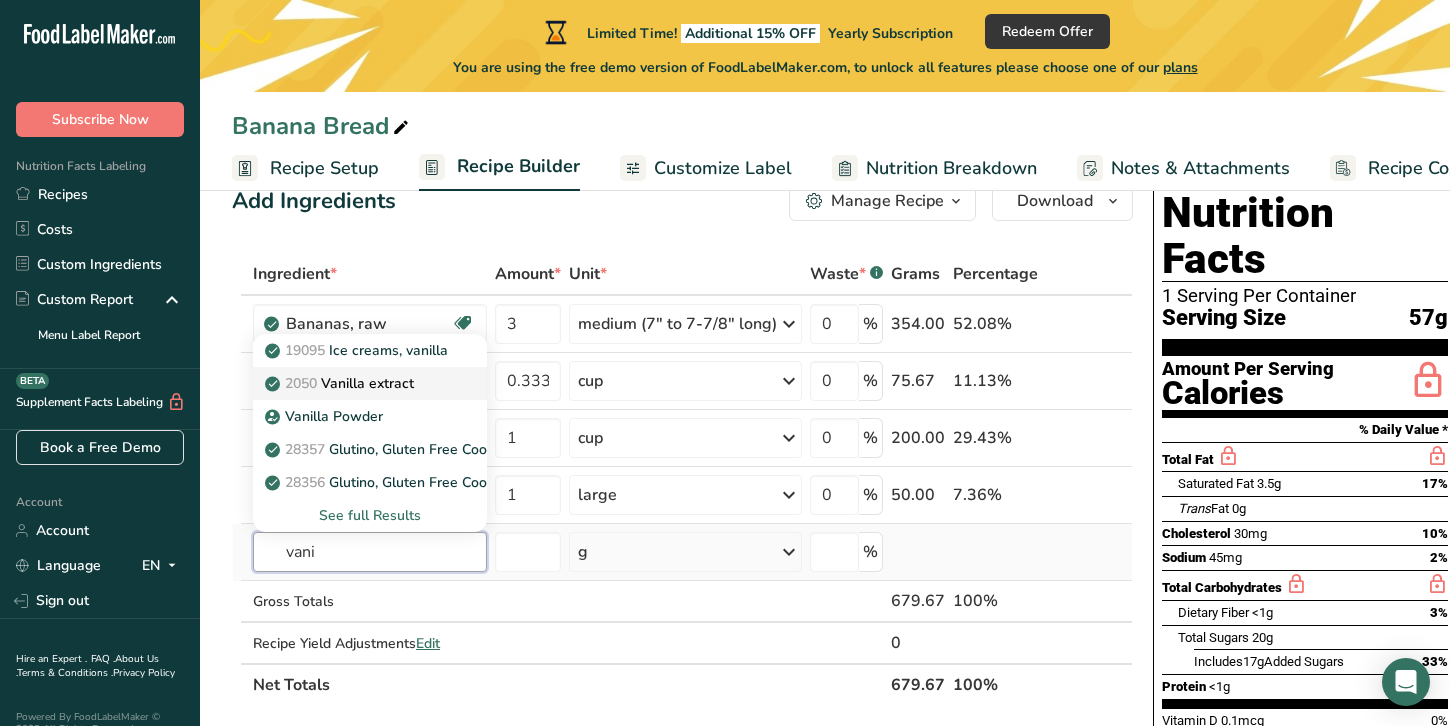 type on "vani" 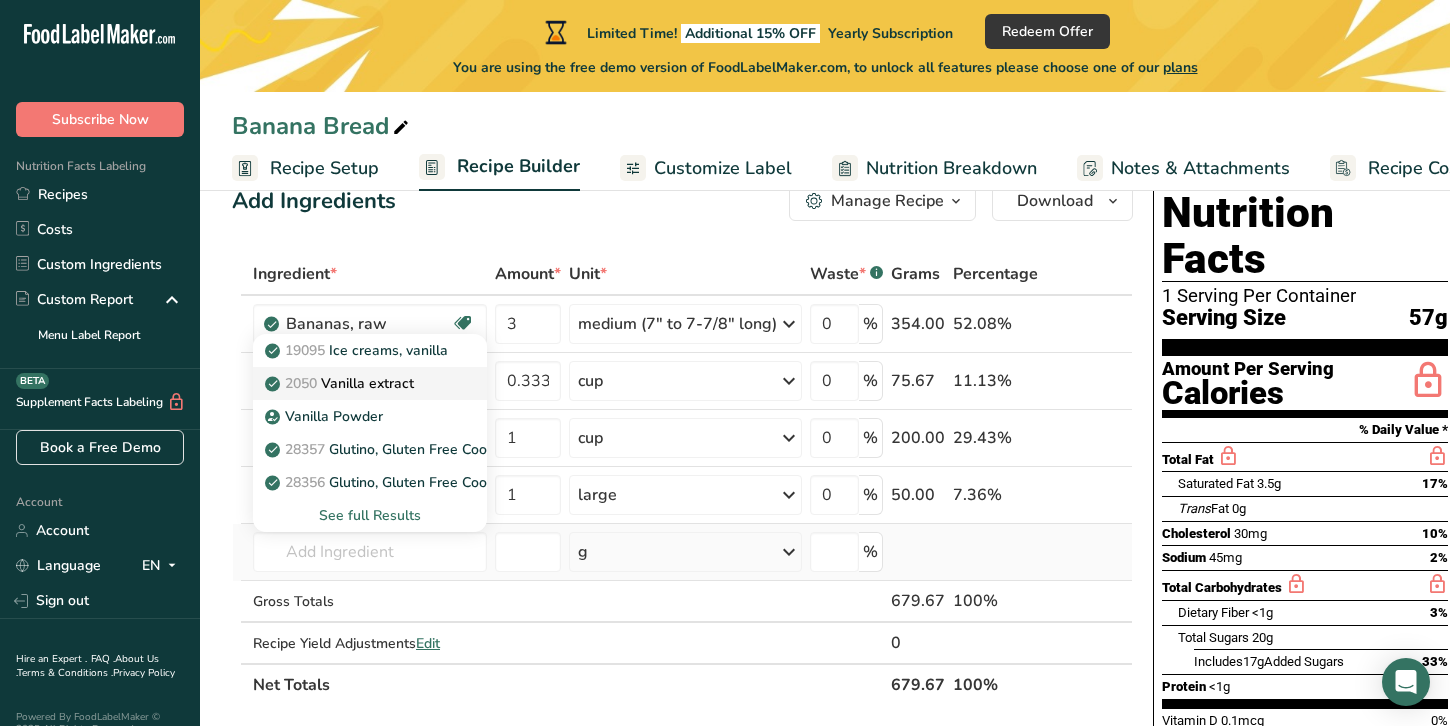 click on "2050
Vanilla extract" at bounding box center (341, 383) 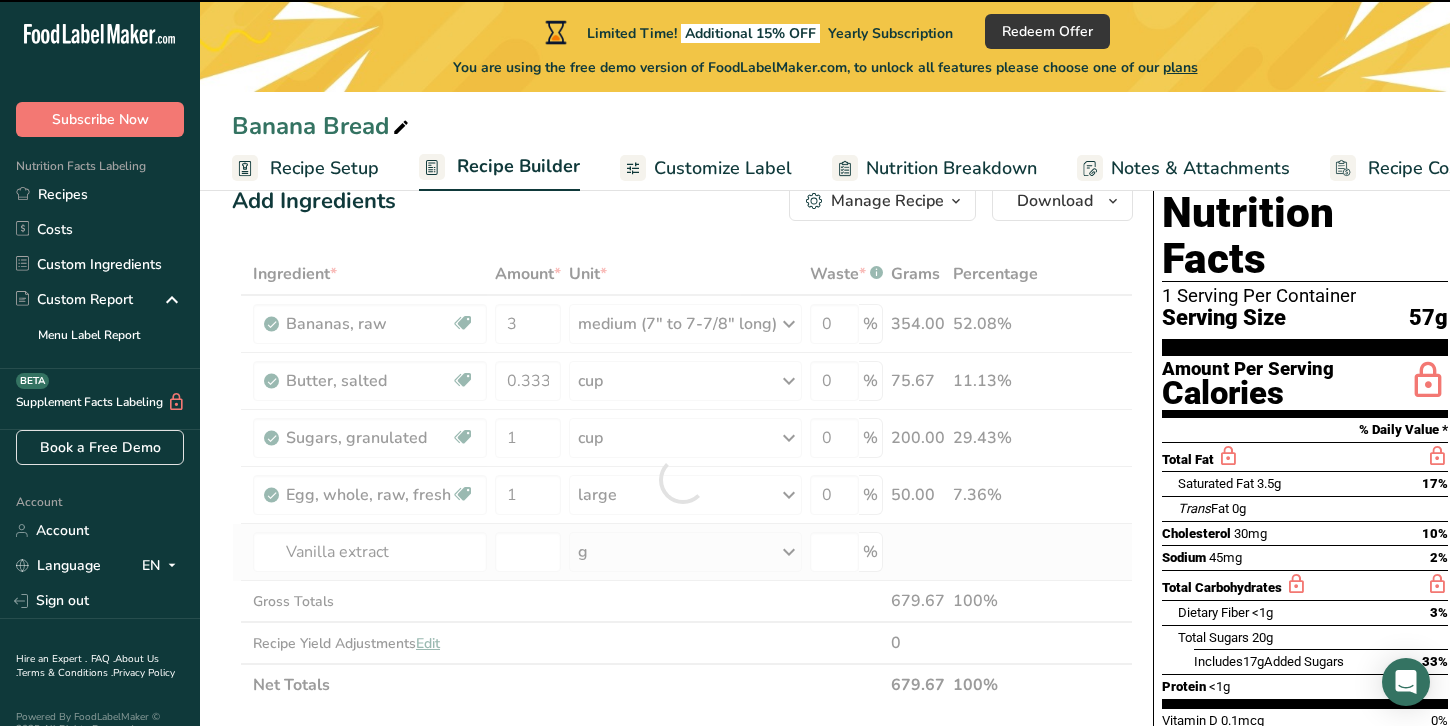 type on "0" 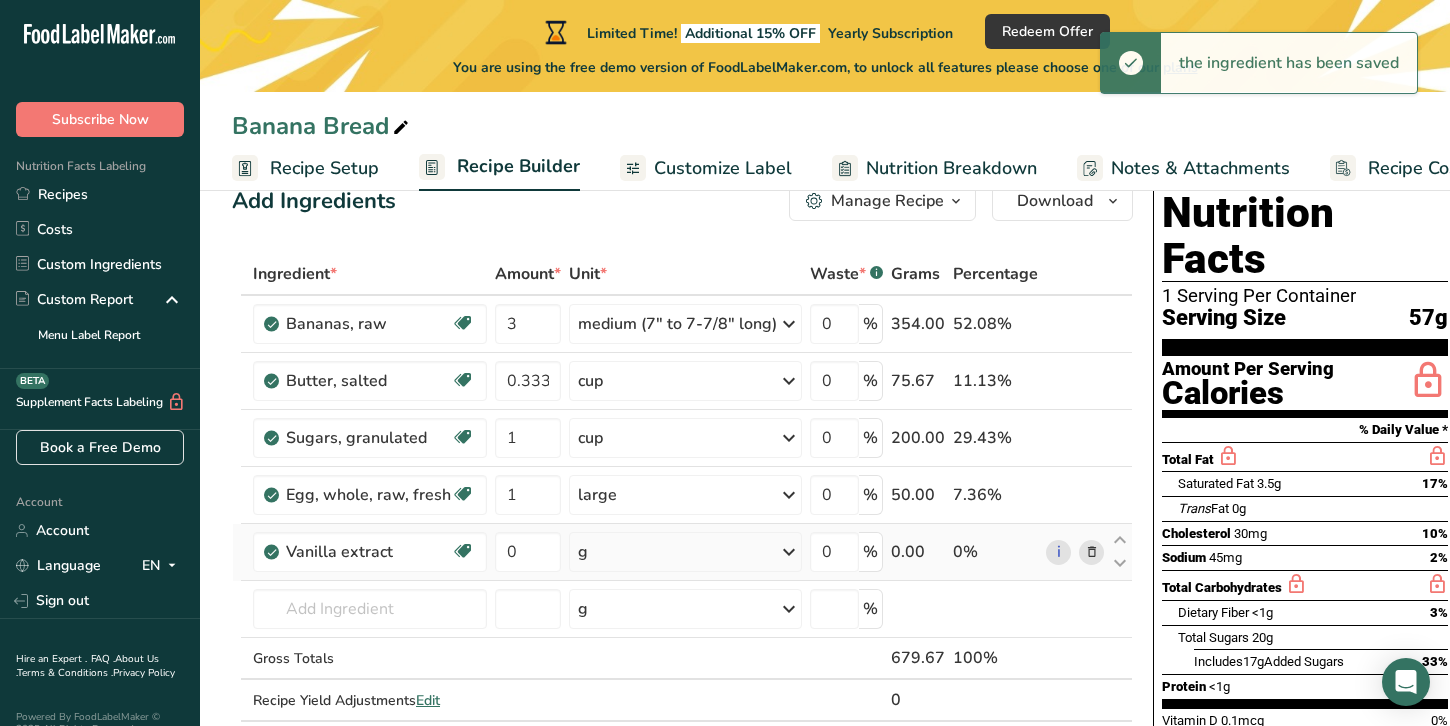click on "g" at bounding box center [685, 552] 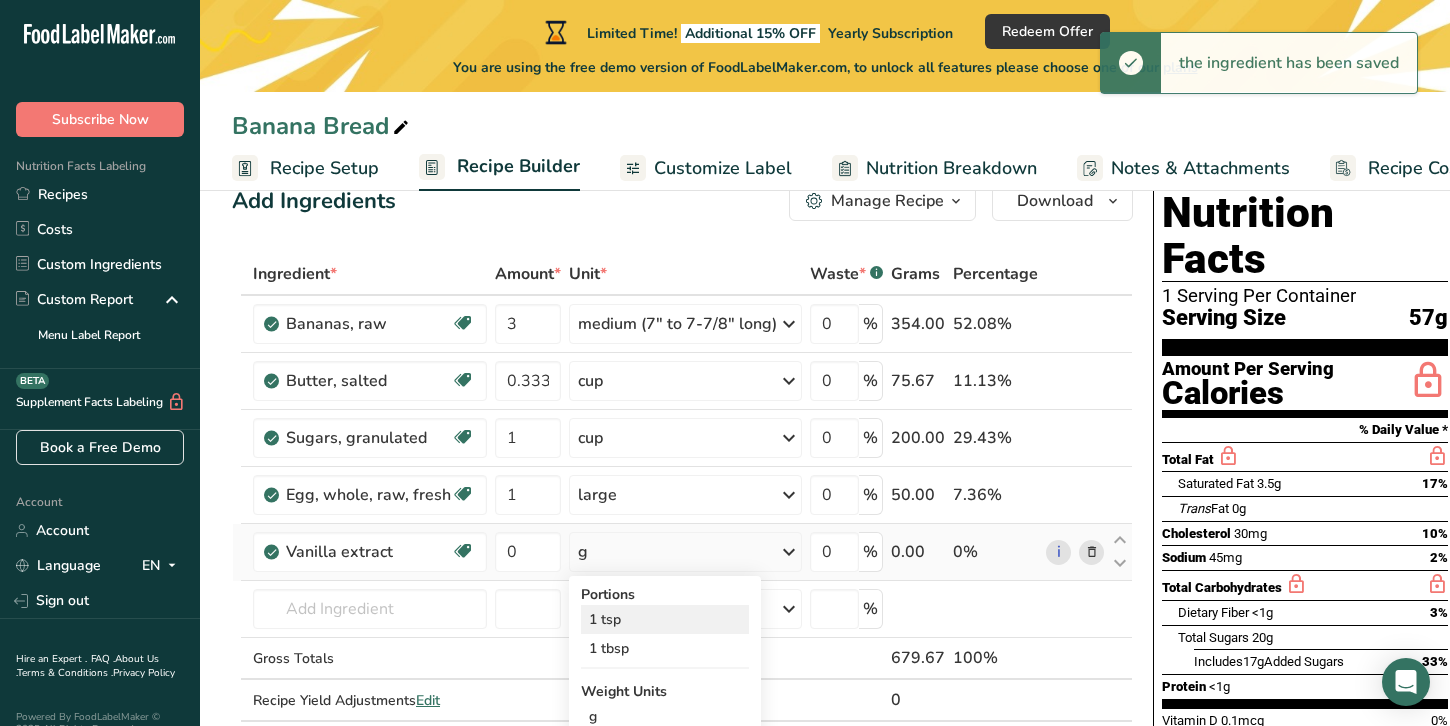 click on "1 tsp" at bounding box center (665, 619) 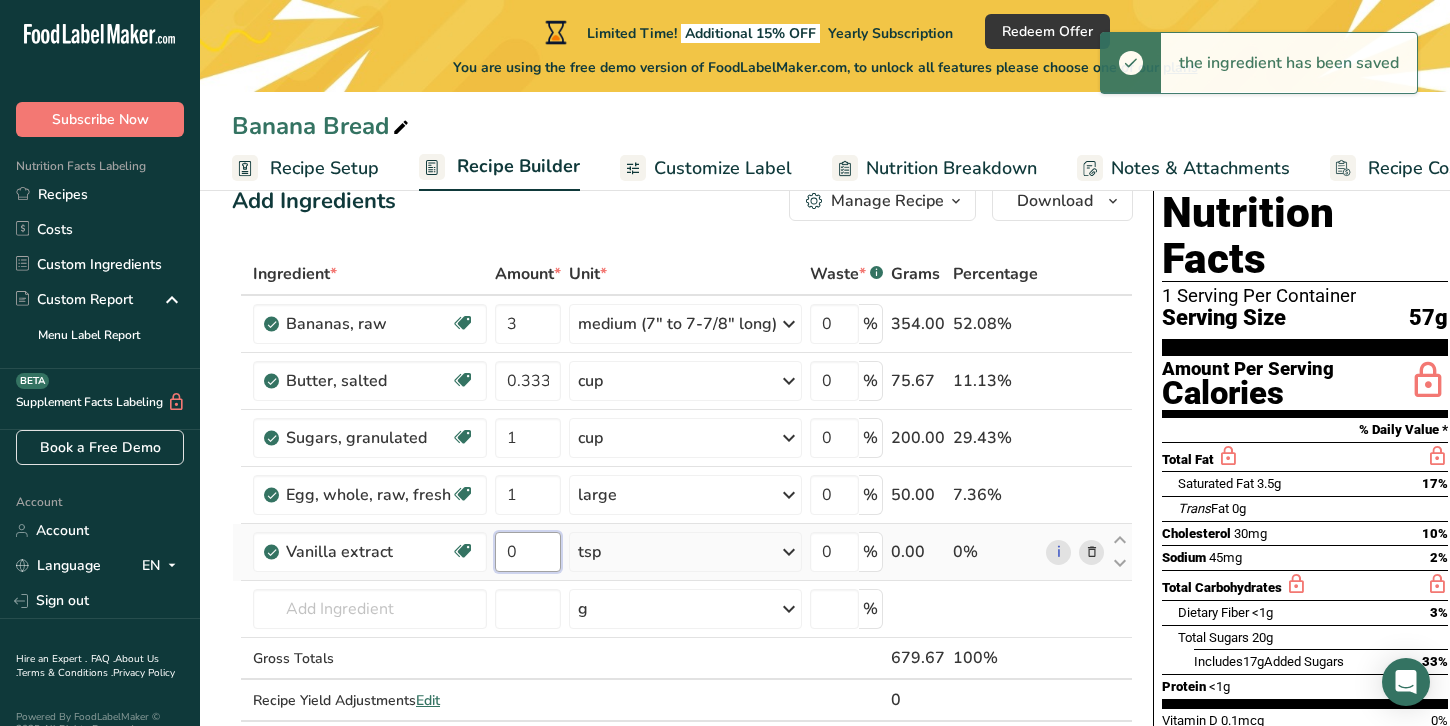 click on "0" at bounding box center [528, 552] 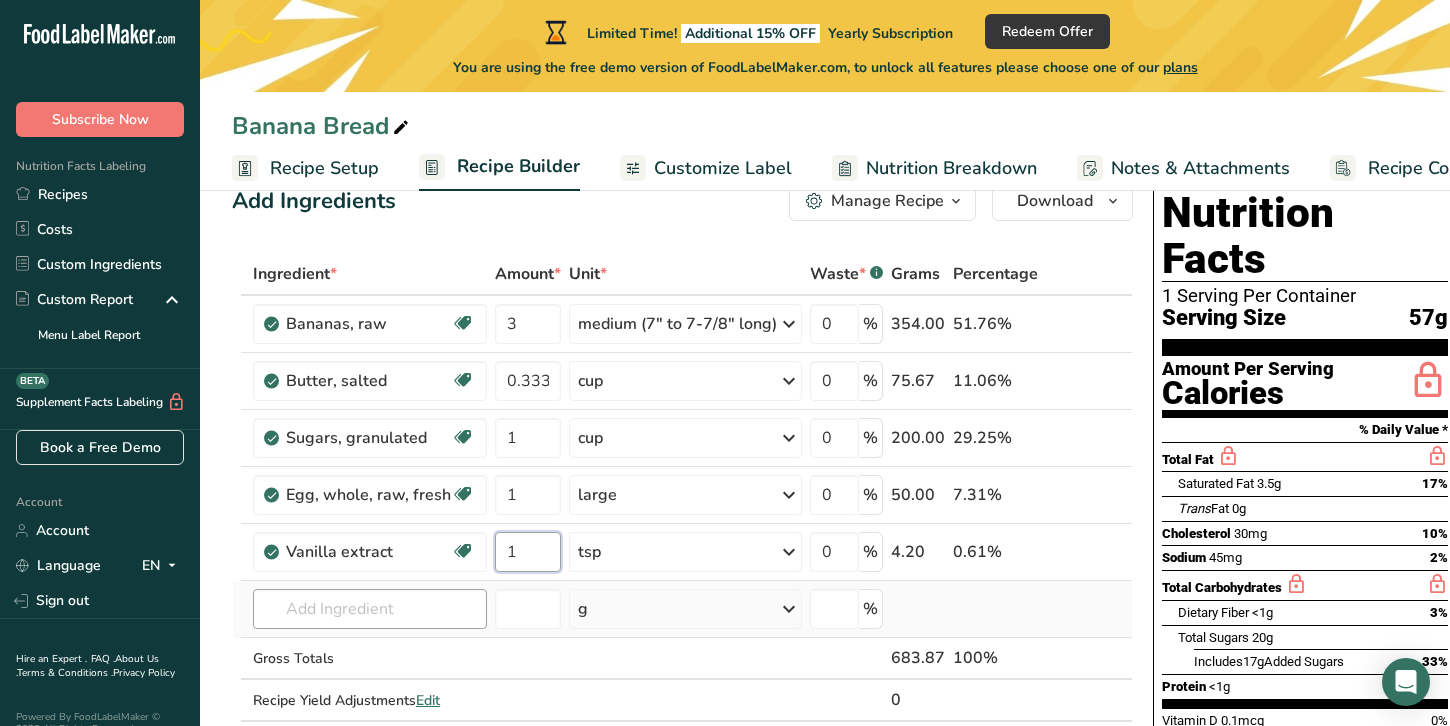 type on "1" 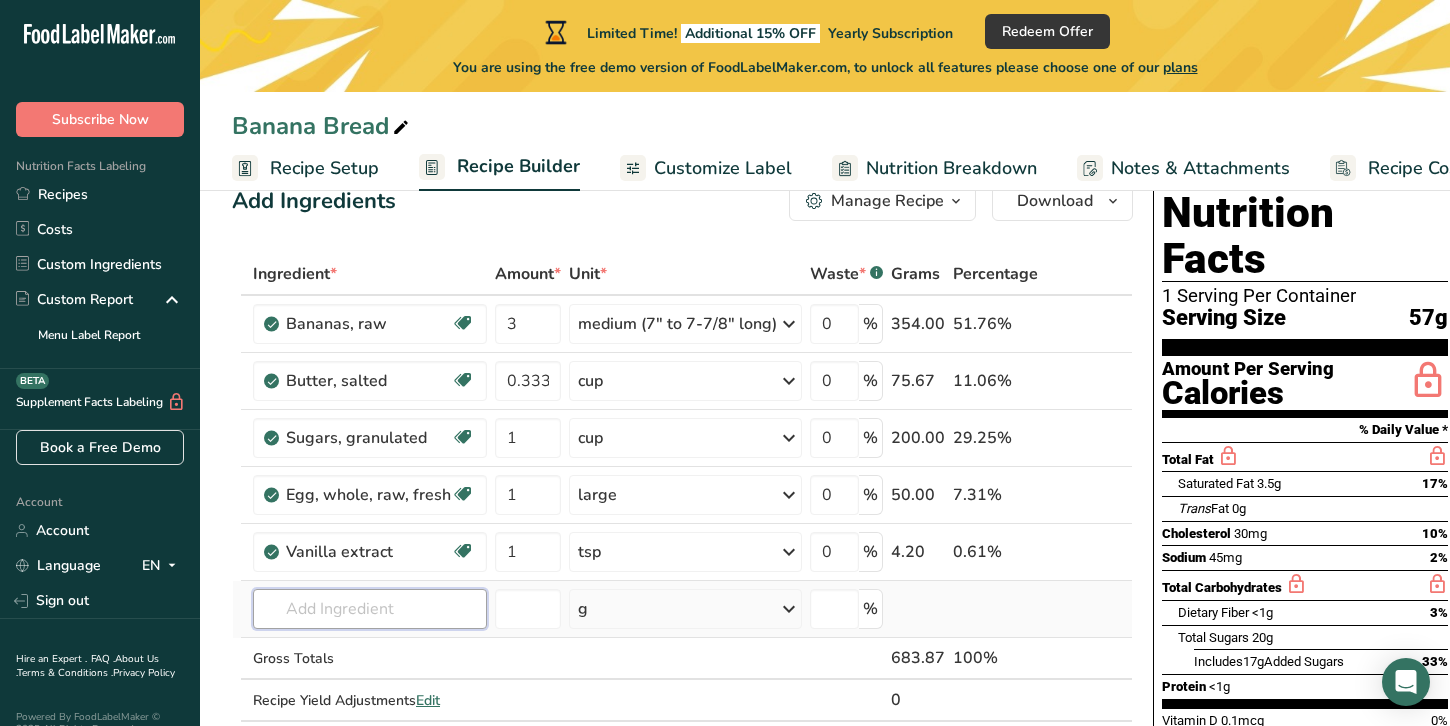 click on "Ingredient *
Amount *
Unit *
Waste *   .a-a{fill:#347362;}.b-a{fill:#fff;}          Grams
Percentage
Bananas, raw
Dairy free
Gluten free
Vegan
Vegetarian
Soy free
3
medium (7" to 7-7/8" long)
Portions
1 cup, mashed
1 cup, sliced
1 extra small (less than 6" long)
1 small (6" to 6-7/8" long)
1 medium (7" to 7-7/8" long)
1 large (8" to 8-7/8" long)
1 extra large (9" or longer)
1 NLEA serving
See less
Weight Units
g
kg
mg
See more
Volume Units
l
lb/ft3
g/cm3
Confirm" at bounding box center [682, 508] 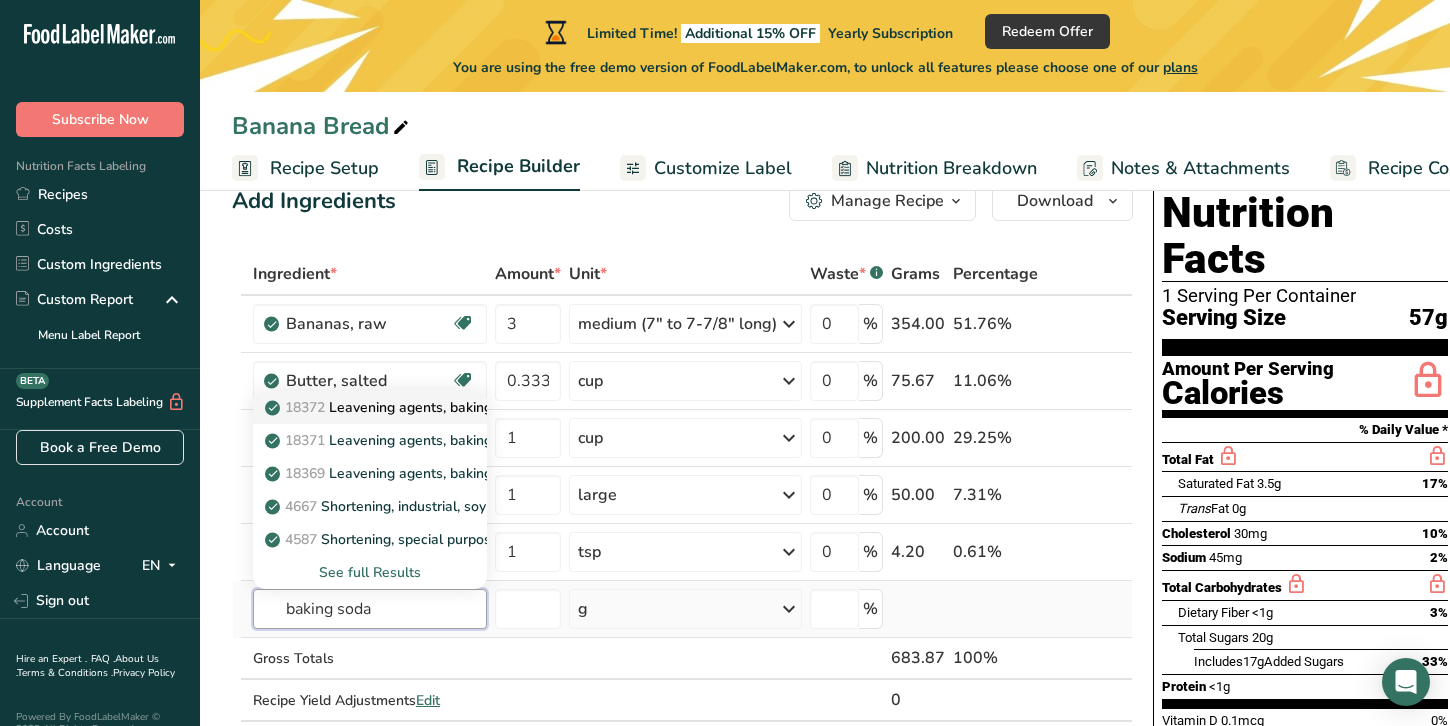 type on "baking soda" 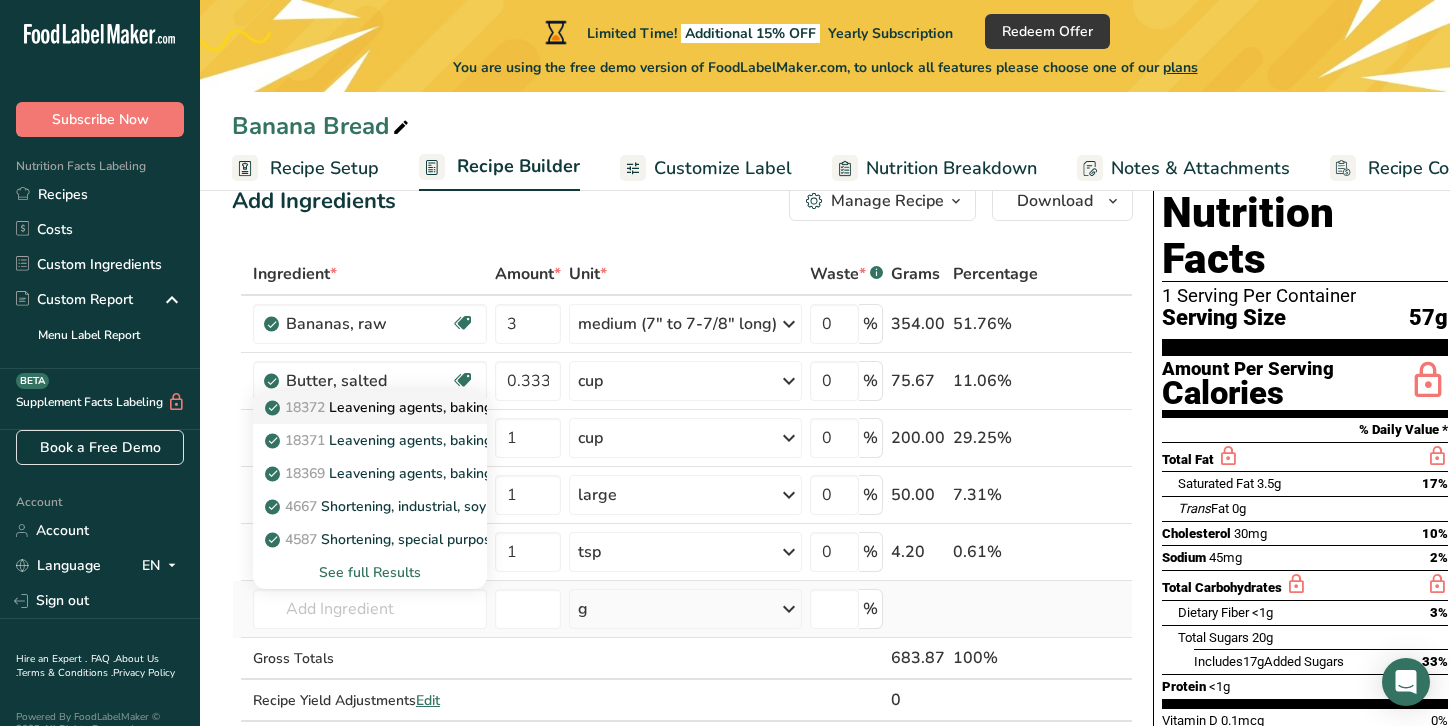 click on "18372
Leavening agents, baking soda" at bounding box center (398, 407) 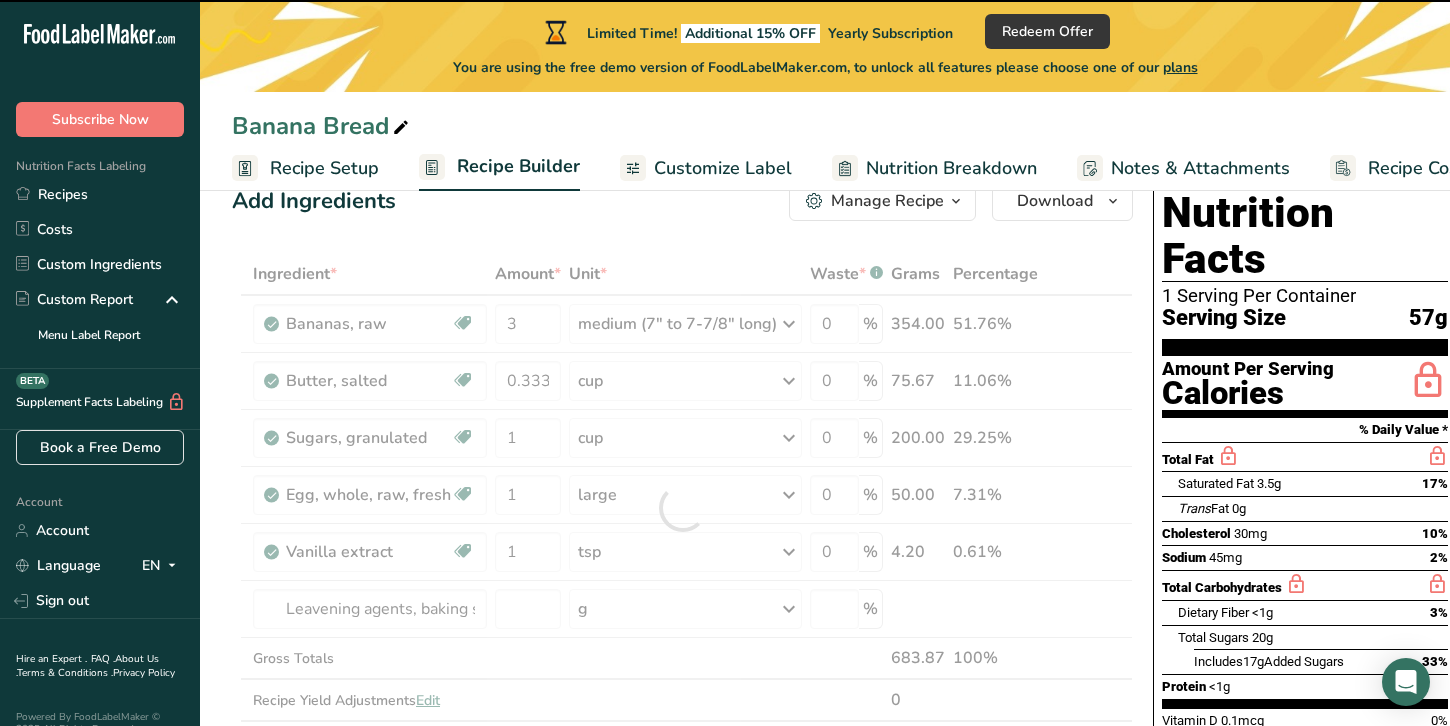 type on "0" 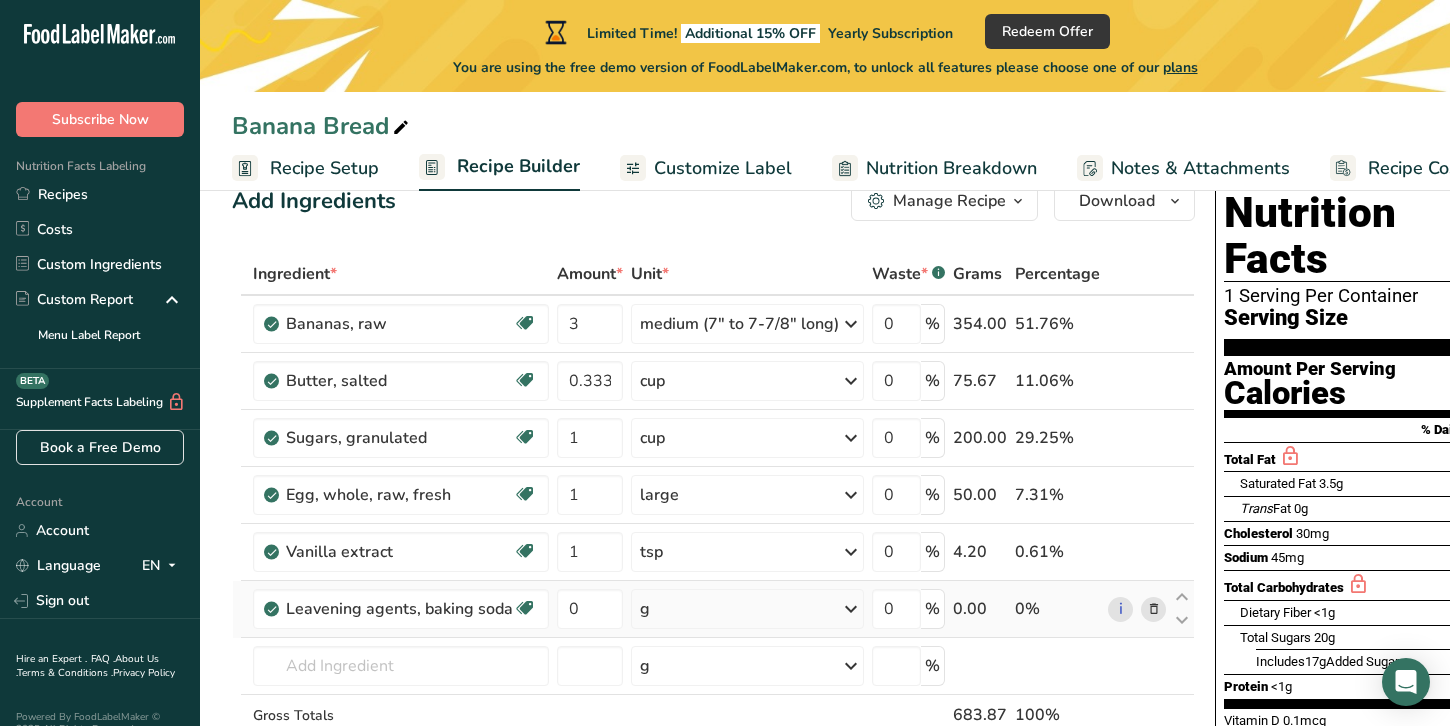 click on "g" at bounding box center [747, 609] 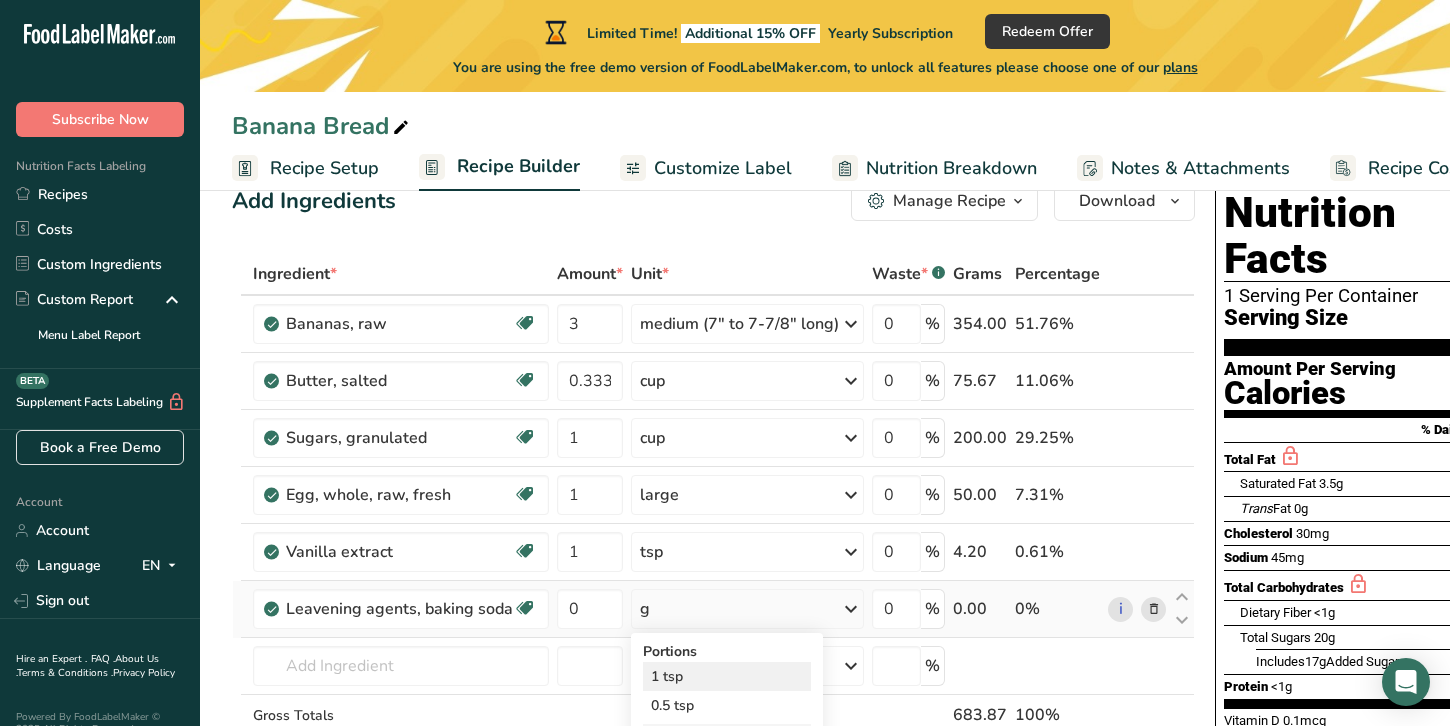click on "1 tsp" at bounding box center (727, 676) 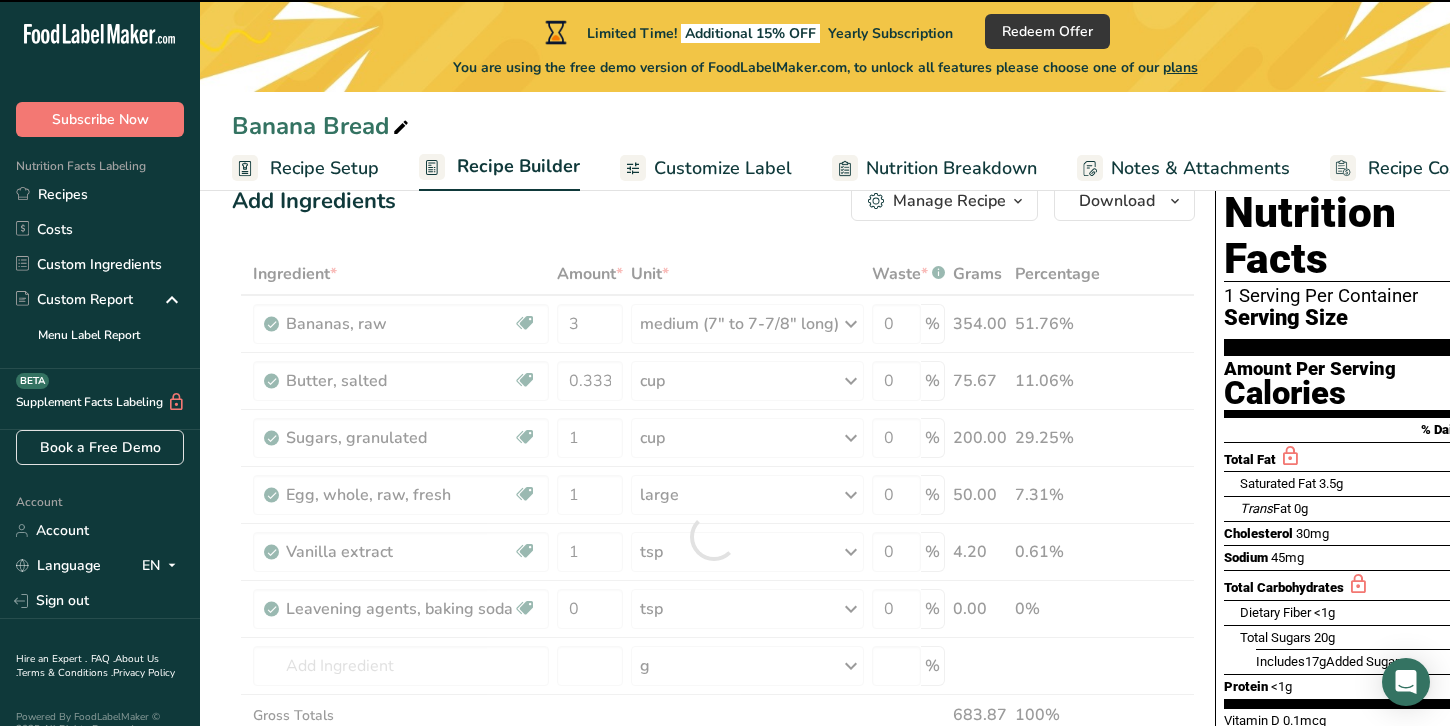 click at bounding box center (713, 536) 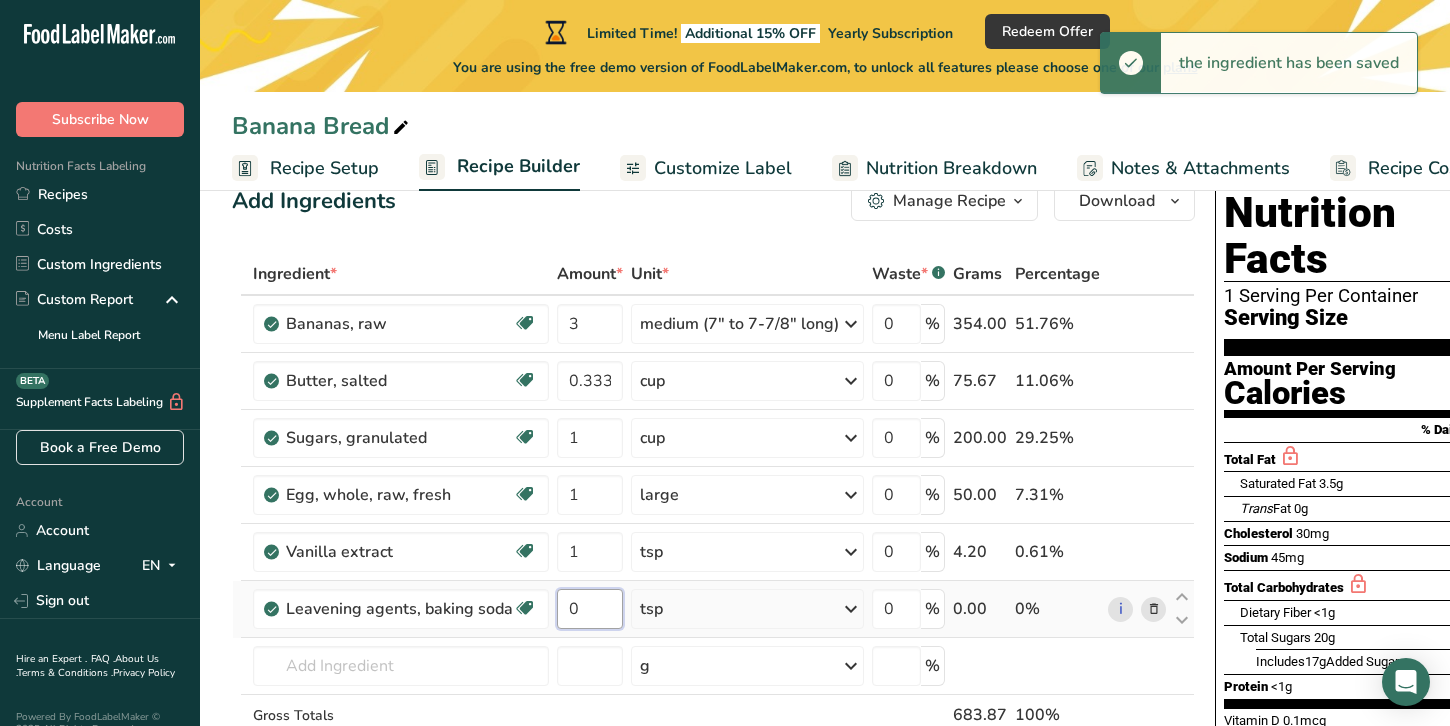 click on "0" at bounding box center [590, 609] 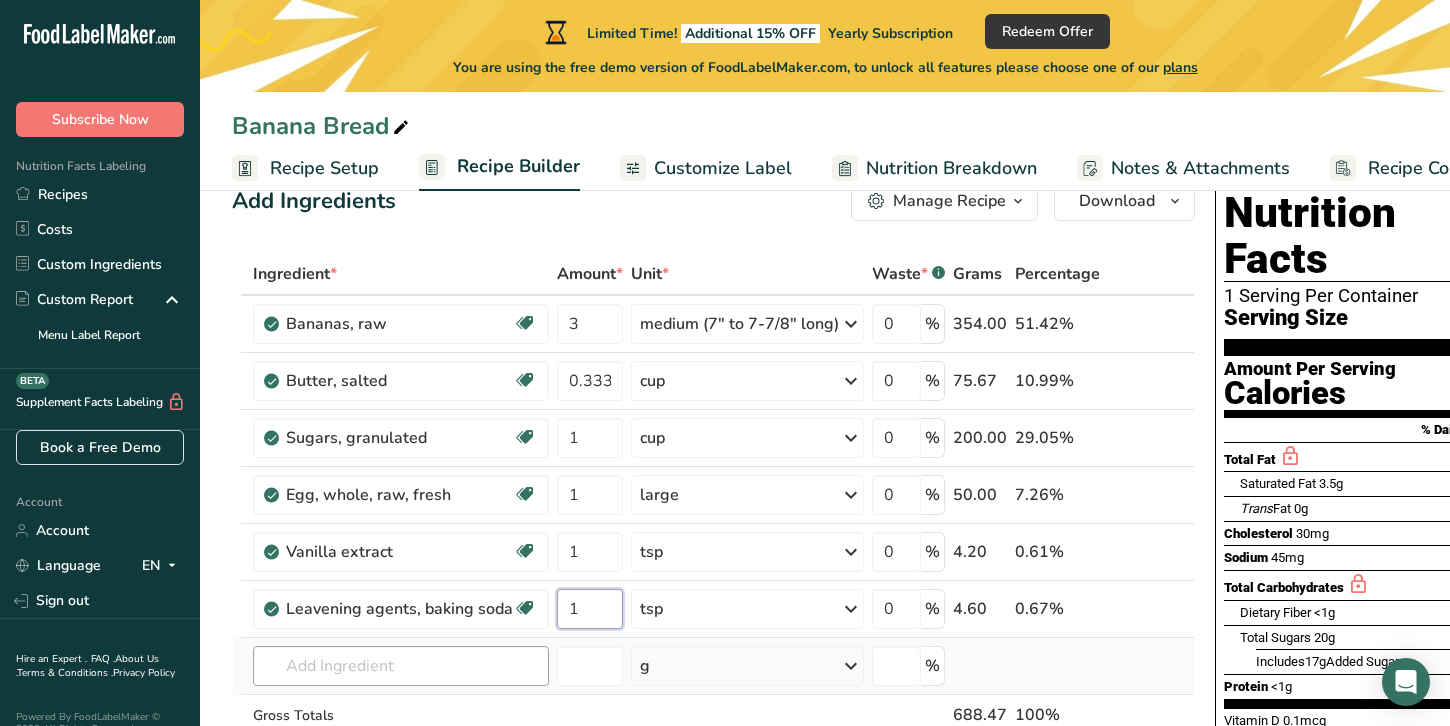 type on "1" 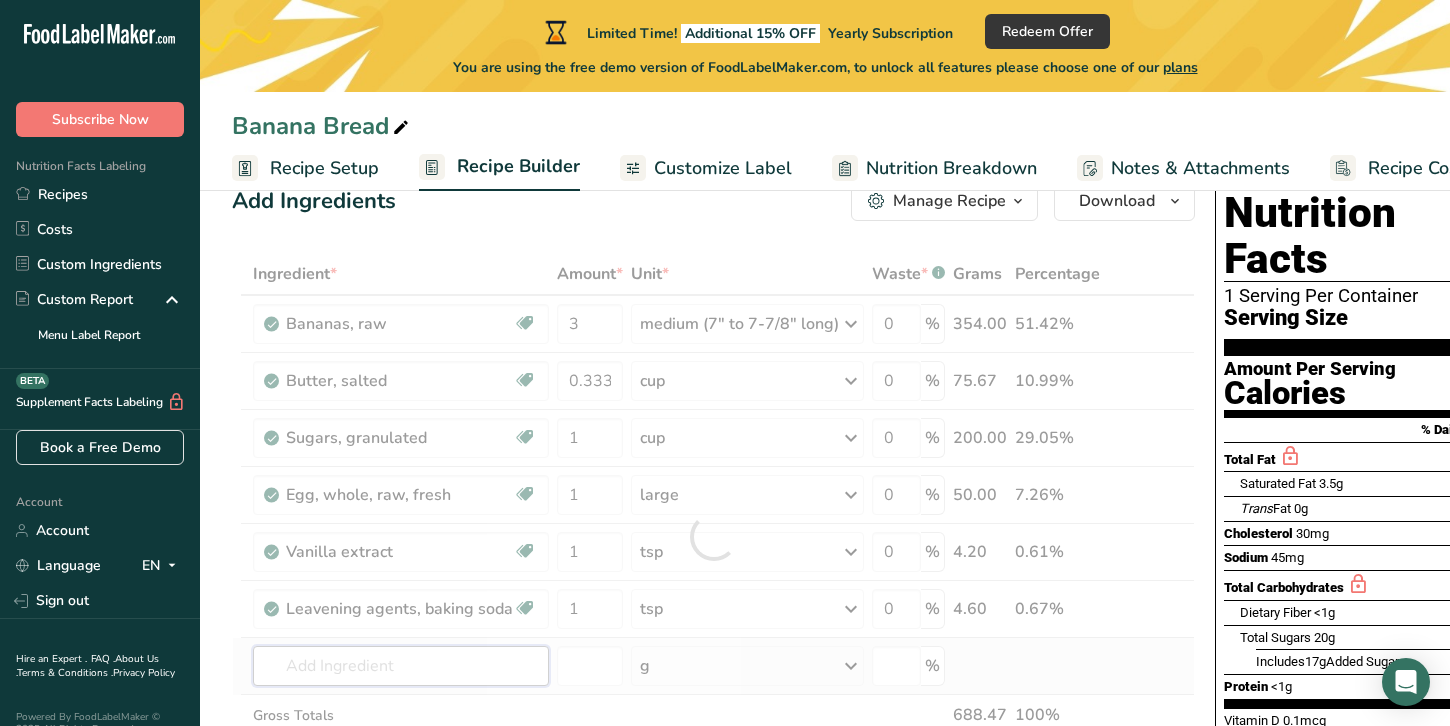 click on "Ingredient *
Amount *
Unit *
Waste *   .a-a{fill:#347362;}.b-a{fill:#fff;}          Grams
Percentage
Bananas, raw
Dairy free
Gluten free
Vegan
Vegetarian
Soy free
3
medium (7" to 7-7/8" long)
Portions
1 cup, mashed
1 cup, sliced
1 extra small (less than 6" long)
1 small (6" to 6-7/8" long)
1 medium (7" to 7-7/8" long)
1 large (8" to 8-7/8" long)
1 extra large (9" or longer)
1 NLEA serving
See less
Weight Units
g
kg
mg
See more
Volume Units
l
lb/ft3
g/cm3
Confirm" at bounding box center (713, 536) 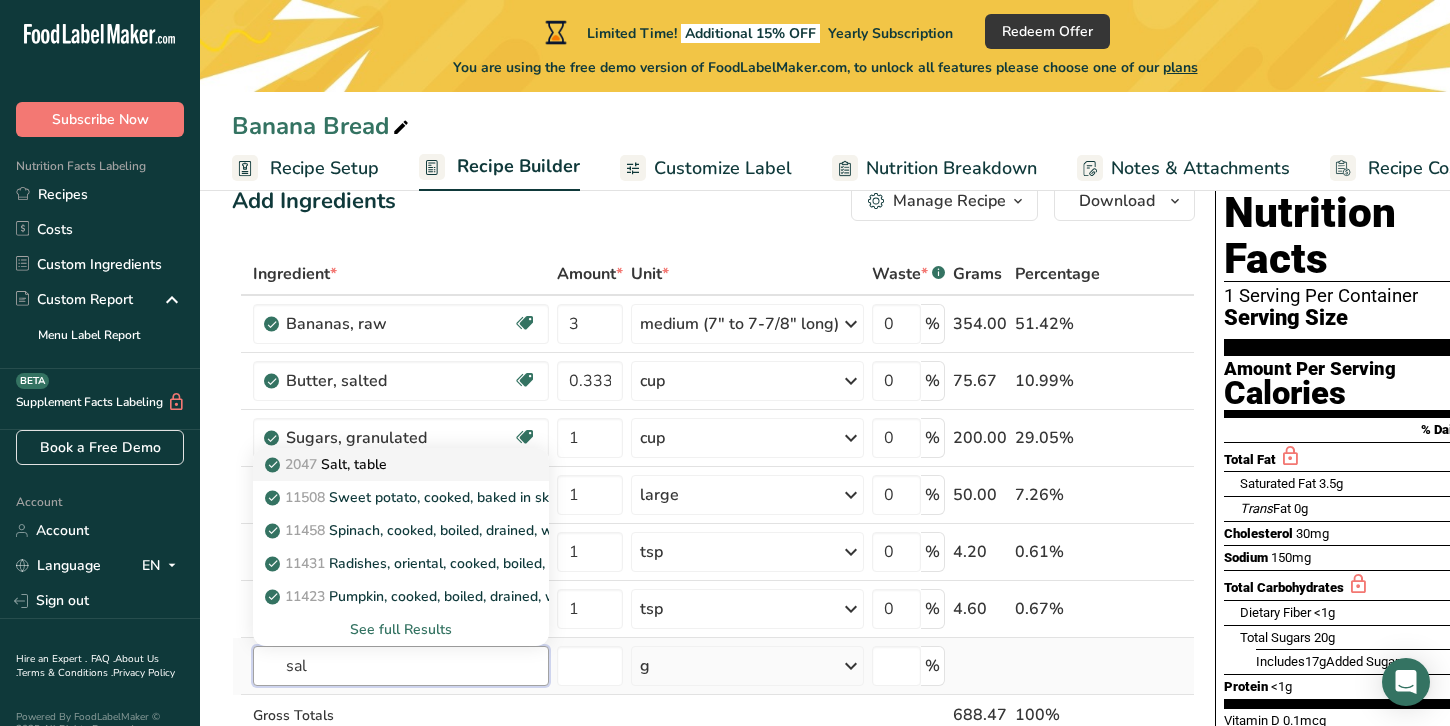 type on "sal" 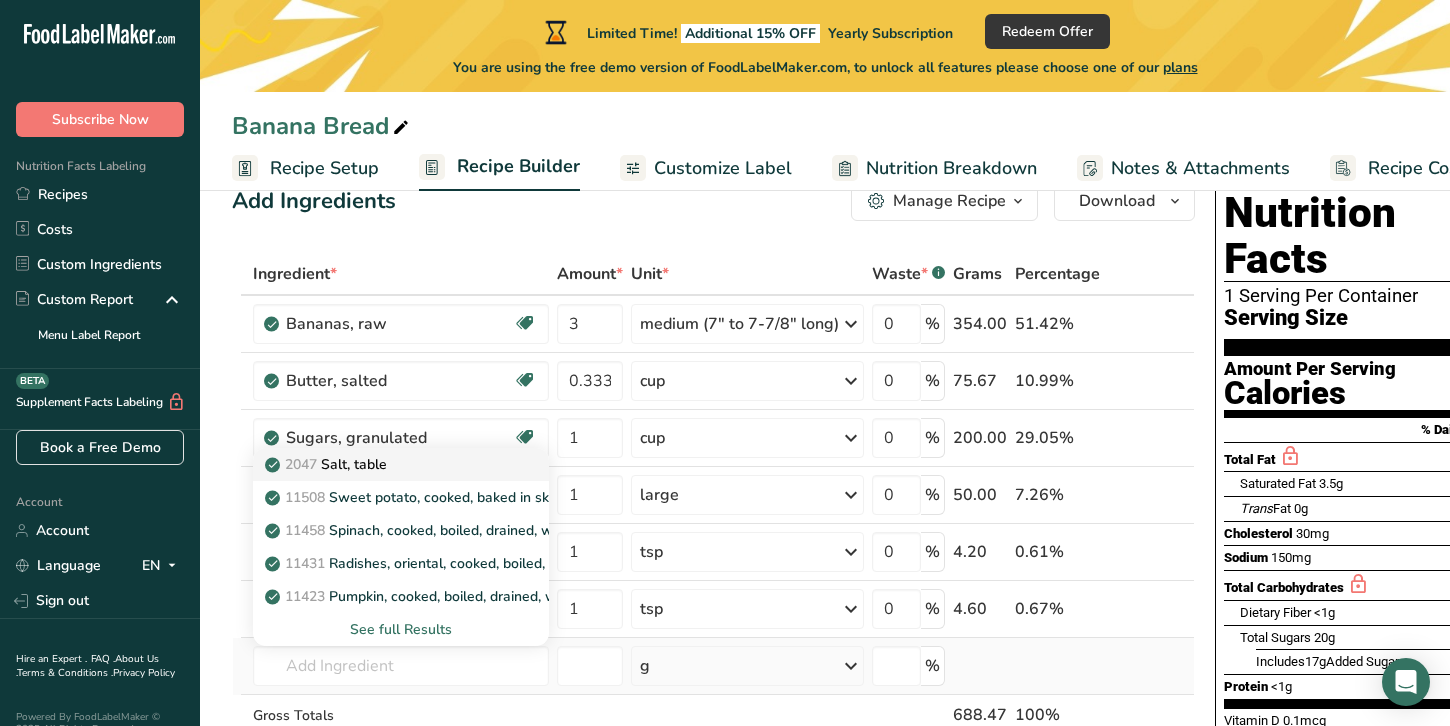 click on "2047
Salt, table" at bounding box center (328, 464) 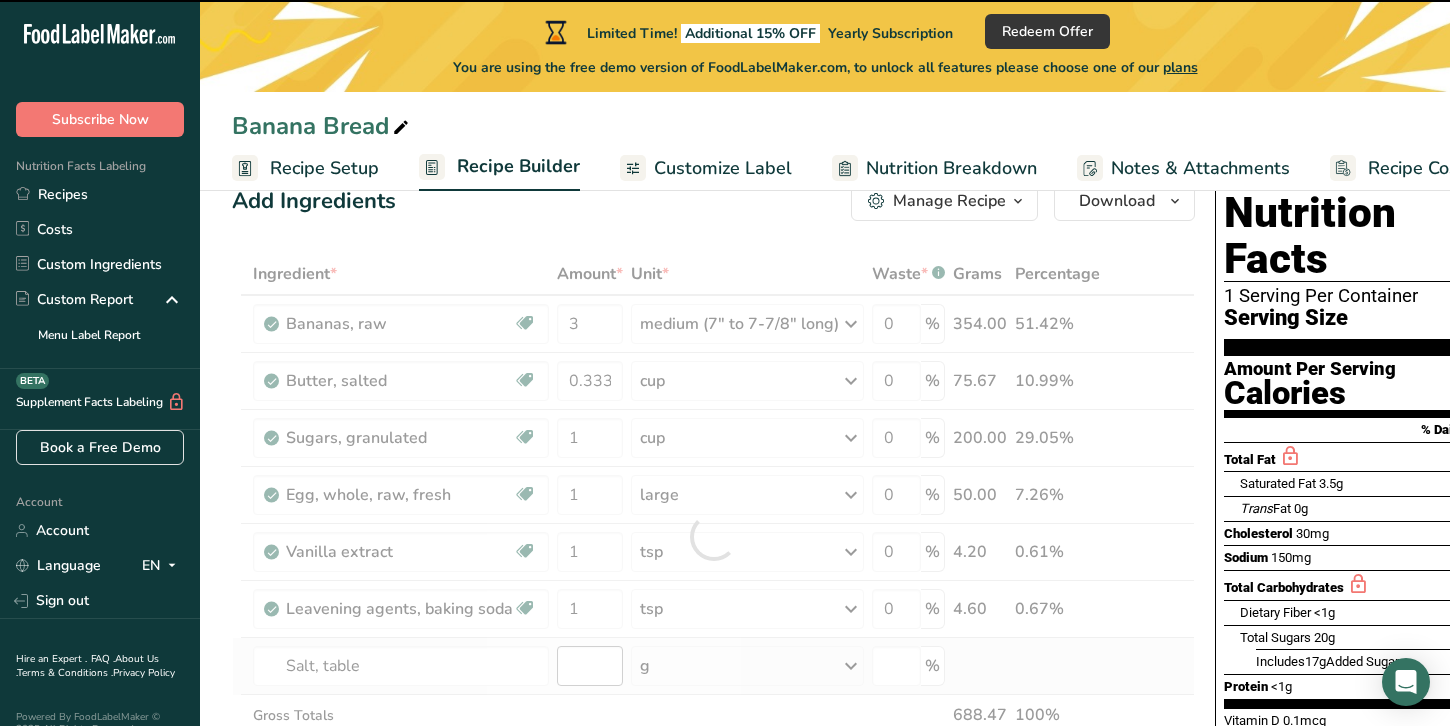 type on "0" 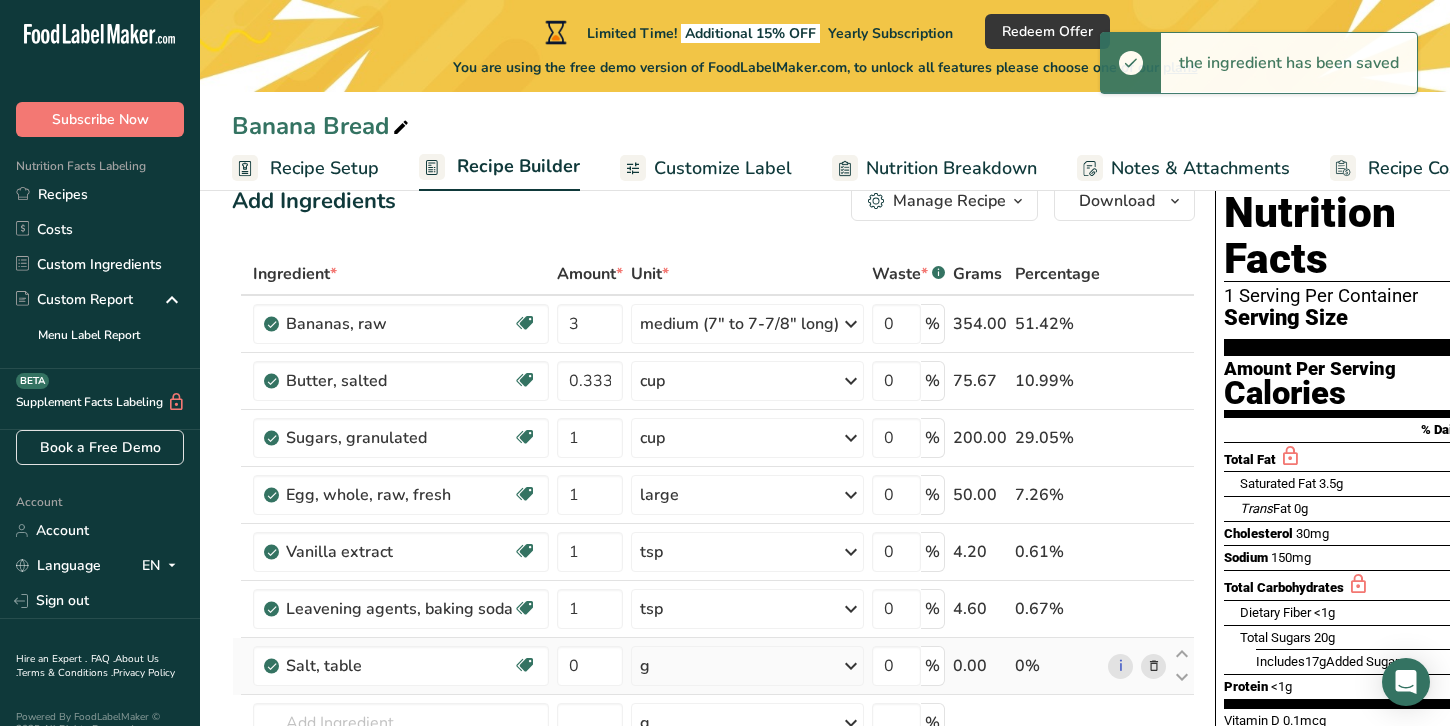 click on "g" at bounding box center (747, 666) 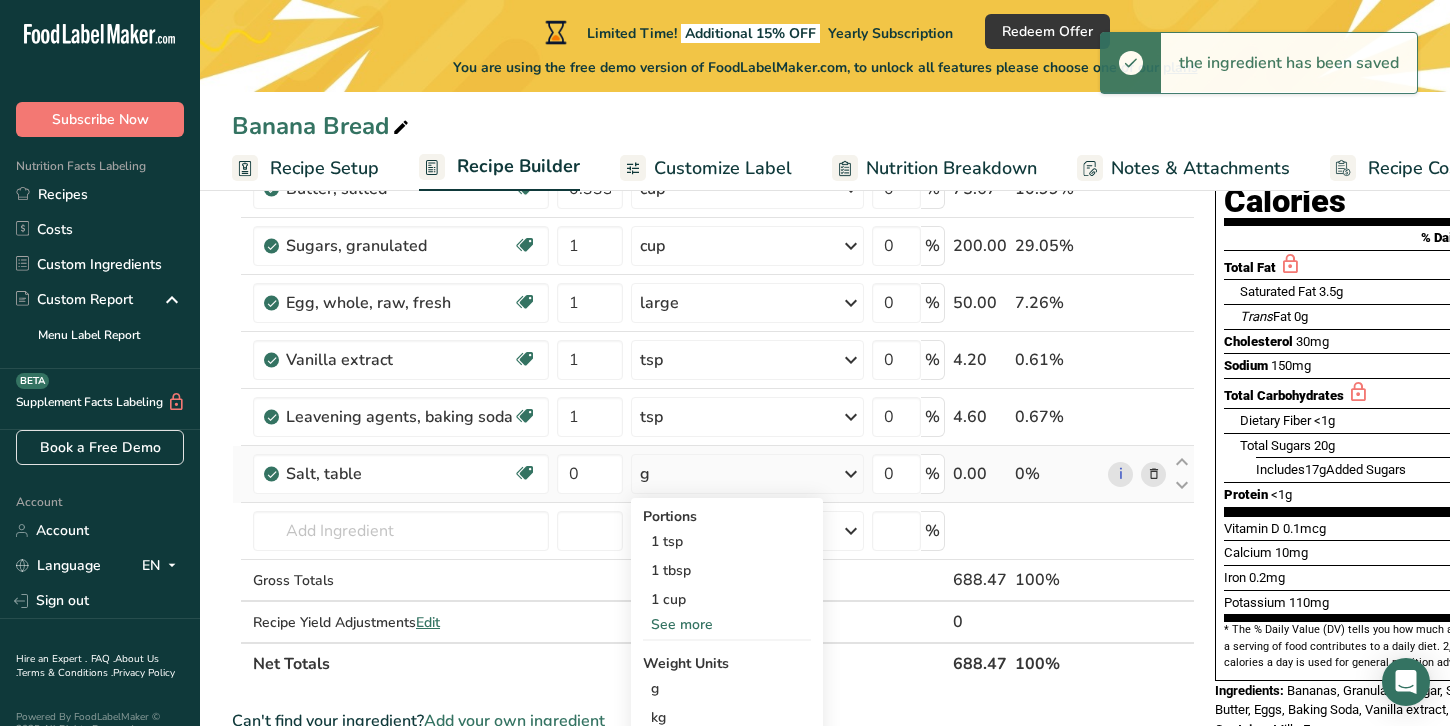 scroll, scrollTop: 261, scrollLeft: 0, axis: vertical 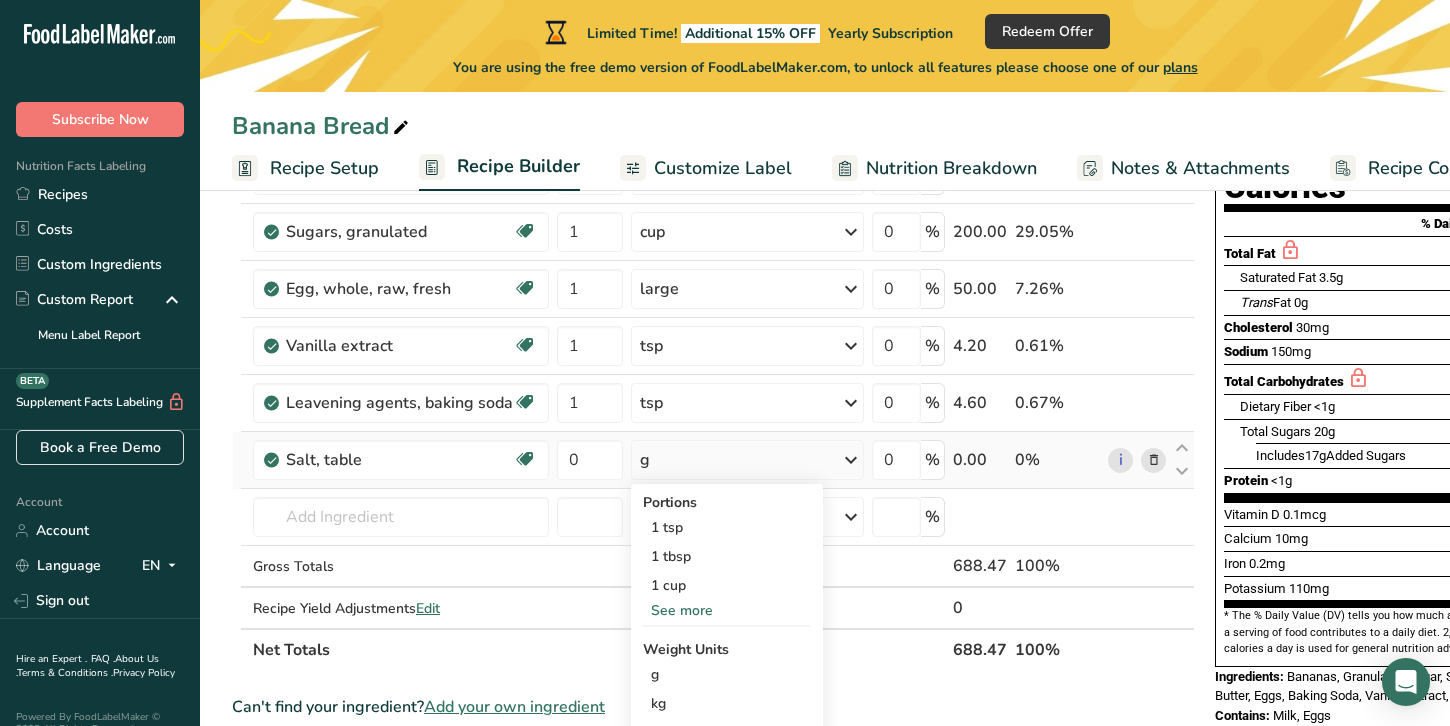 click on "See more" at bounding box center (727, 610) 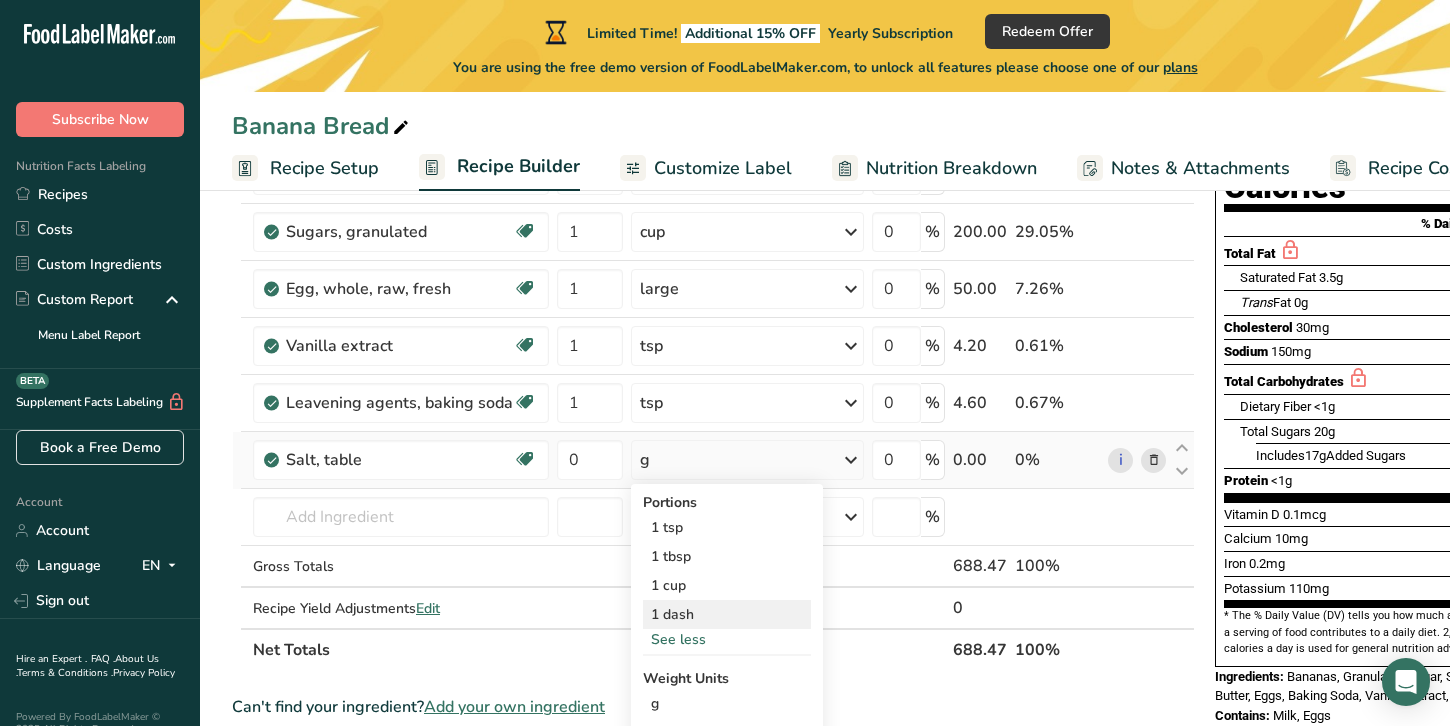 click on "1 dash" at bounding box center (727, 614) 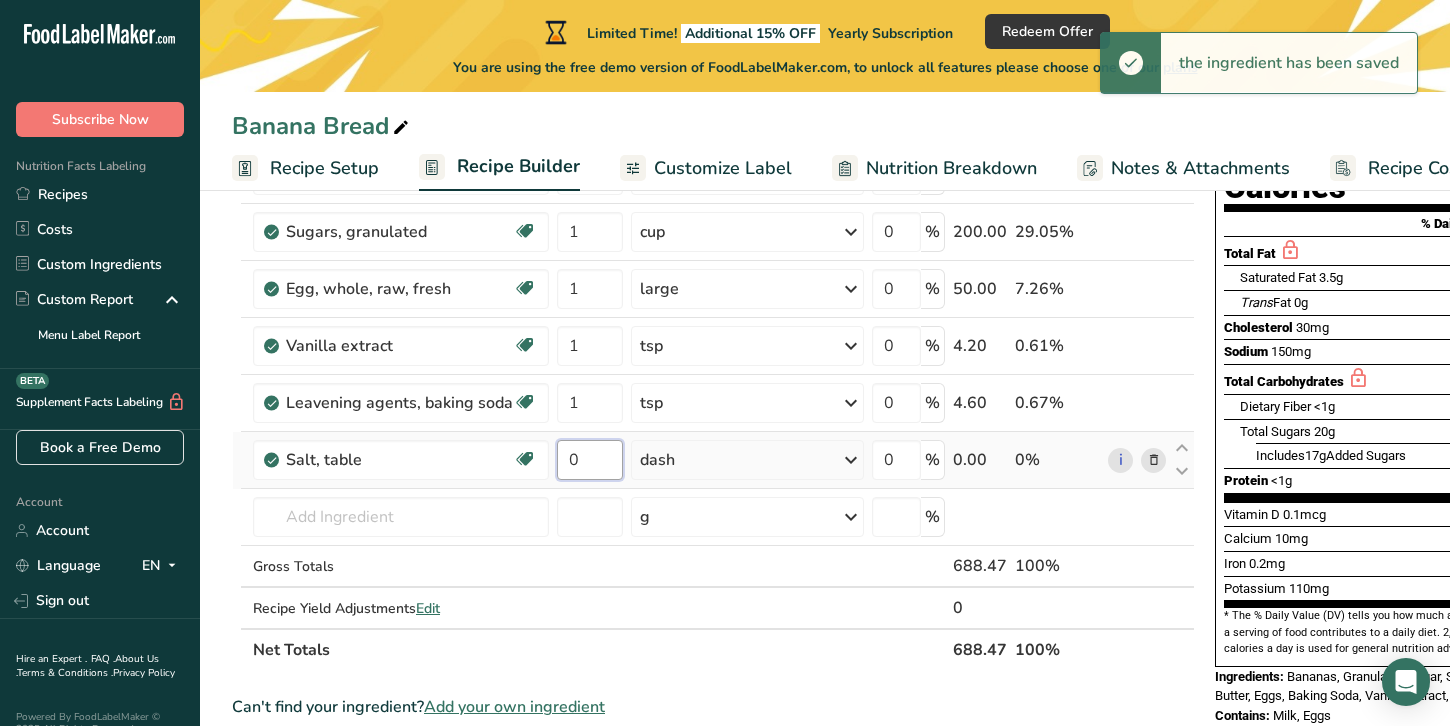click on "0" at bounding box center [590, 460] 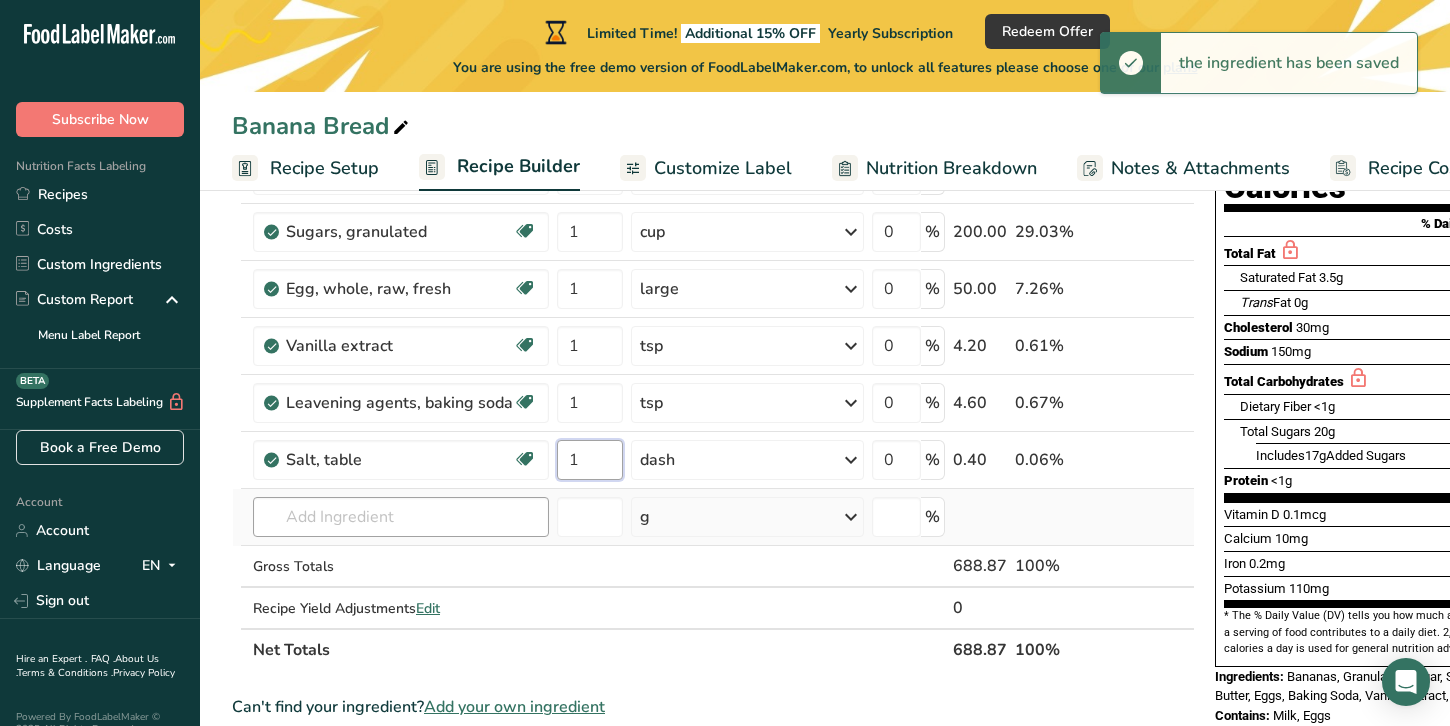 type on "1" 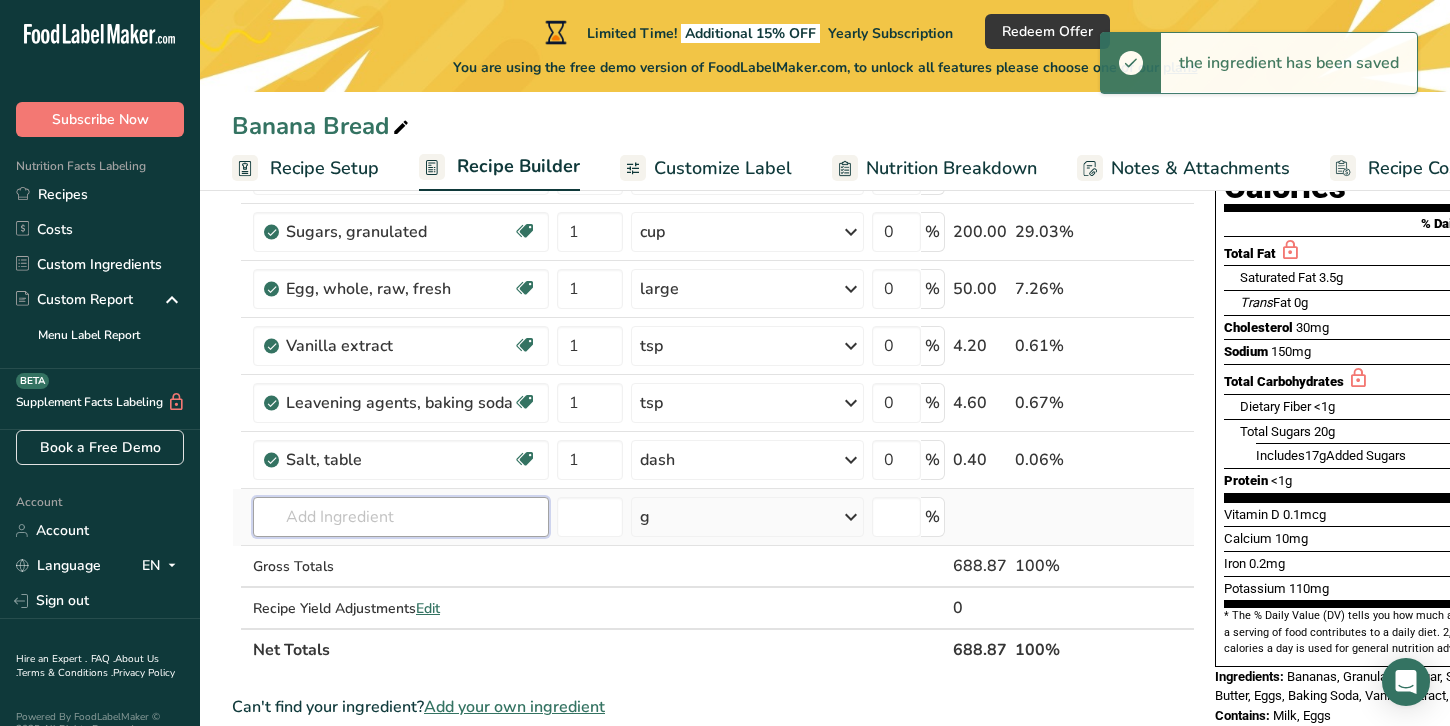 click on "Ingredient *
Amount *
Unit *
Waste *   .a-a{fill:#347362;}.b-a{fill:#fff;}          Grams
Percentage
Bananas, raw
Dairy free
Gluten free
Vegan
Vegetarian
Soy free
3
medium (7" to 7-7/8" long)
Portions
1 cup, mashed
1 cup, sliced
1 extra small (less than 6" long)
1 small (6" to 6-7/8" long)
1 medium (7" to 7-7/8" long)
1 large (8" to 8-7/8" long)
1 extra large (9" or longer)
1 NLEA serving
See less
Weight Units
g
kg
mg
See more
Volume Units
l
lb/ft3
g/cm3
Confirm" at bounding box center [713, 359] 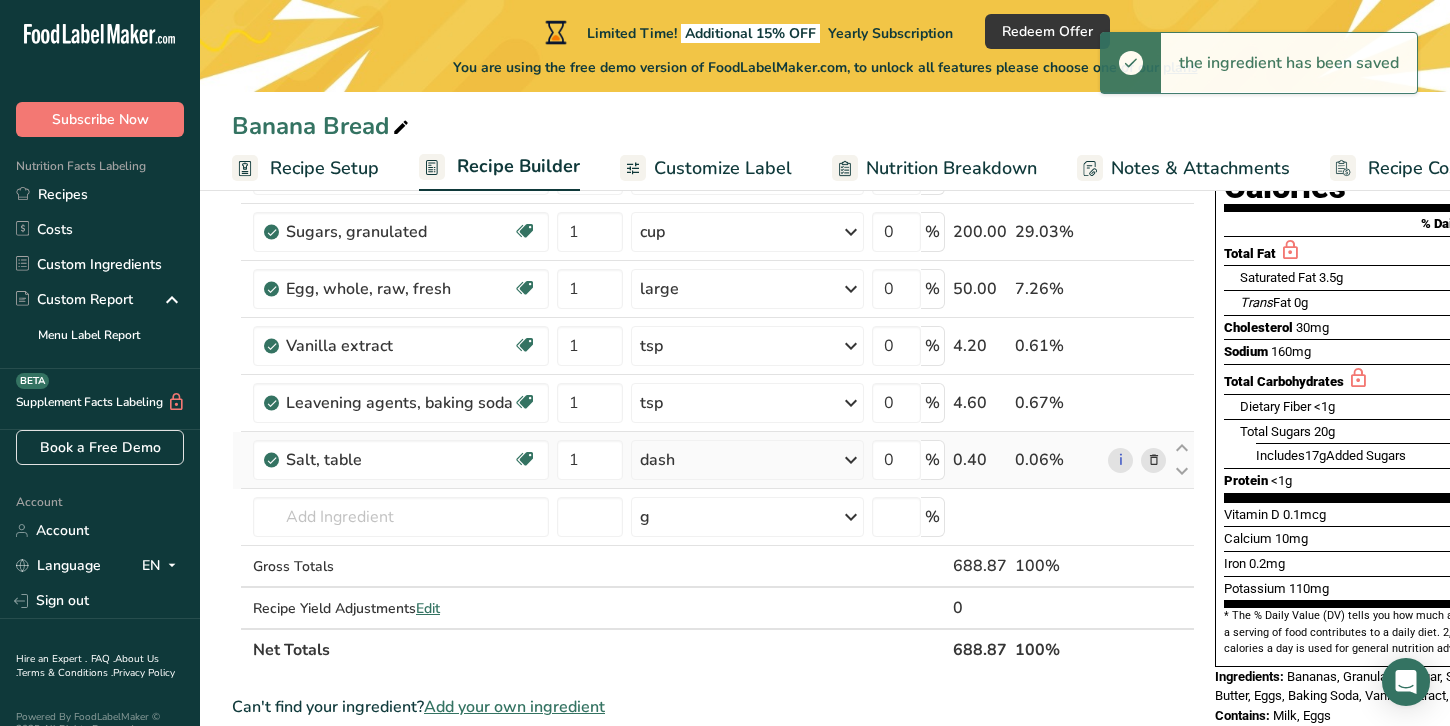 click on "dash" at bounding box center [747, 460] 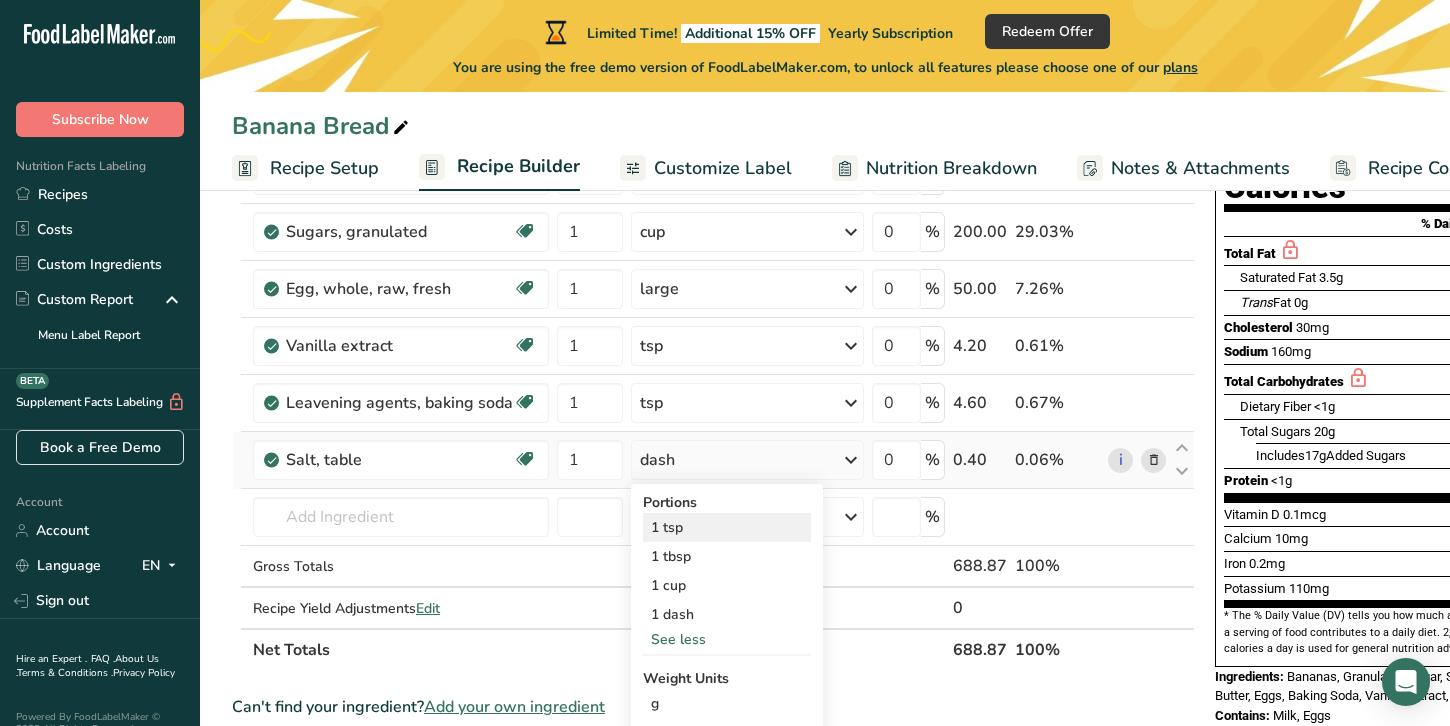 click on "1 tsp" at bounding box center (727, 527) 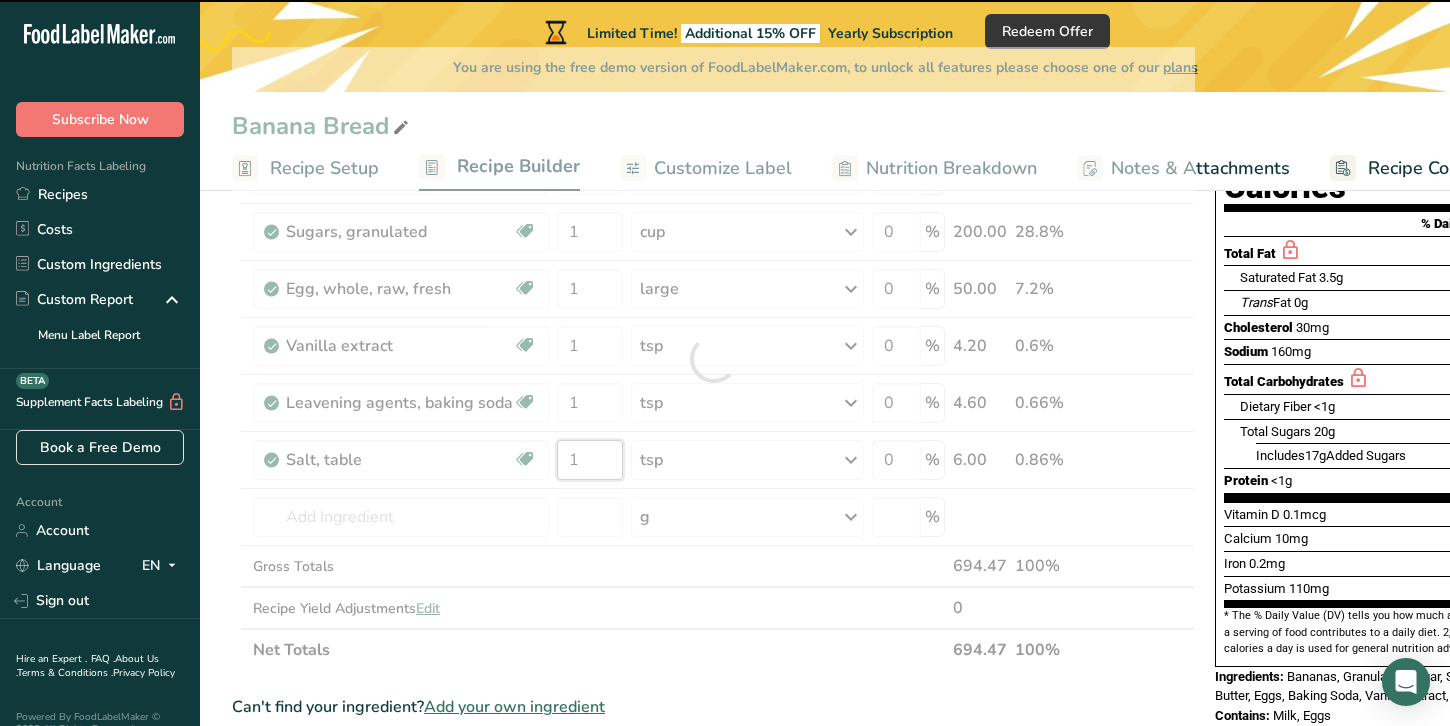 click on "1" at bounding box center (590, 460) 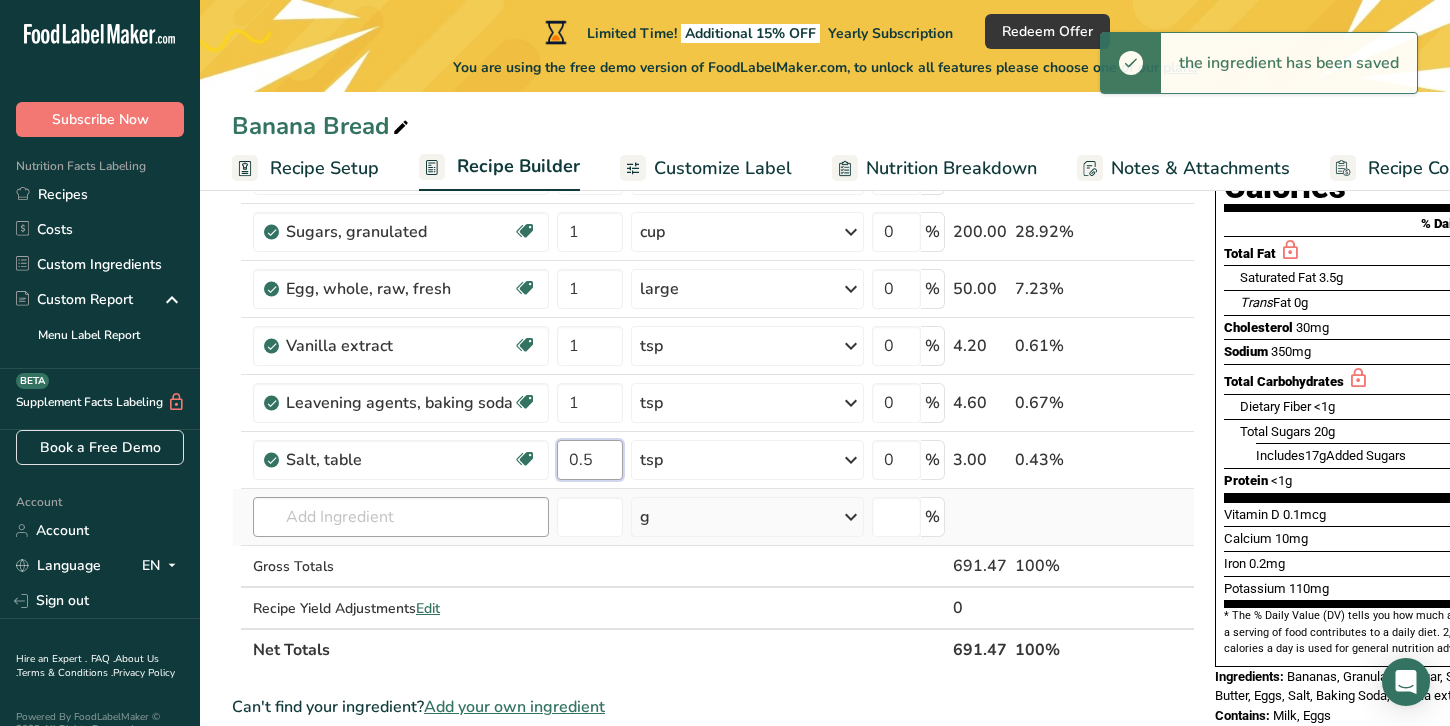 type on "0.5" 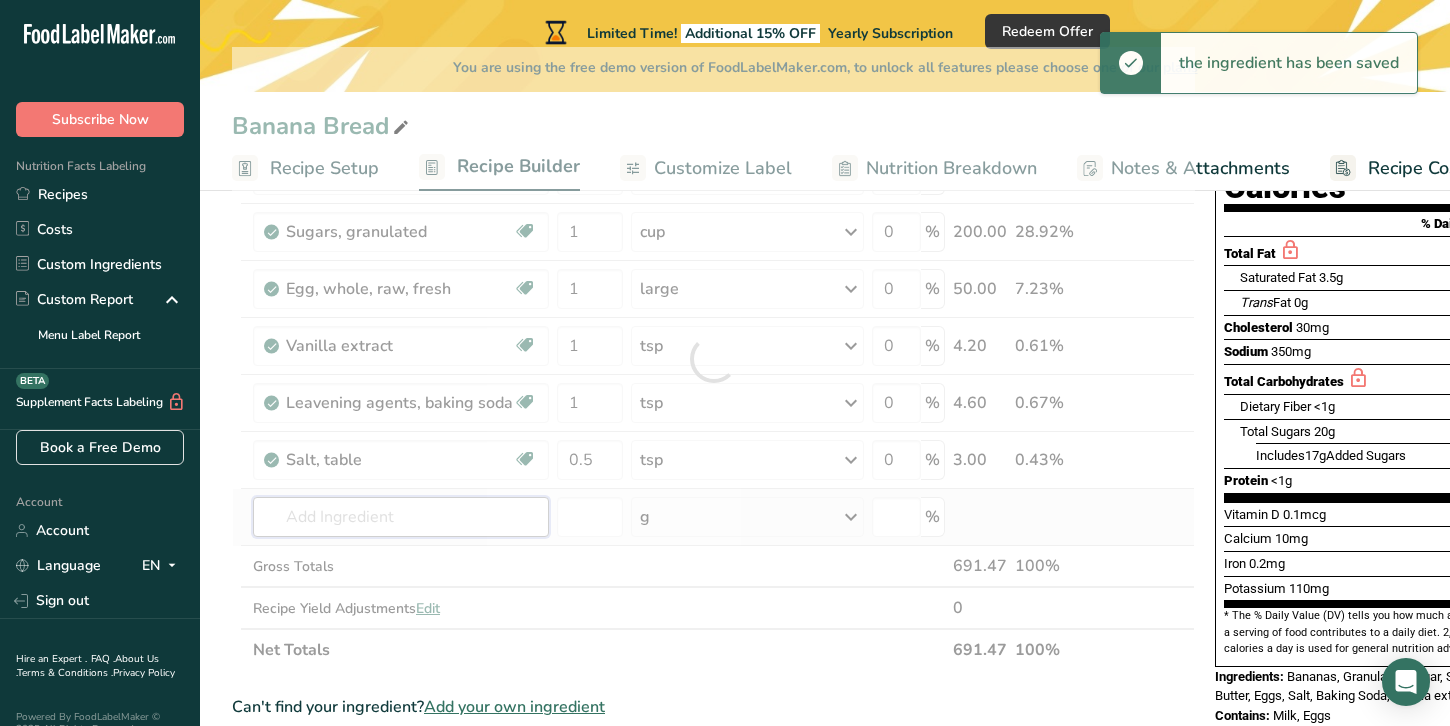 click on "Ingredient *
Amount *
Unit *
Waste *   .a-a{fill:#347362;}.b-a{fill:#fff;}          Grams
Percentage
Bananas, raw
Dairy free
Gluten free
Vegan
Vegetarian
Soy free
3
medium (7" to 7-7/8" long)
Portions
1 cup, mashed
1 cup, sliced
1 extra small (less than 6" long)
1 small (6" to 6-7/8" long)
1 medium (7" to 7-7/8" long)
1 large (8" to 8-7/8" long)
1 extra large (9" or longer)
1 NLEA serving
See less
Weight Units
g
kg
mg
See more
Volume Units
l
lb/ft3
g/cm3
Confirm" at bounding box center (713, 359) 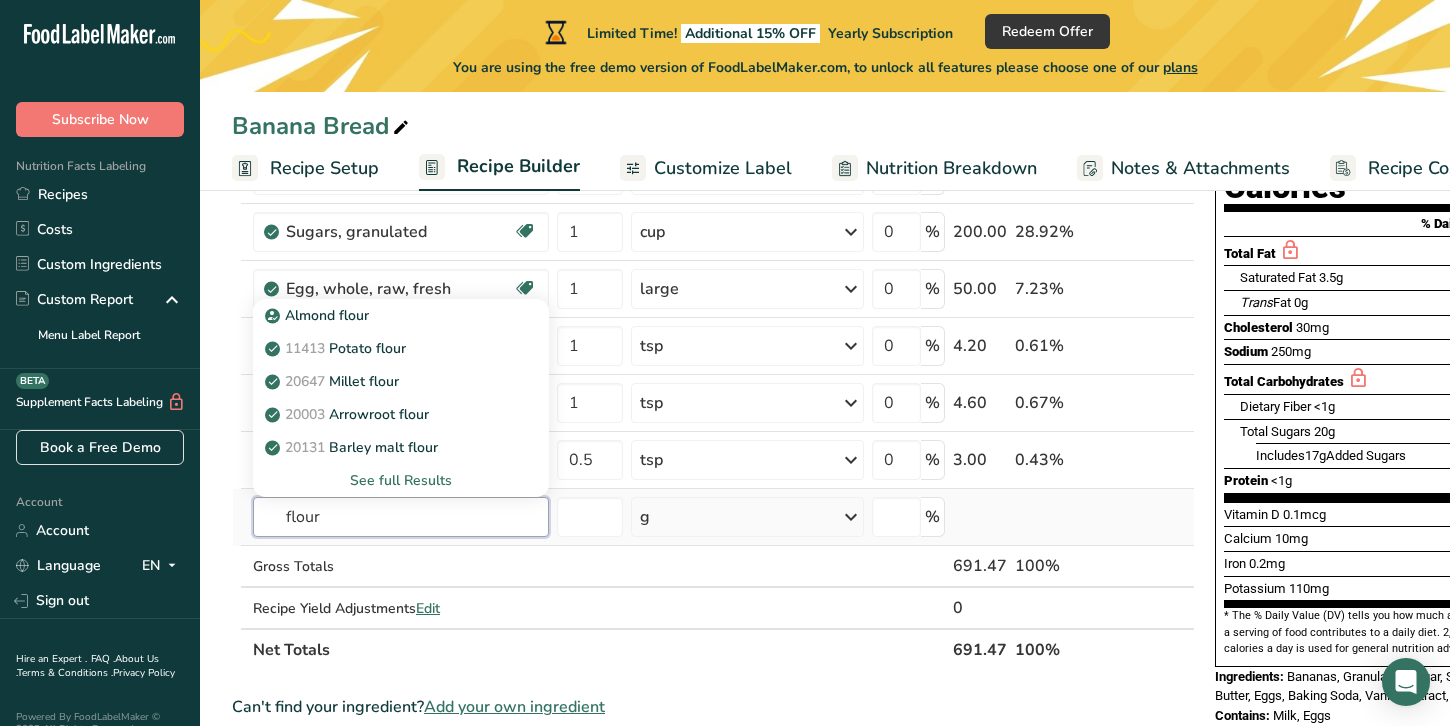 type on "flour" 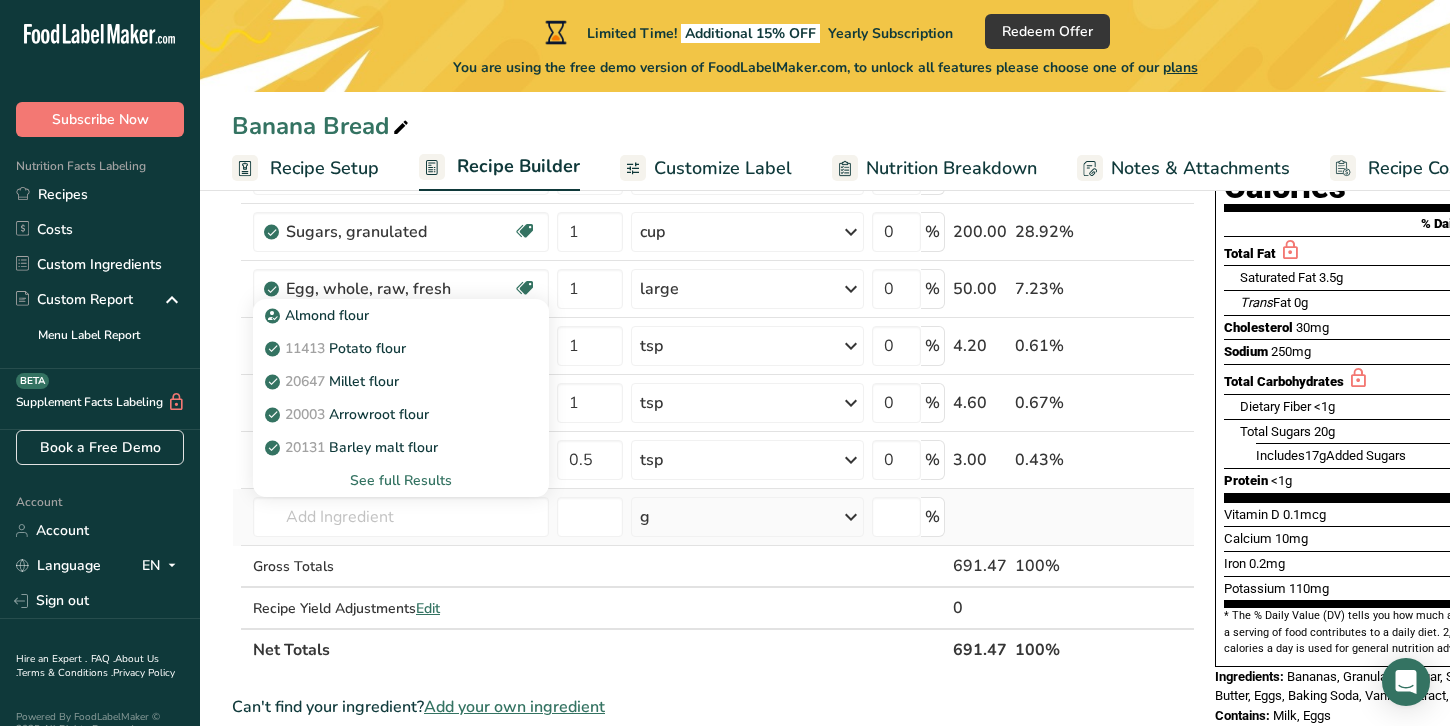 click on "See full Results" at bounding box center (401, 480) 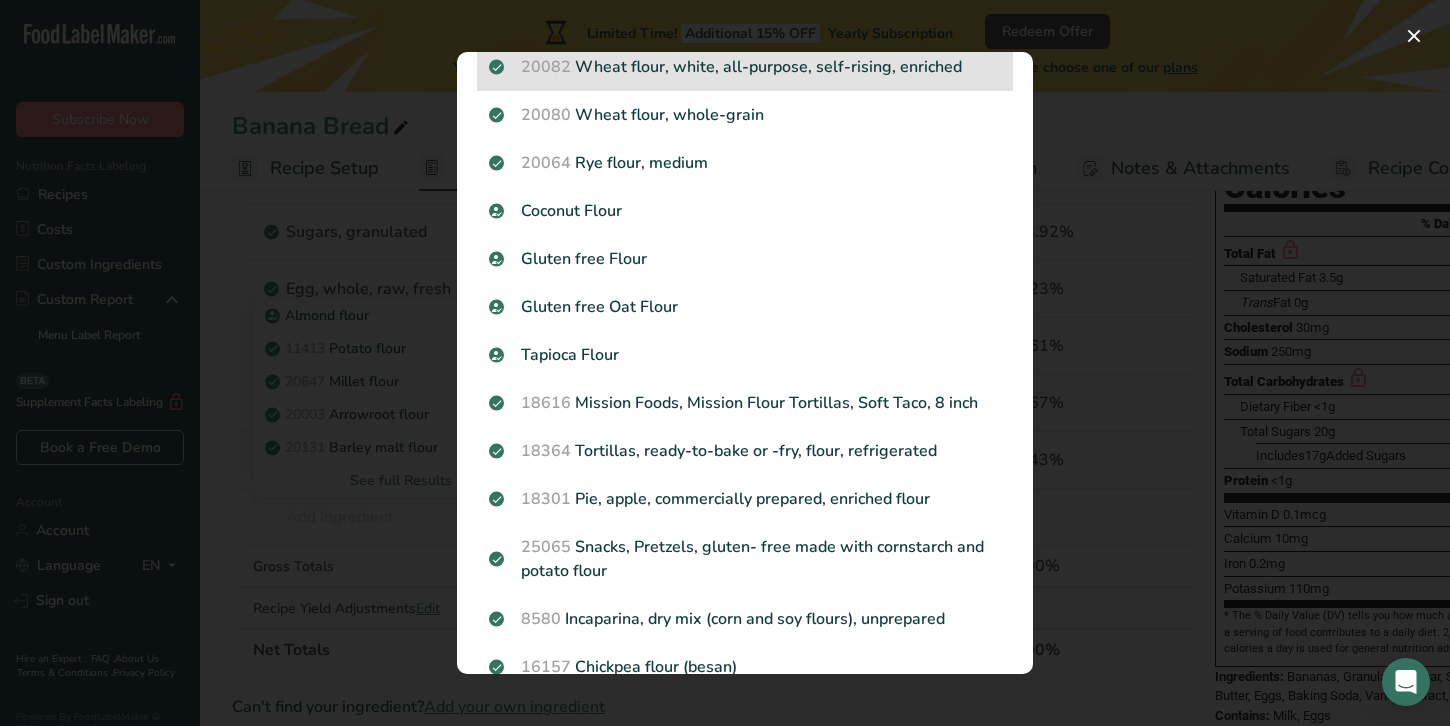 scroll, scrollTop: 0, scrollLeft: 0, axis: both 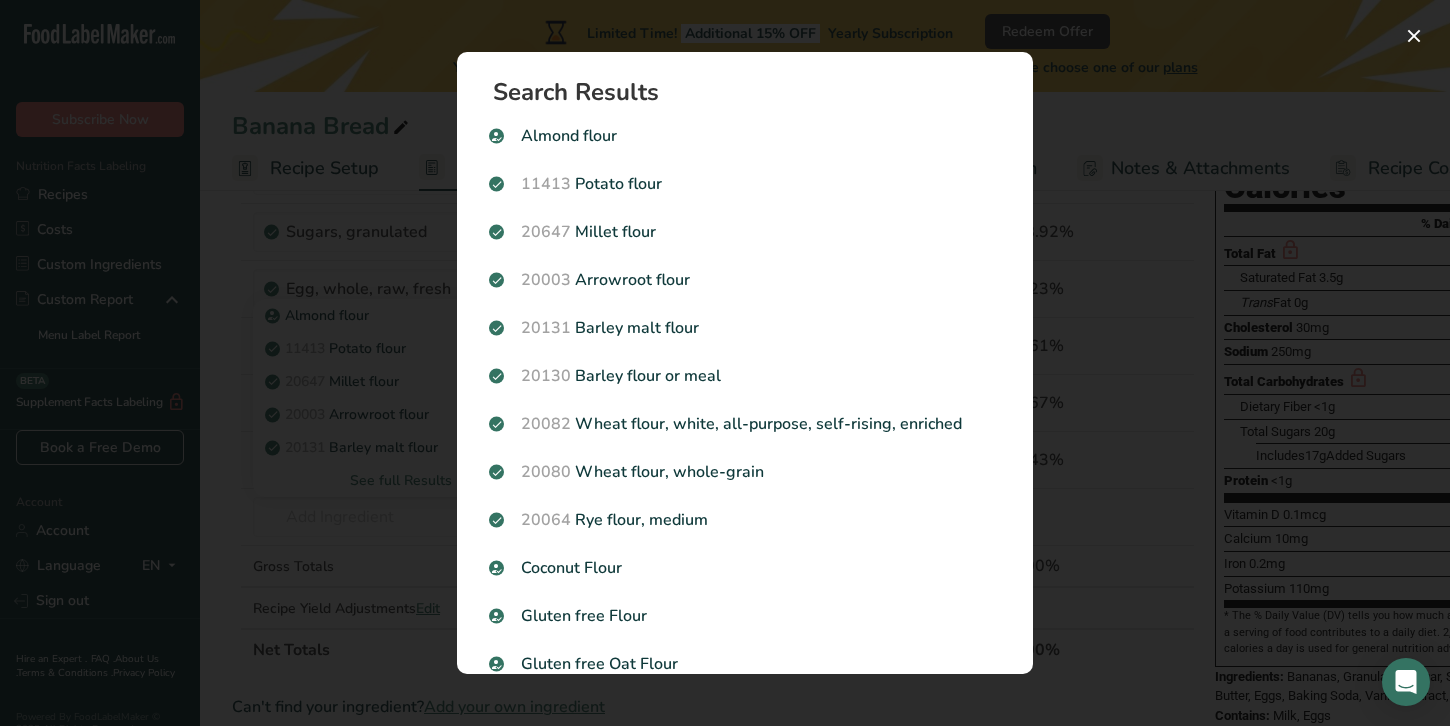 click at bounding box center [725, 363] 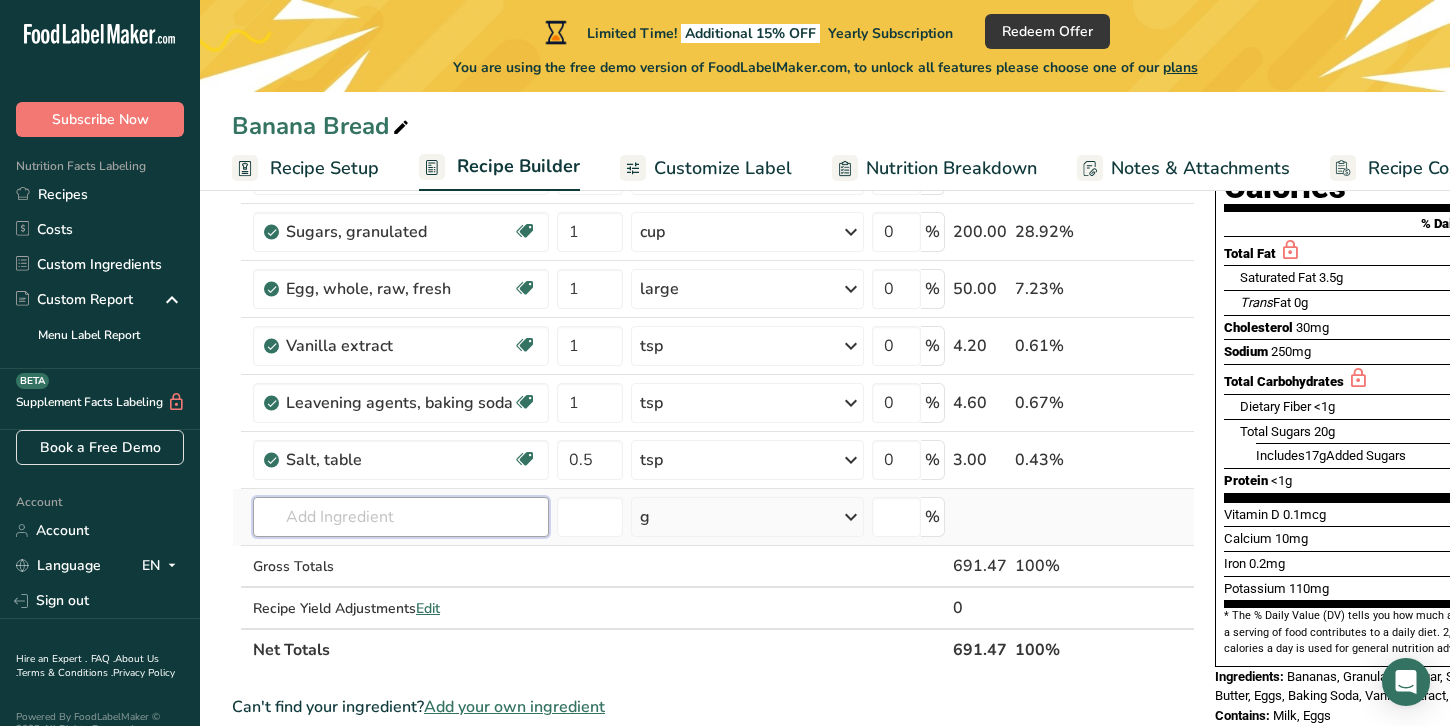 click at bounding box center (401, 517) 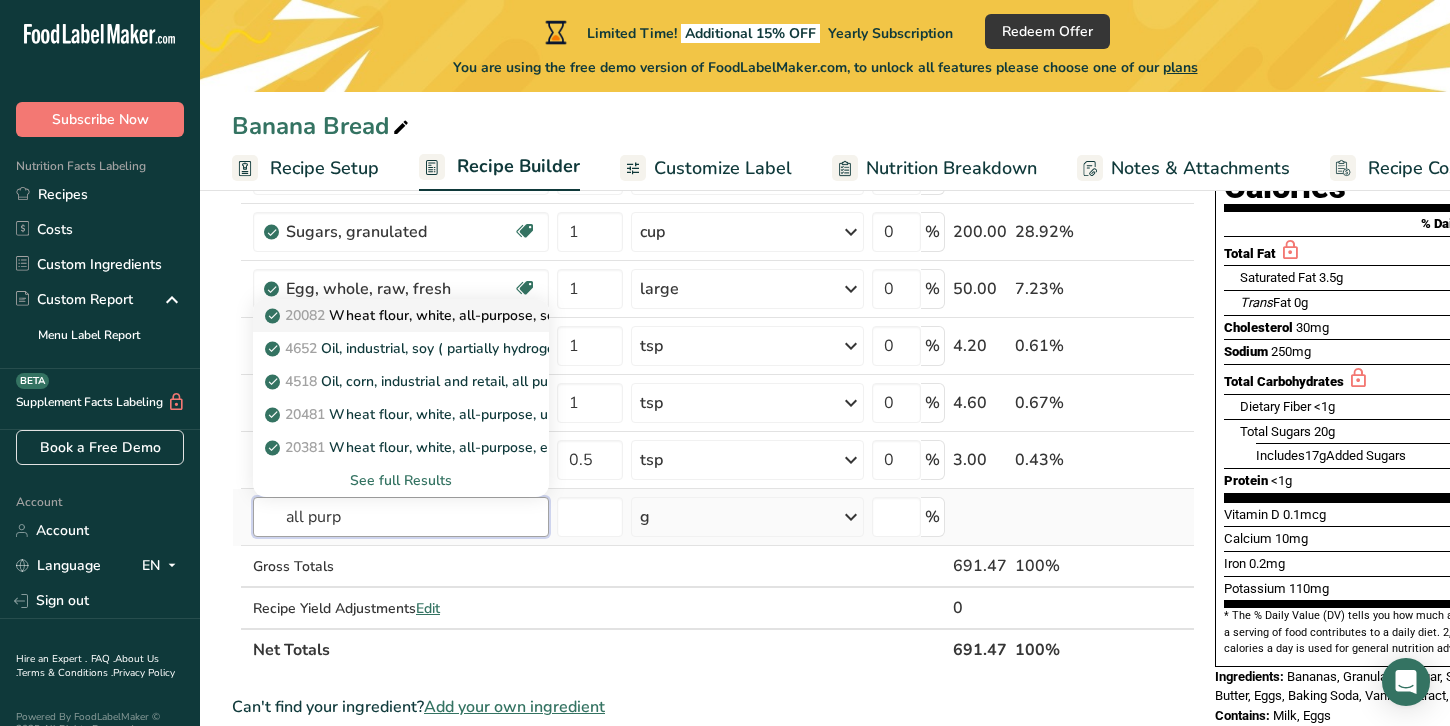 type on "all purp" 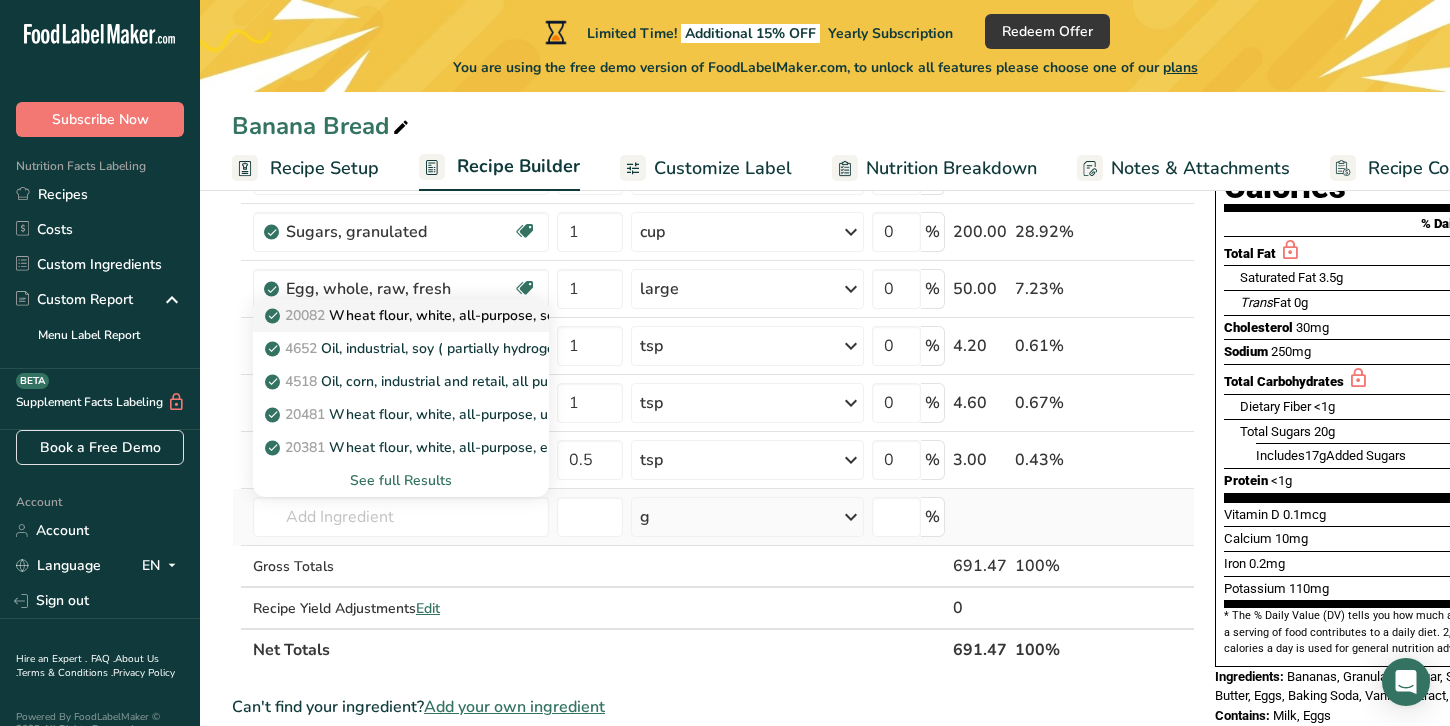 click on "20082
Wheat flour, white, all-purpose, self-rising, enriched" at bounding box center [467, 315] 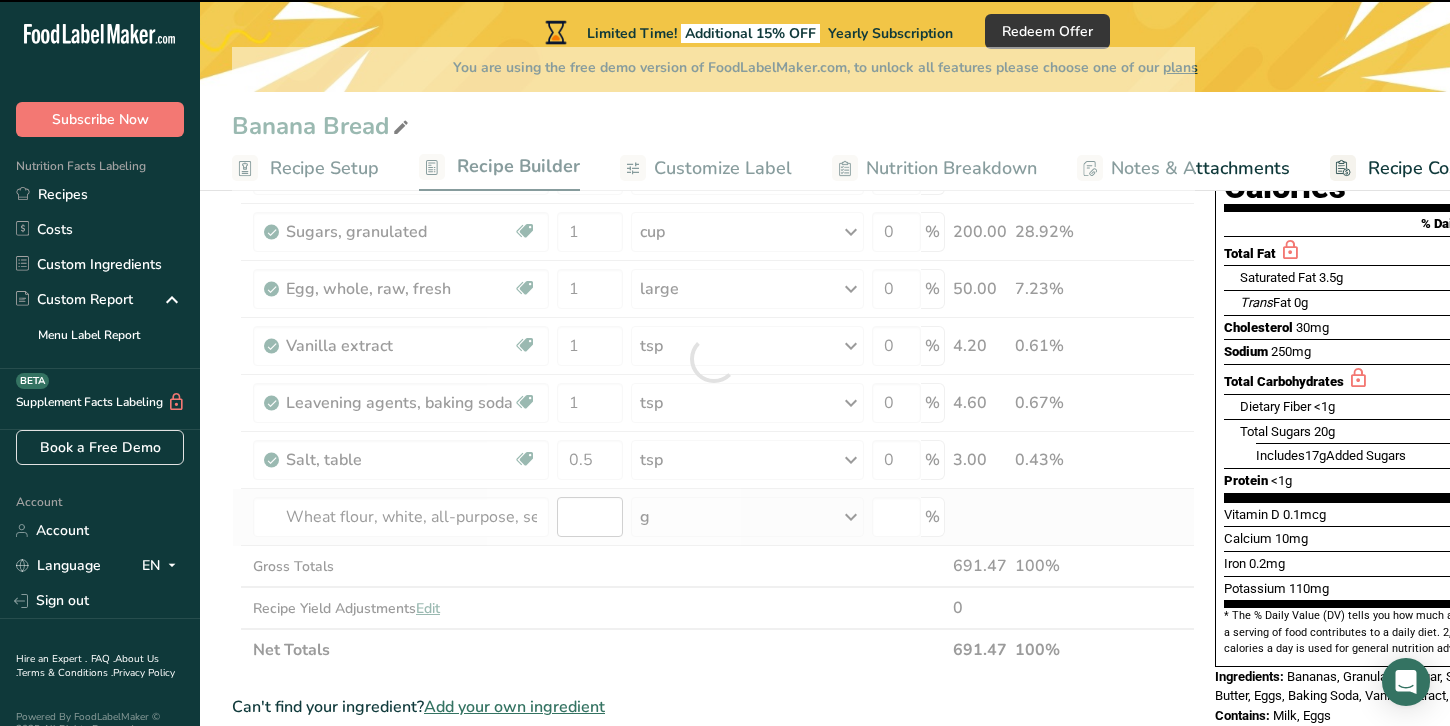 type on "0" 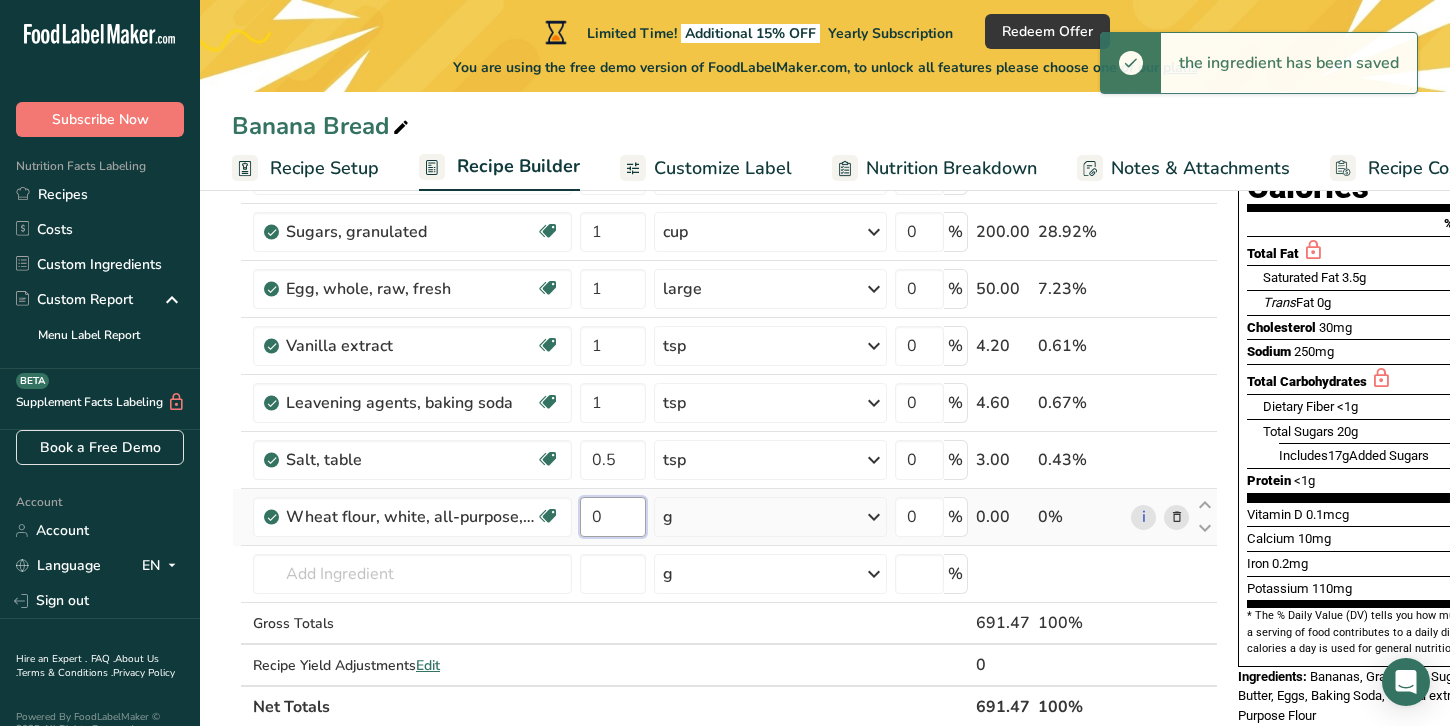 click on "0" at bounding box center (613, 517) 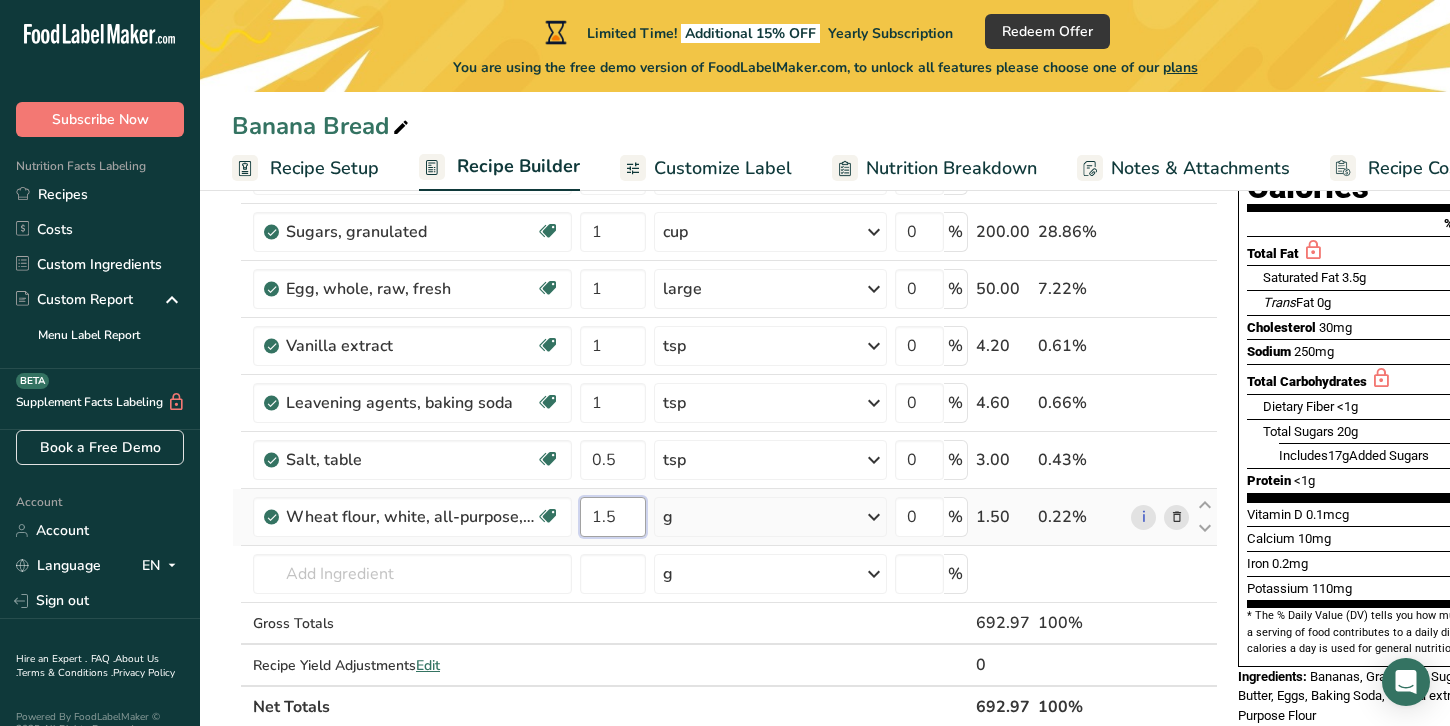 type on "1.5" 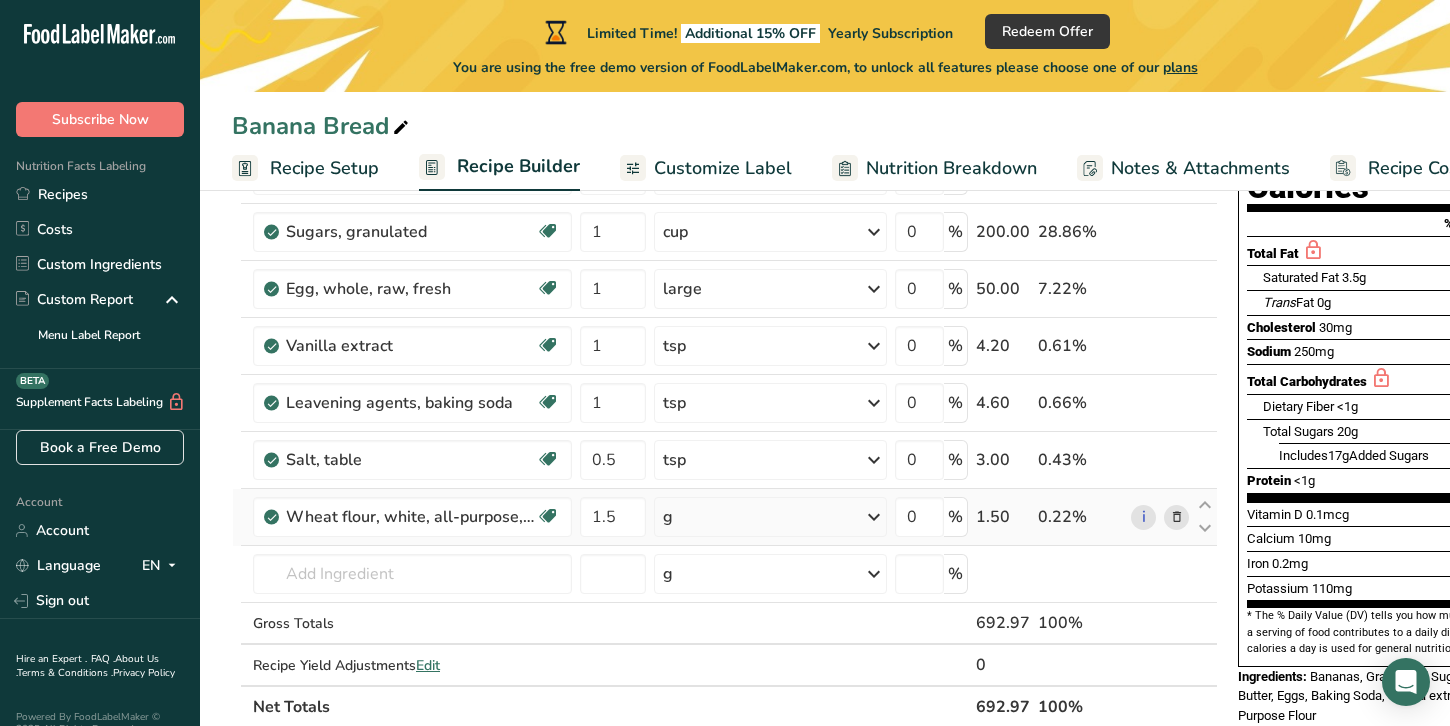 click on "Ingredient *
Amount *
Unit *
Waste *   .a-a{fill:#347362;}.b-a{fill:#fff;}          Grams
Percentage
Bananas, raw
Dairy free
Gluten free
Vegan
Vegetarian
Soy free
3
medium (7" to 7-7/8" long)
Portions
1 cup, mashed
1 cup, sliced
1 extra small (less than 6" long)
1 small (6" to 6-7/8" long)
1 medium (7" to 7-7/8" long)
1 large (8" to 8-7/8" long)
1 extra large (9" or longer)
1 NLEA serving
See less
Weight Units
g
kg
mg
See more
Volume Units
l
lb/ft3
g/cm3
Confirm" at bounding box center (725, 387) 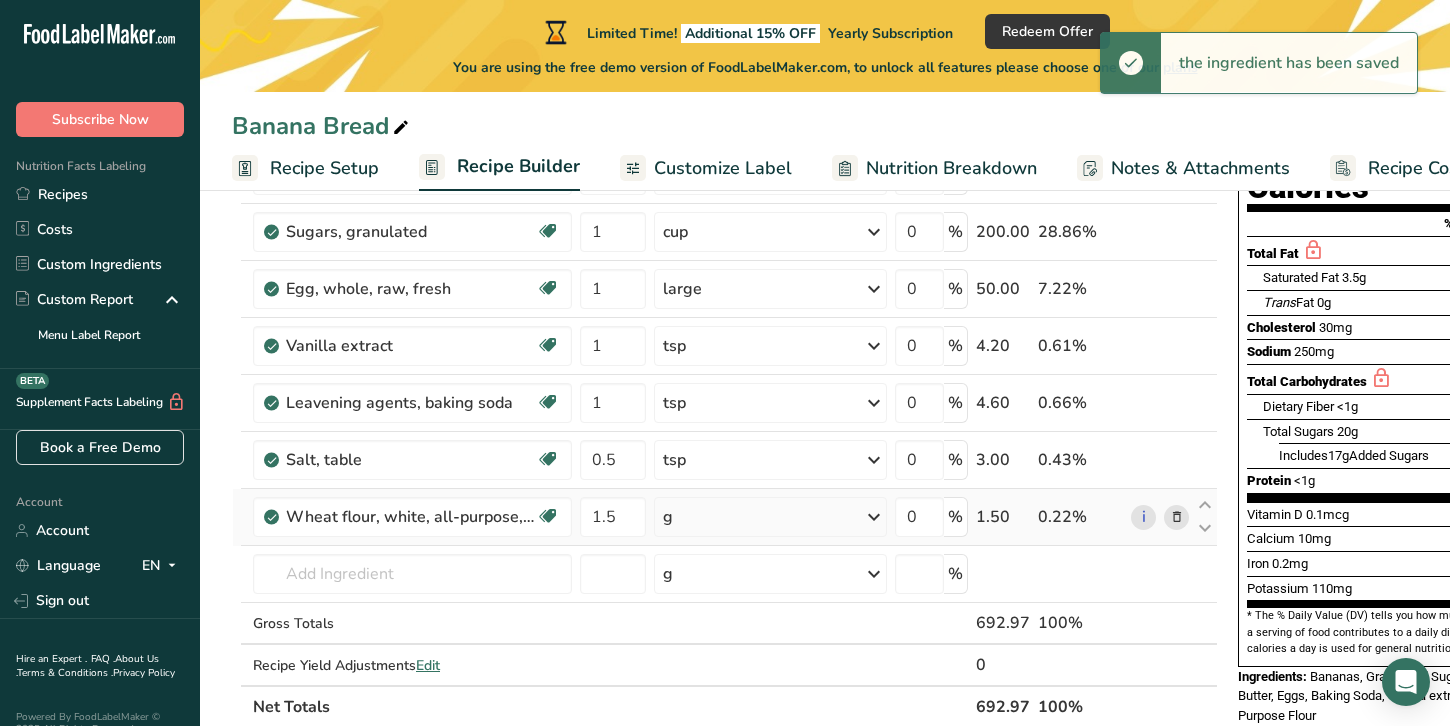 click at bounding box center (874, 517) 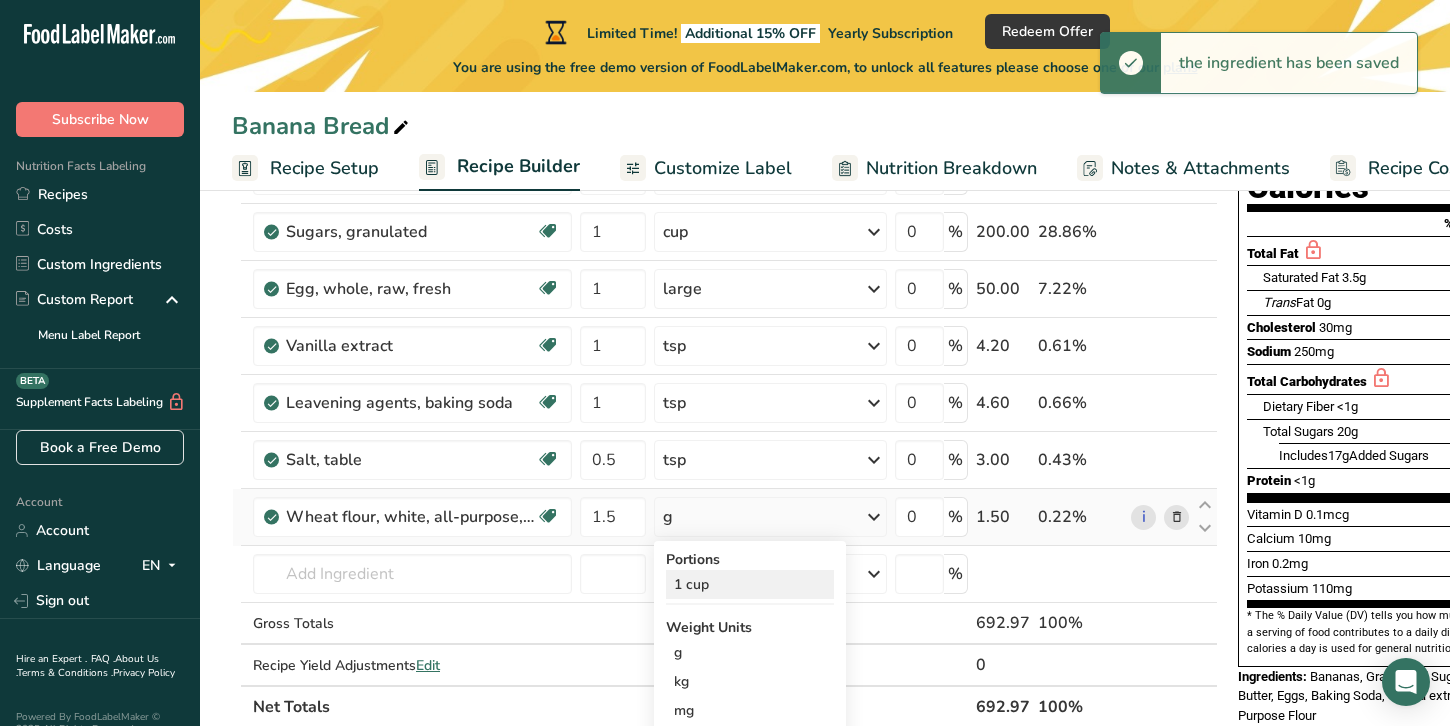 click on "1 cup" at bounding box center (750, 584) 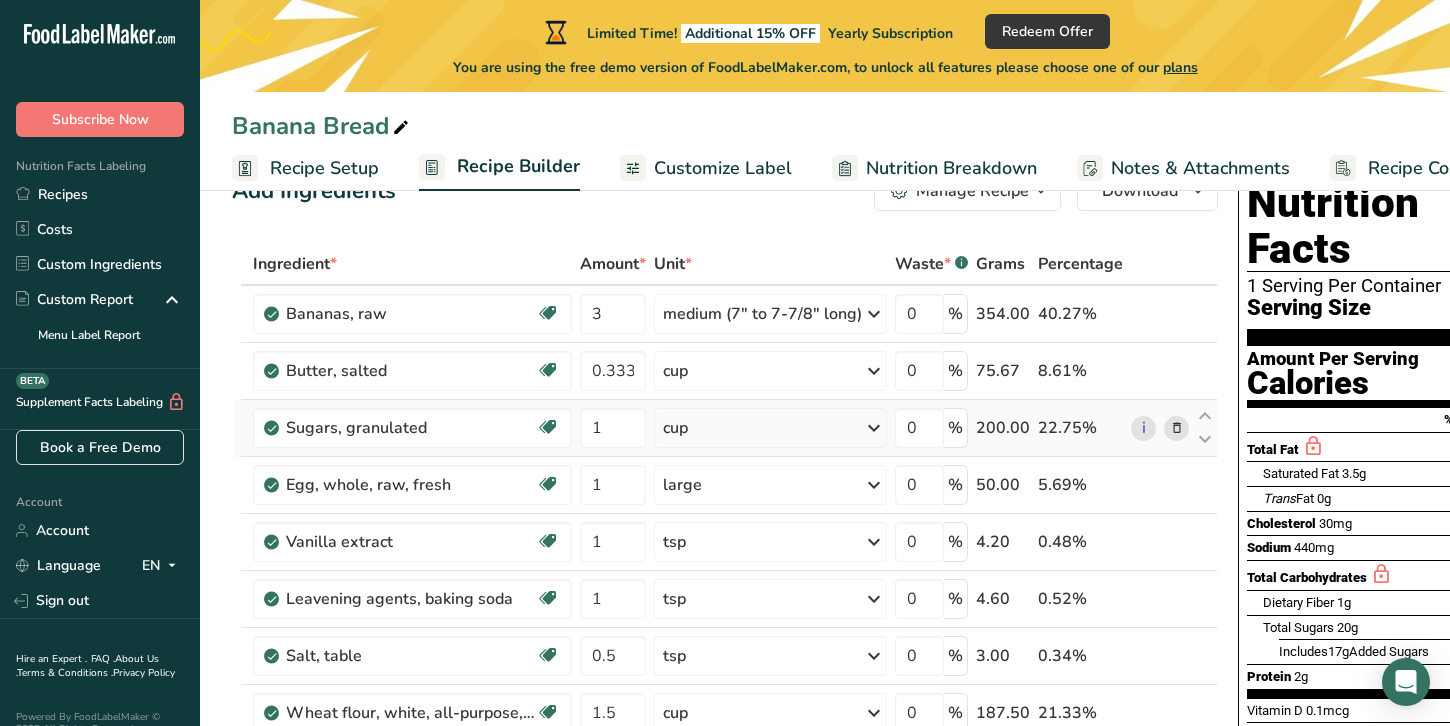 scroll, scrollTop: 64, scrollLeft: 0, axis: vertical 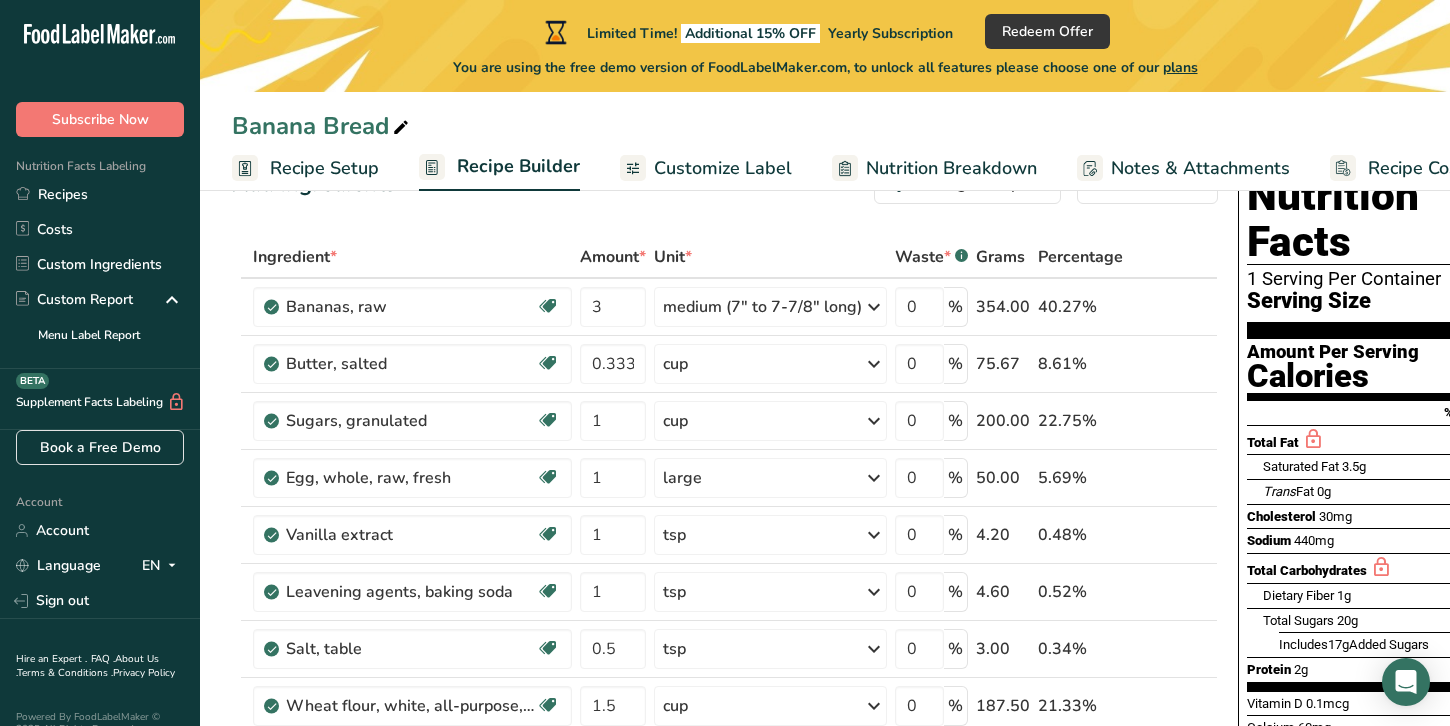click on "Recipe Setup" at bounding box center (324, 168) 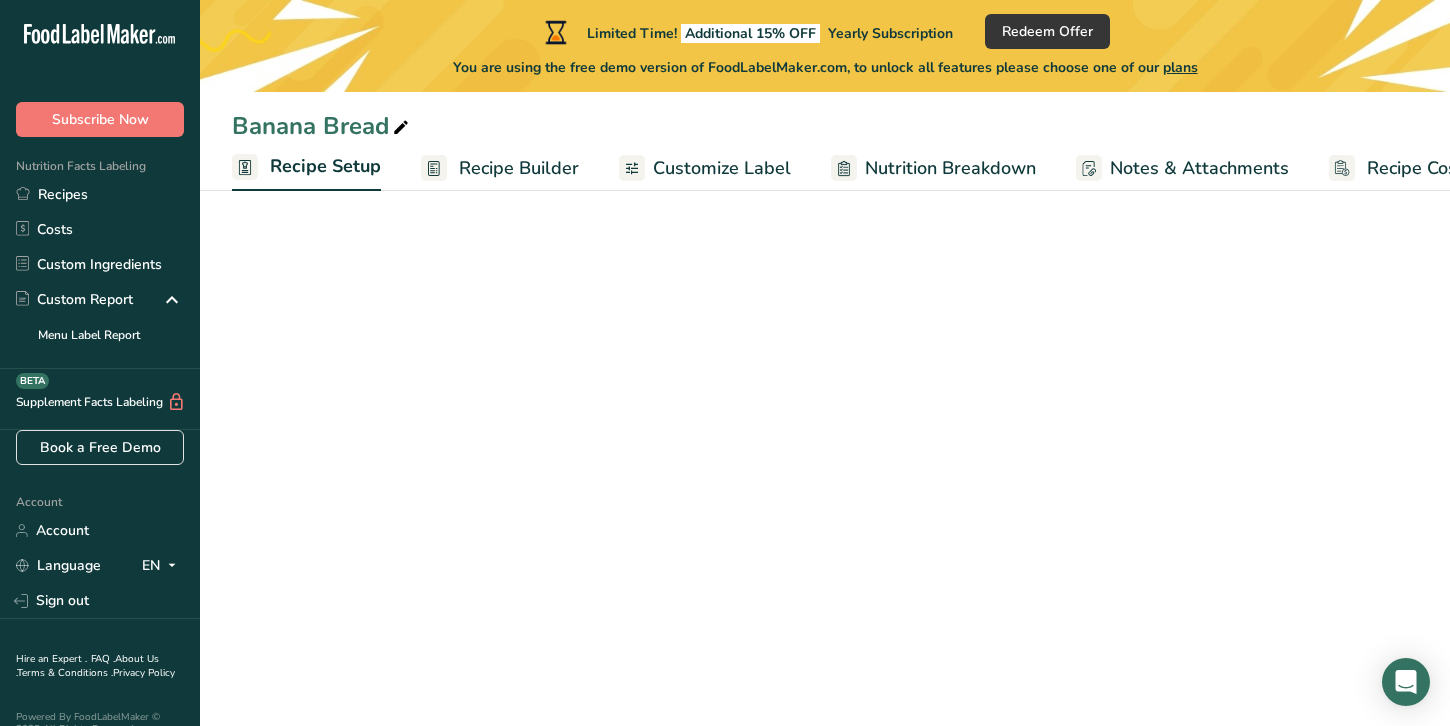 scroll, scrollTop: 0, scrollLeft: 7, axis: horizontal 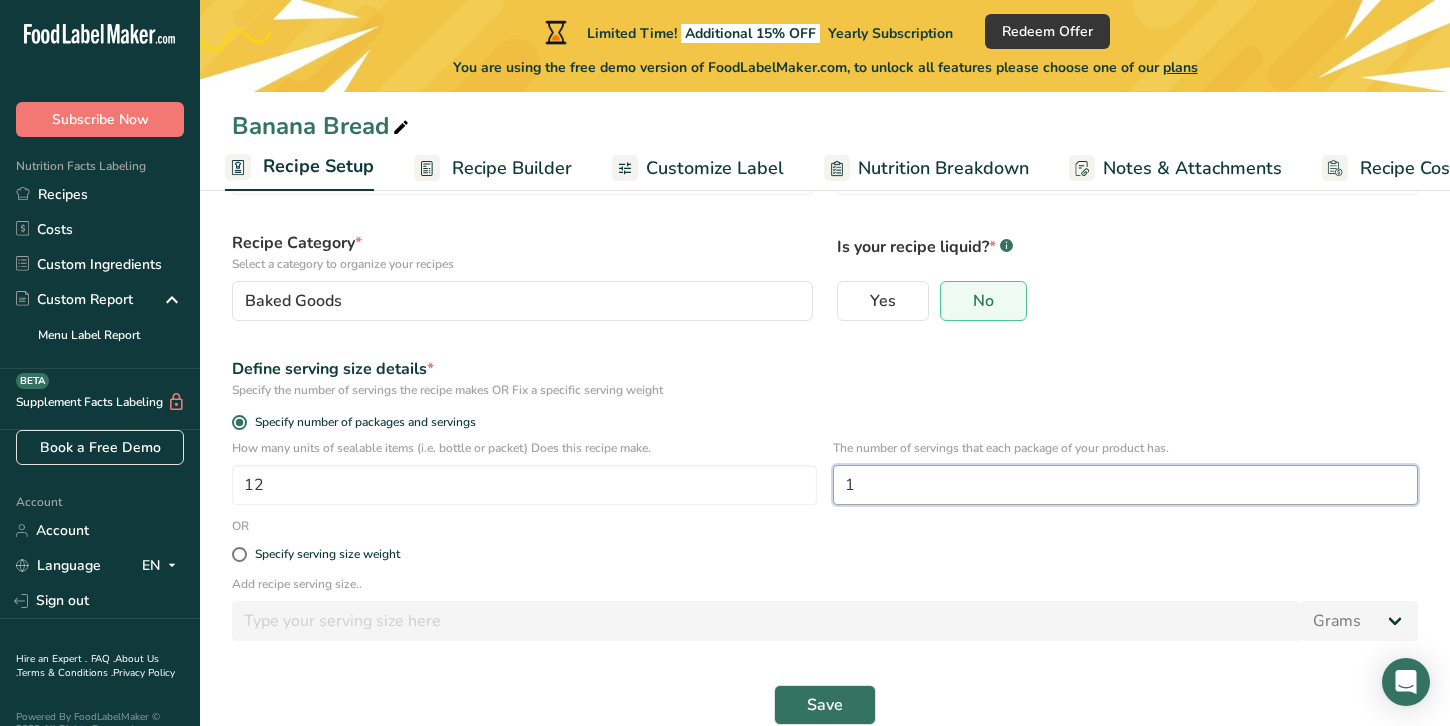 click on "1" at bounding box center [1125, 485] 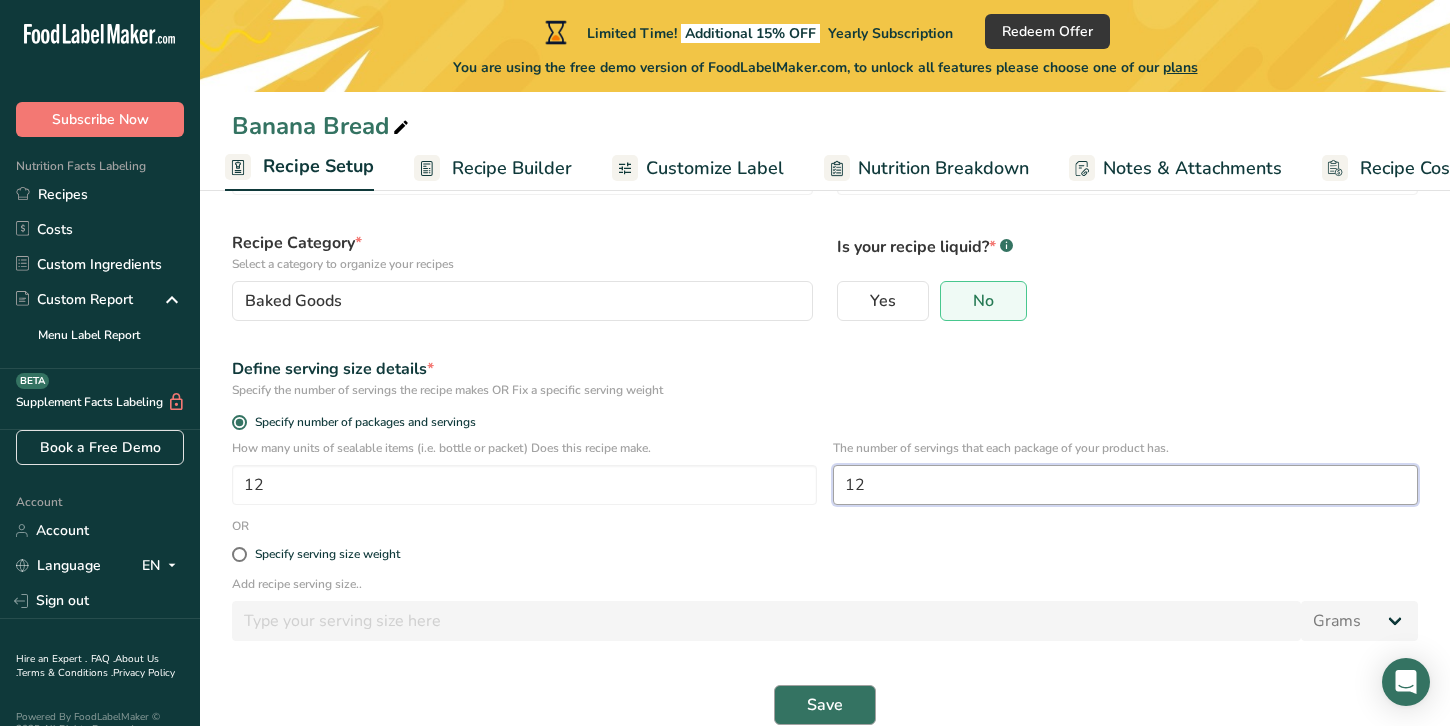 type on "12" 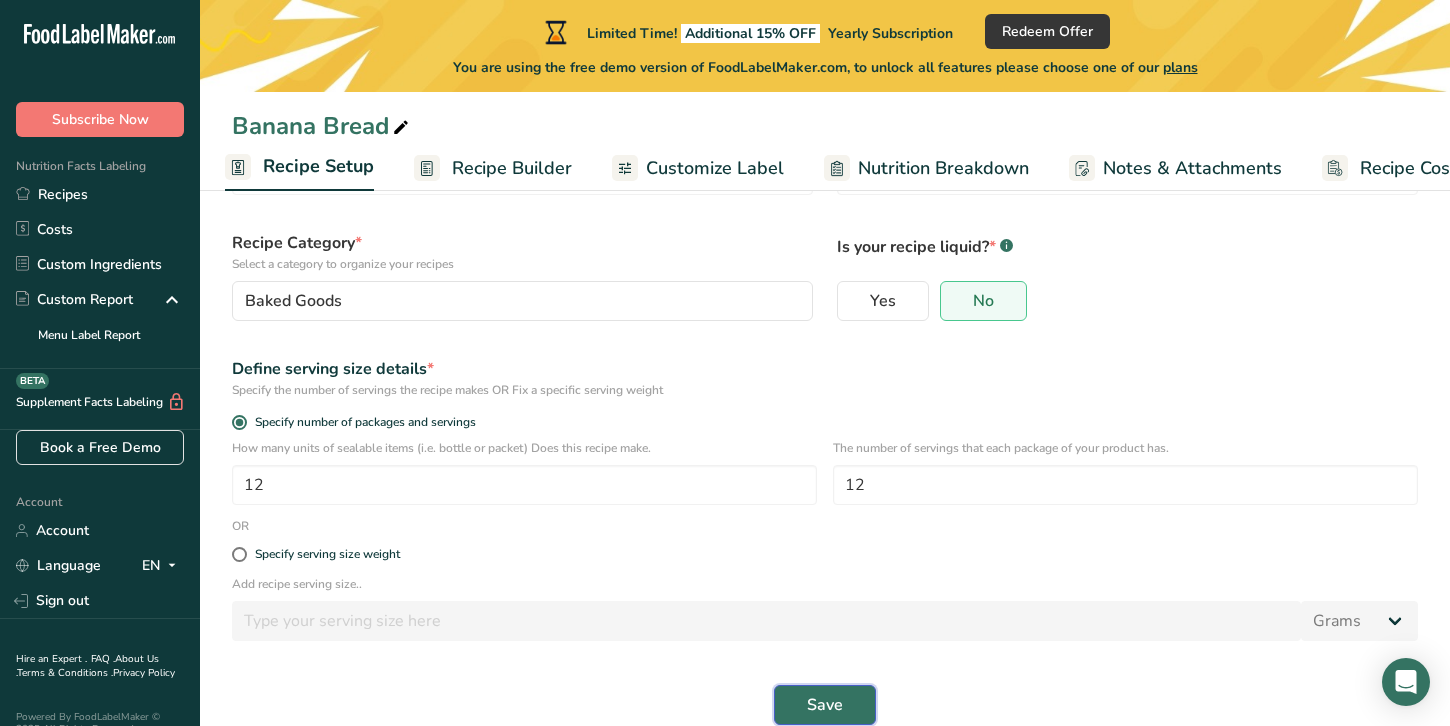 click on "Save" at bounding box center (825, 705) 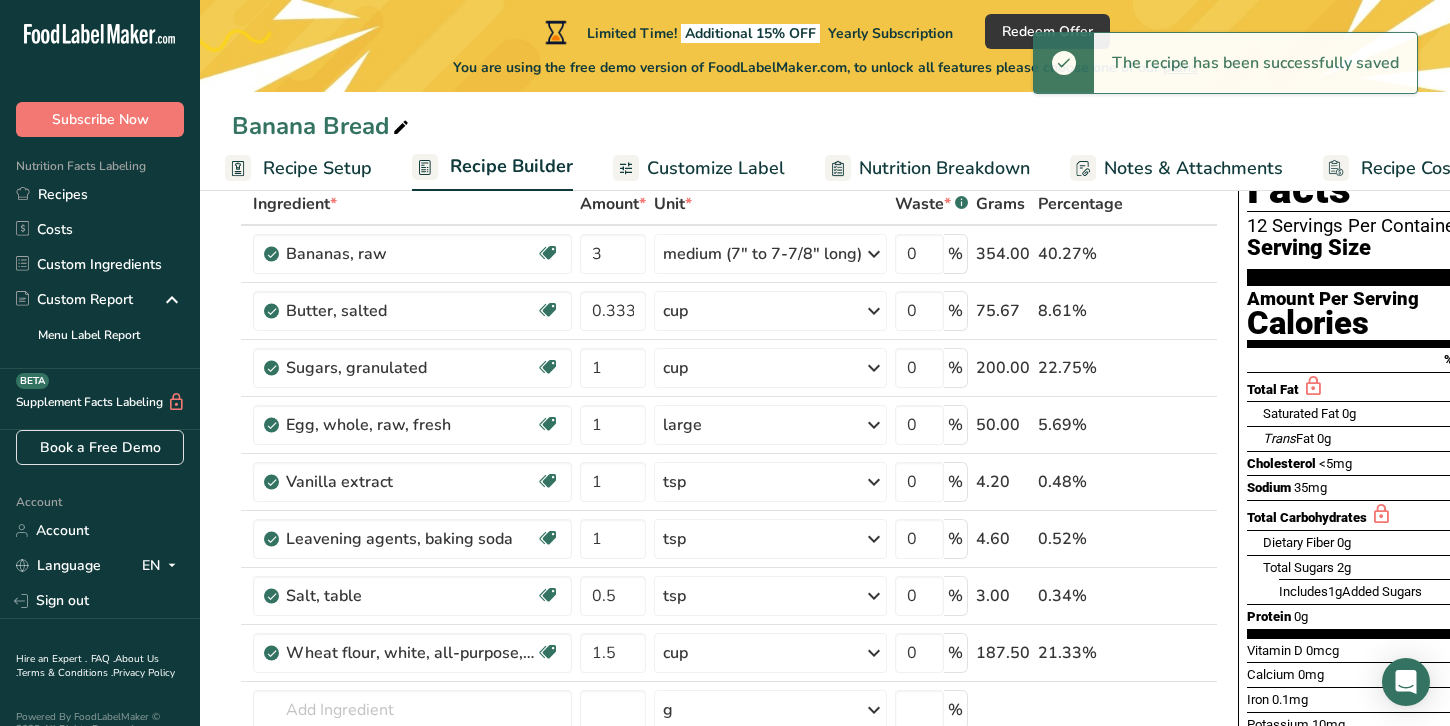 scroll, scrollTop: 124, scrollLeft: 0, axis: vertical 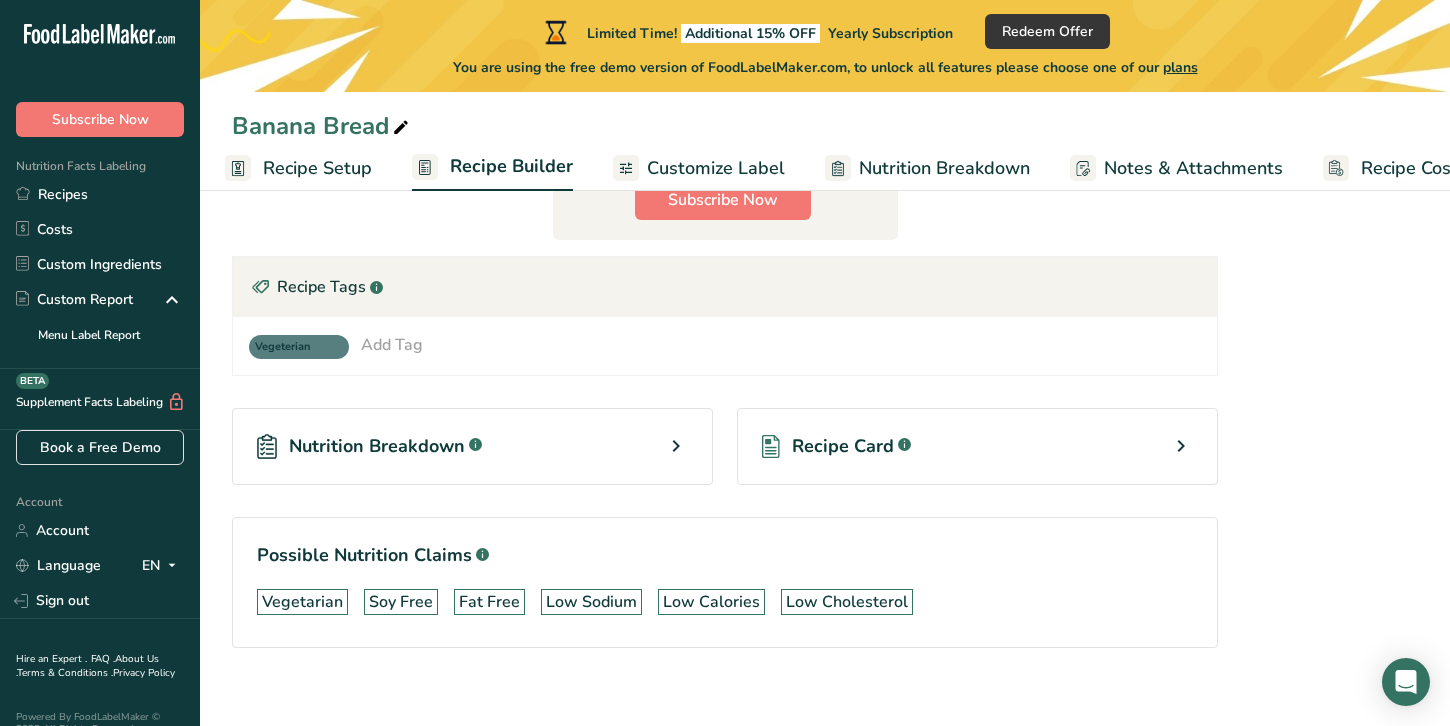click at bounding box center (676, 446) 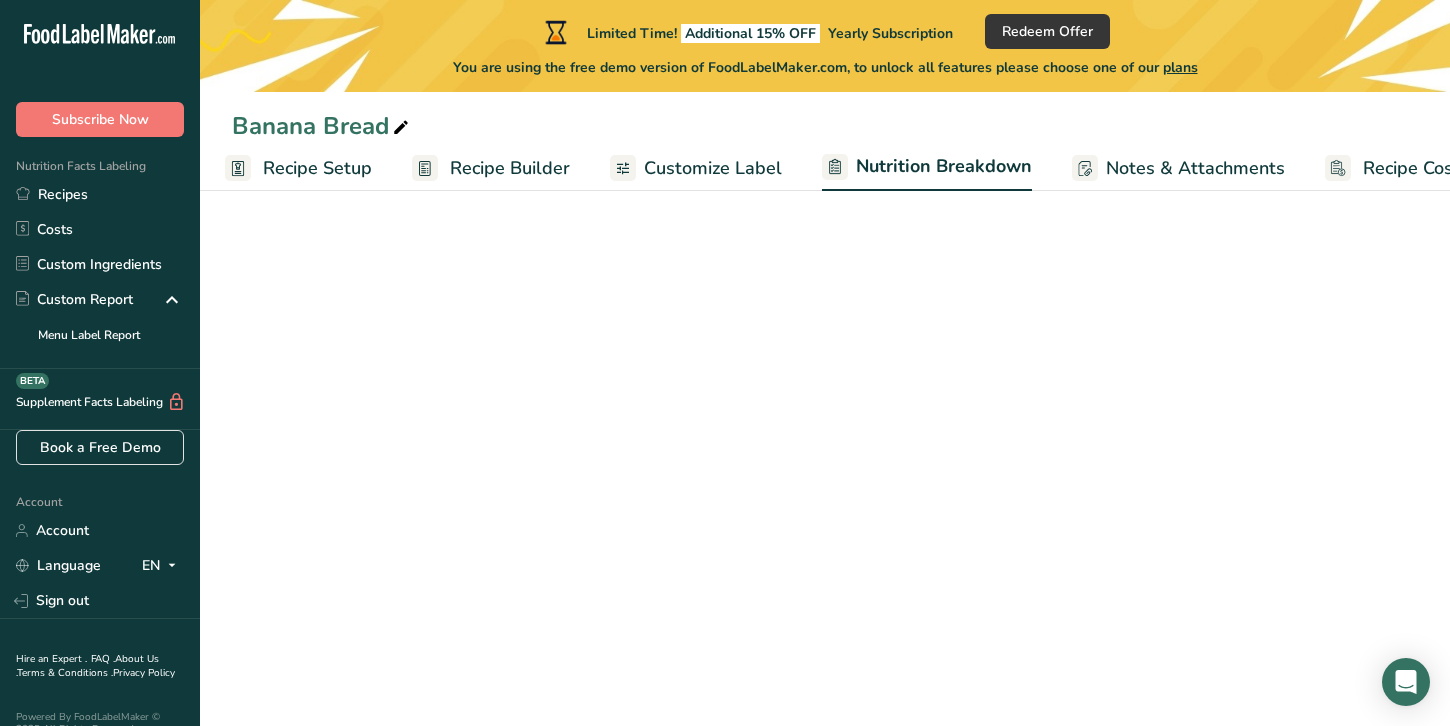 select on "Calories" 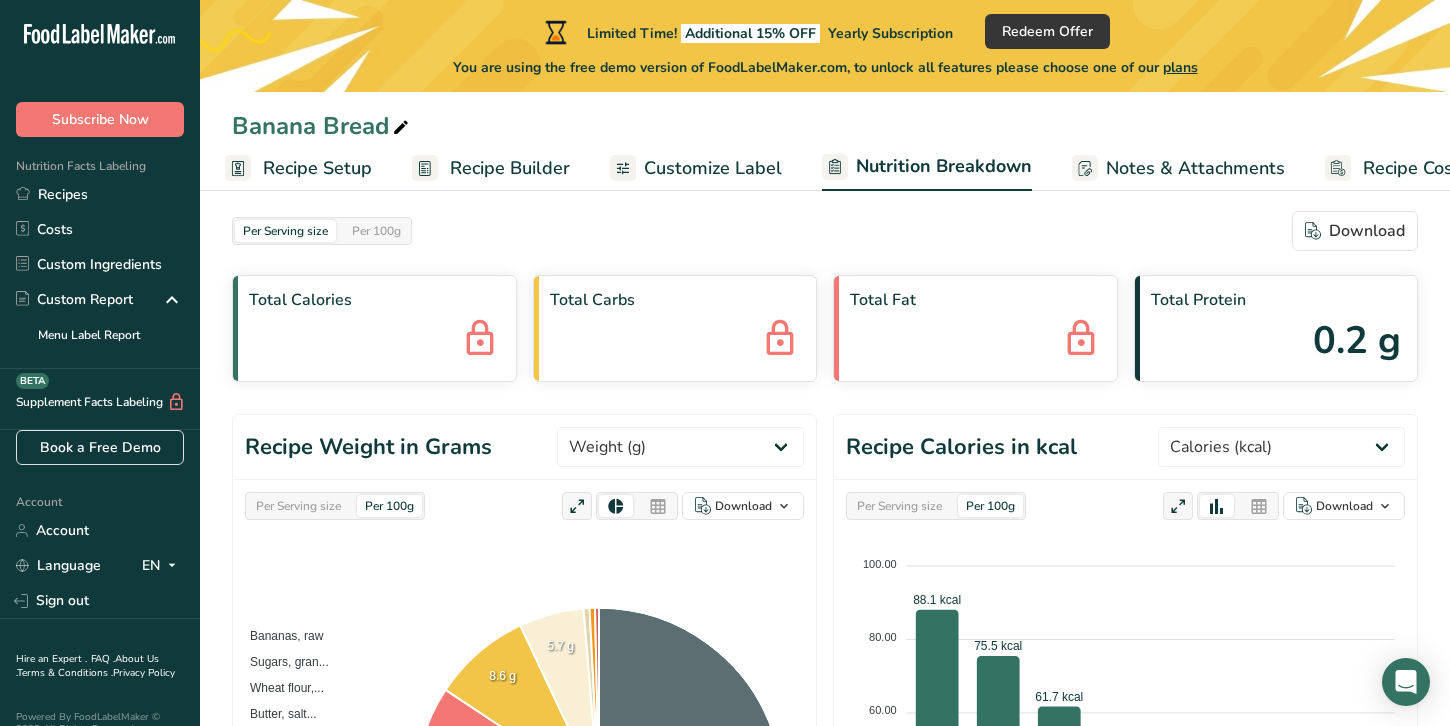 scroll, scrollTop: 0, scrollLeft: 0, axis: both 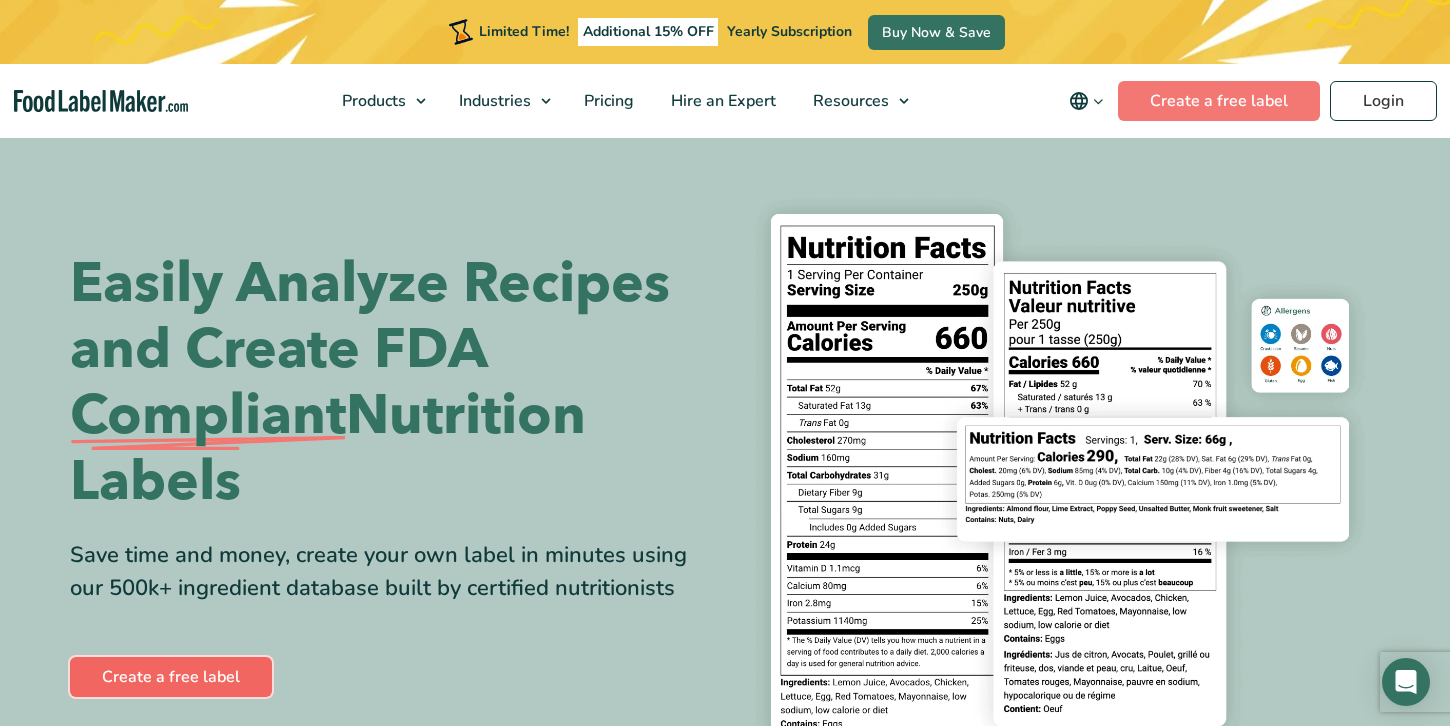 click on "Create a free label" at bounding box center (171, 677) 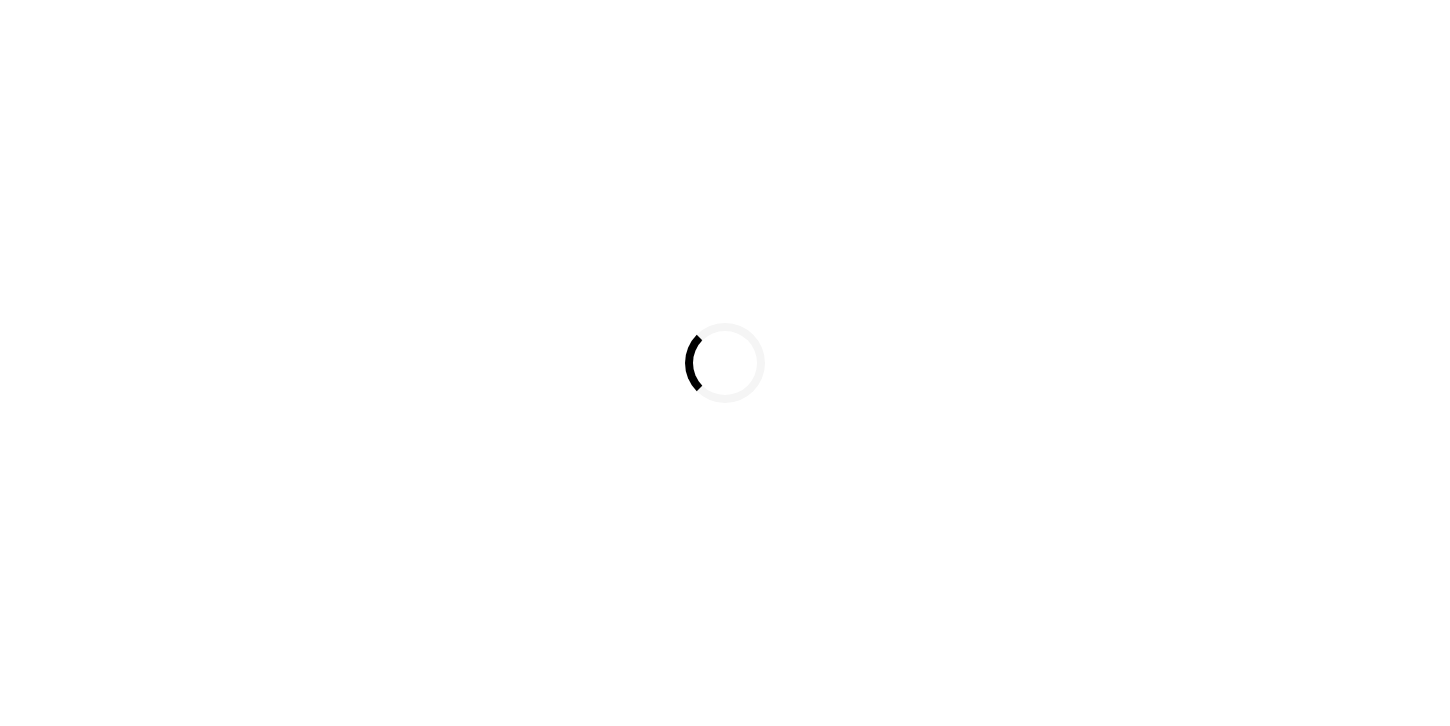 scroll, scrollTop: 0, scrollLeft: 0, axis: both 